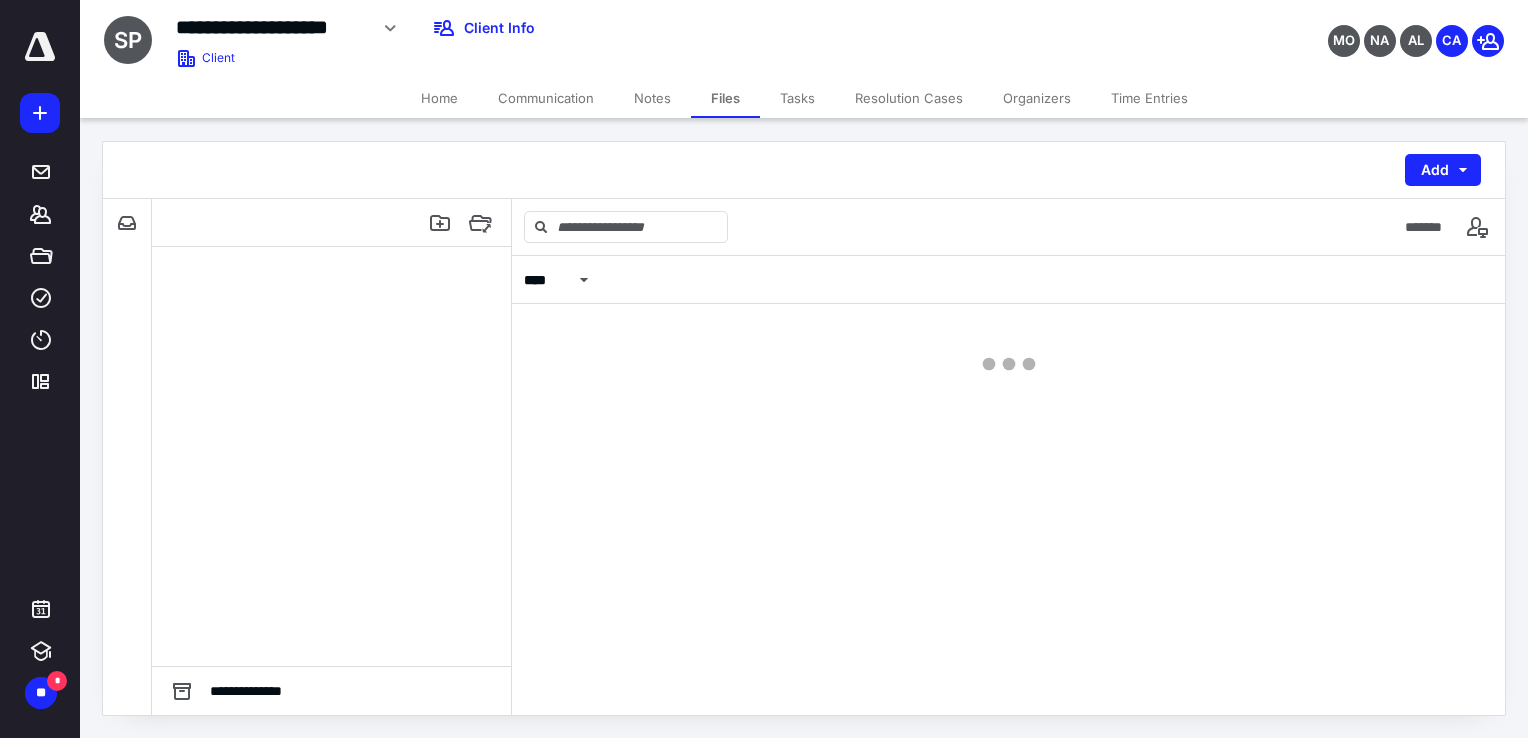 scroll, scrollTop: 0, scrollLeft: 0, axis: both 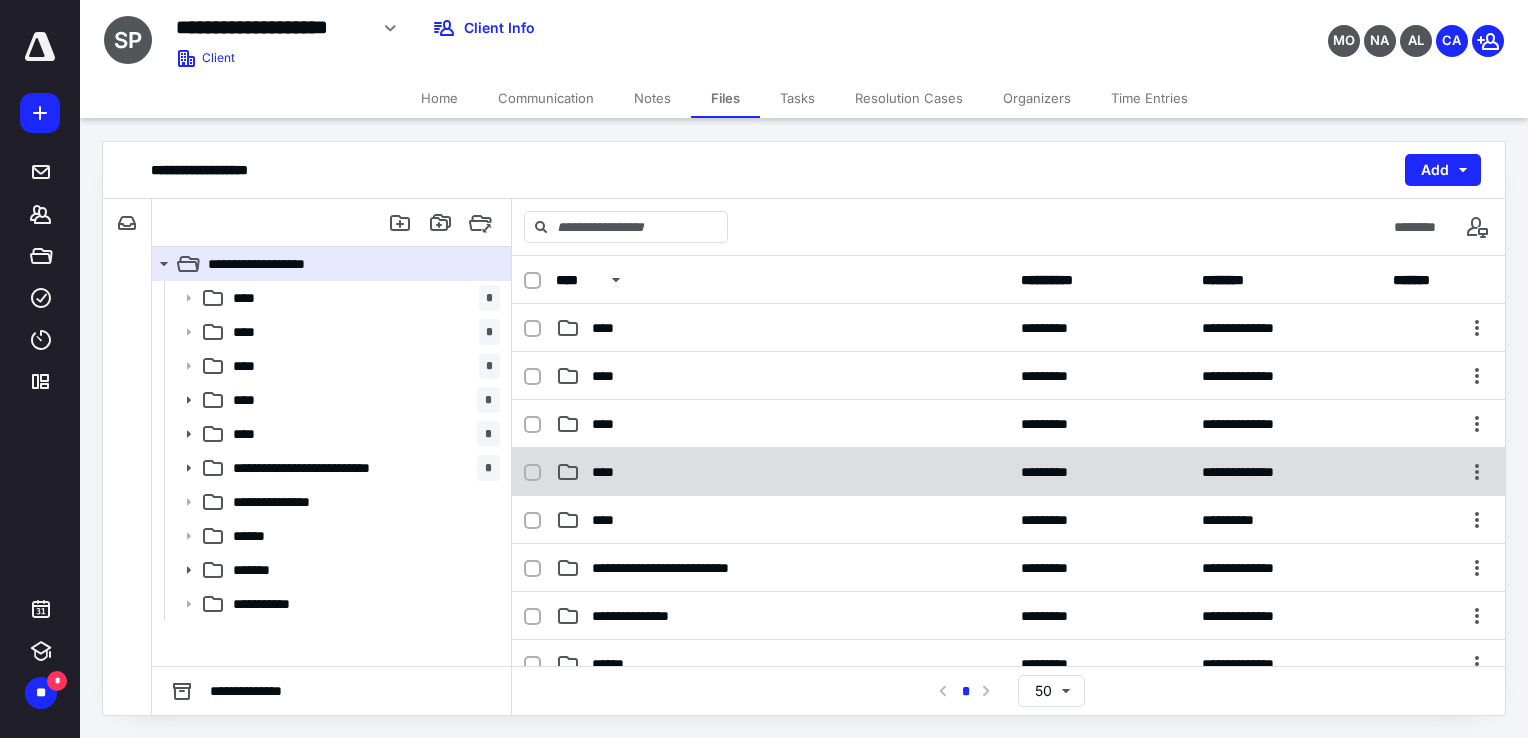 click on "****" at bounding box center [782, 472] 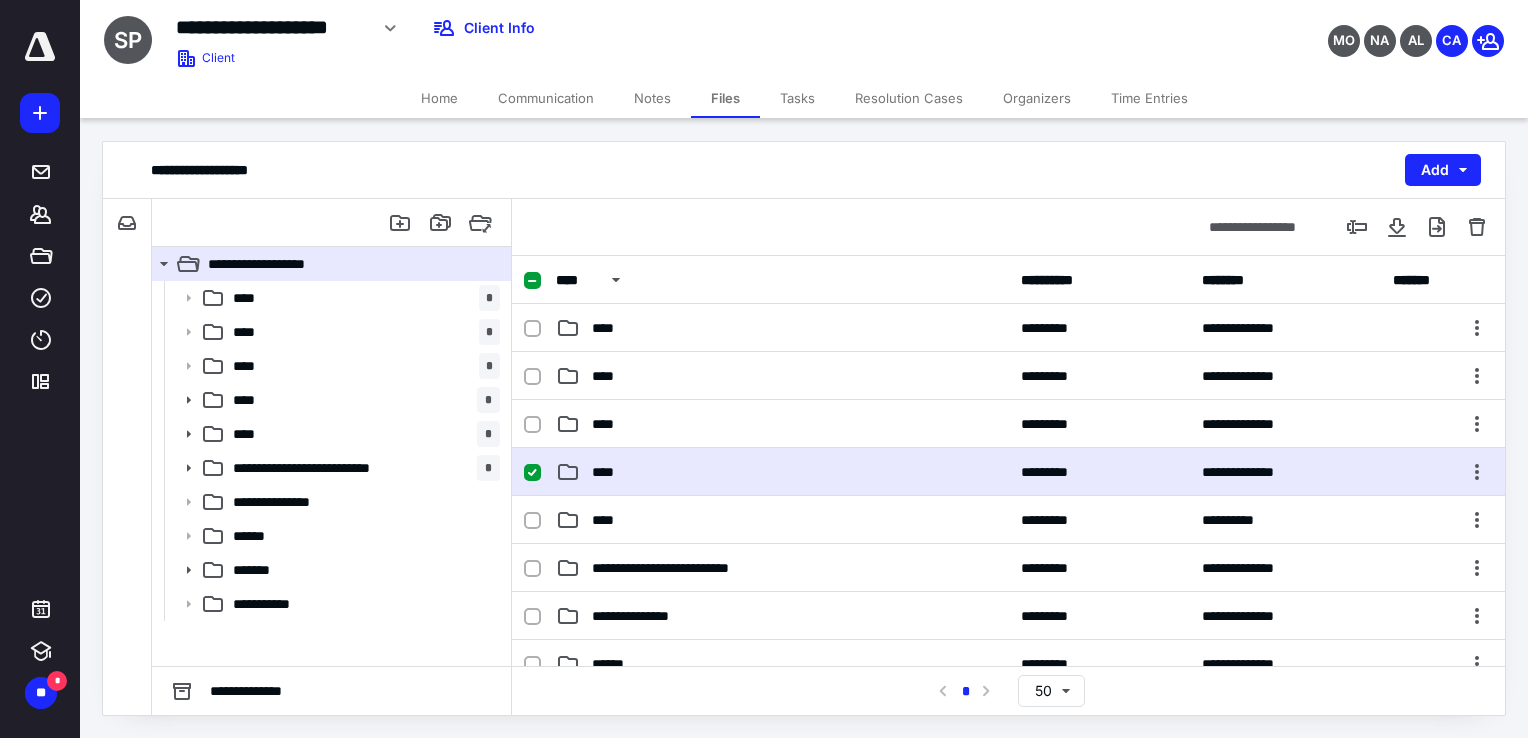 click on "****" at bounding box center (782, 472) 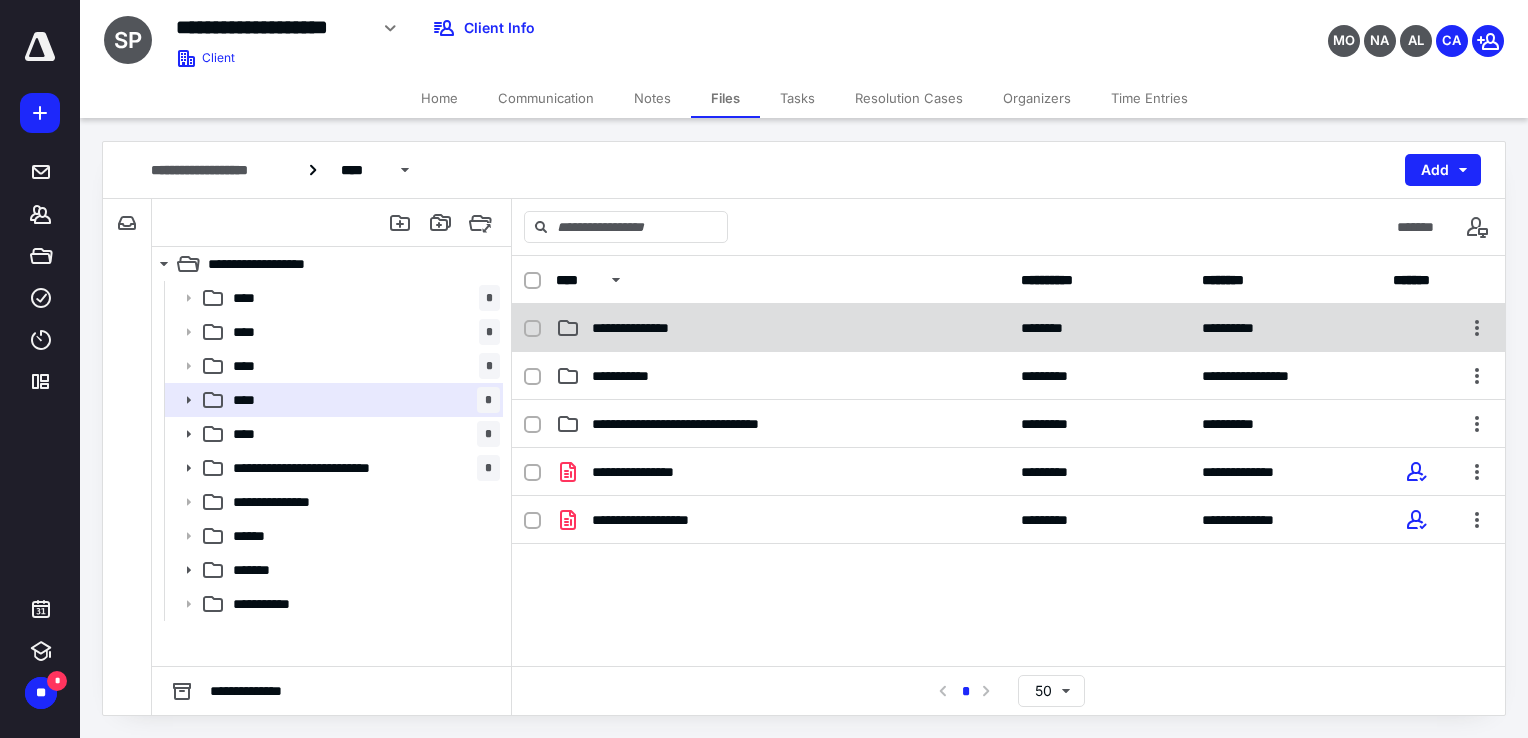 click on "**********" at bounding box center [648, 328] 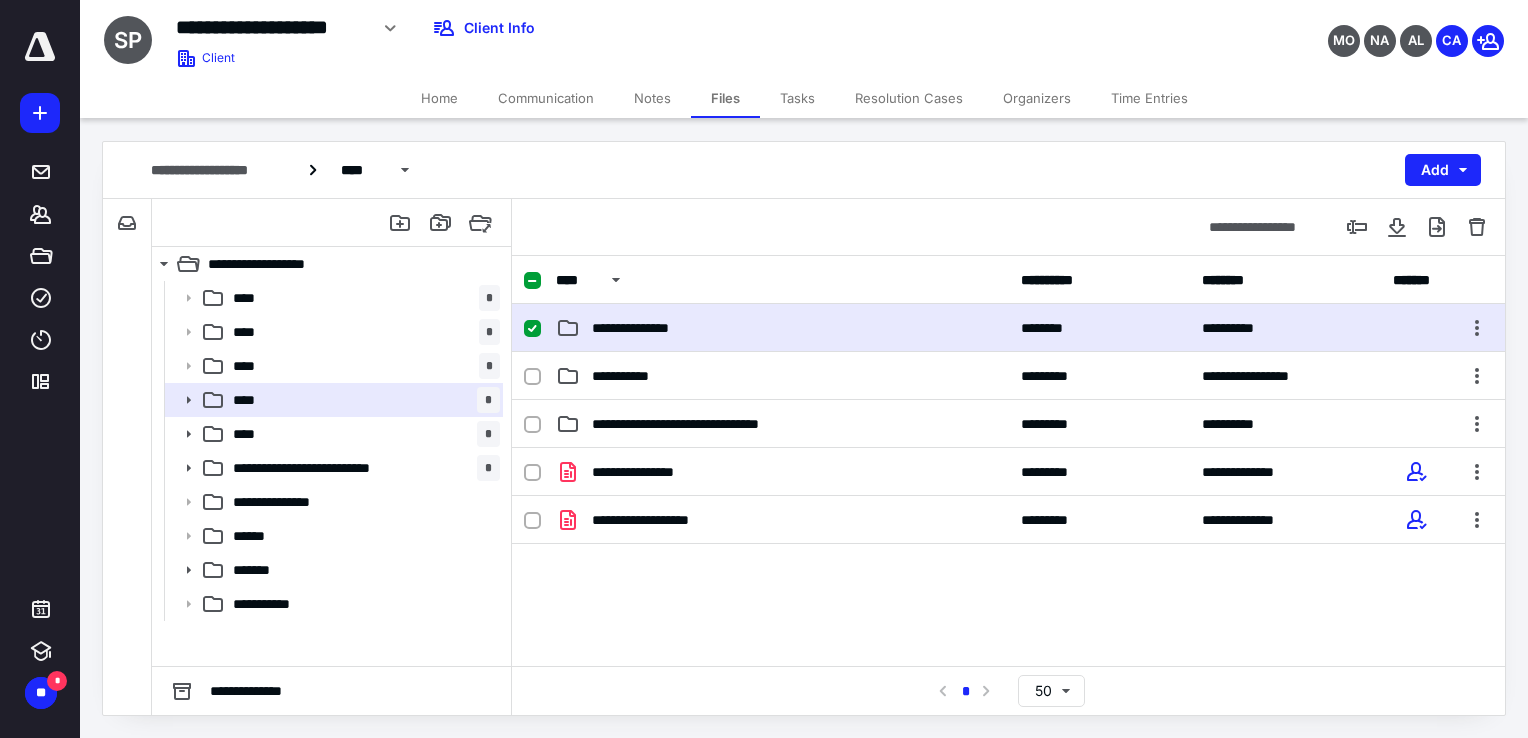 click on "**********" at bounding box center [648, 328] 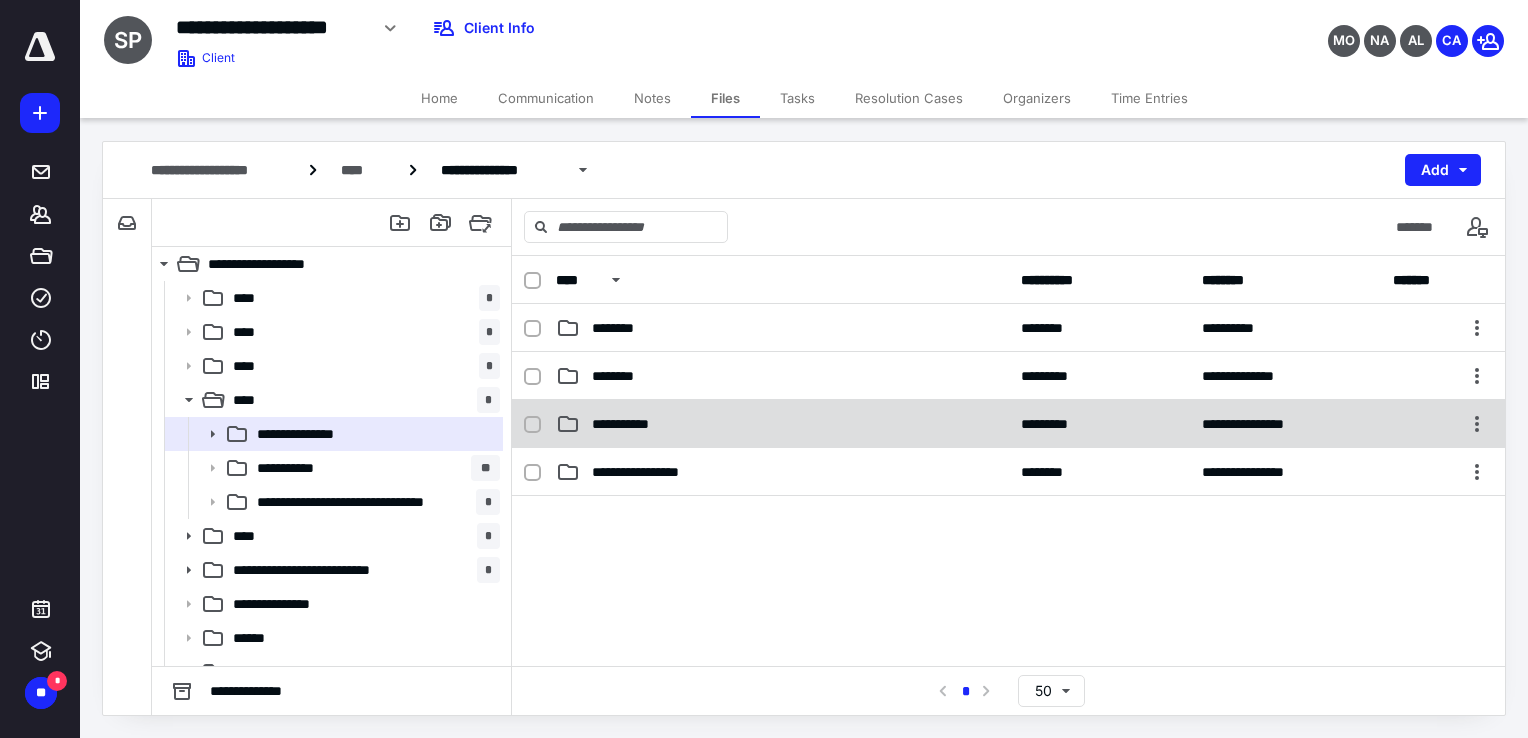 click on "**********" at bounding box center (782, 424) 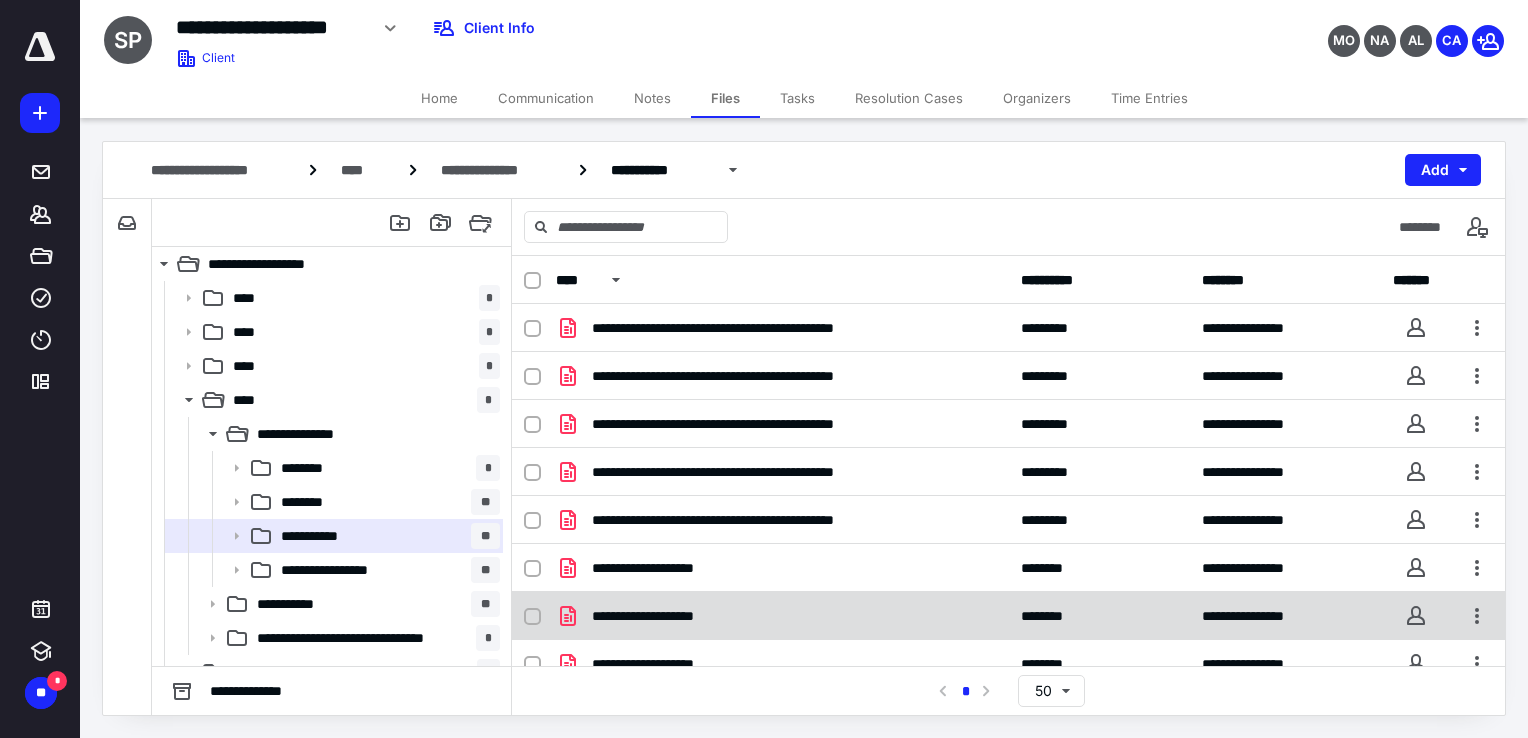 click on "**********" at bounding box center [782, 616] 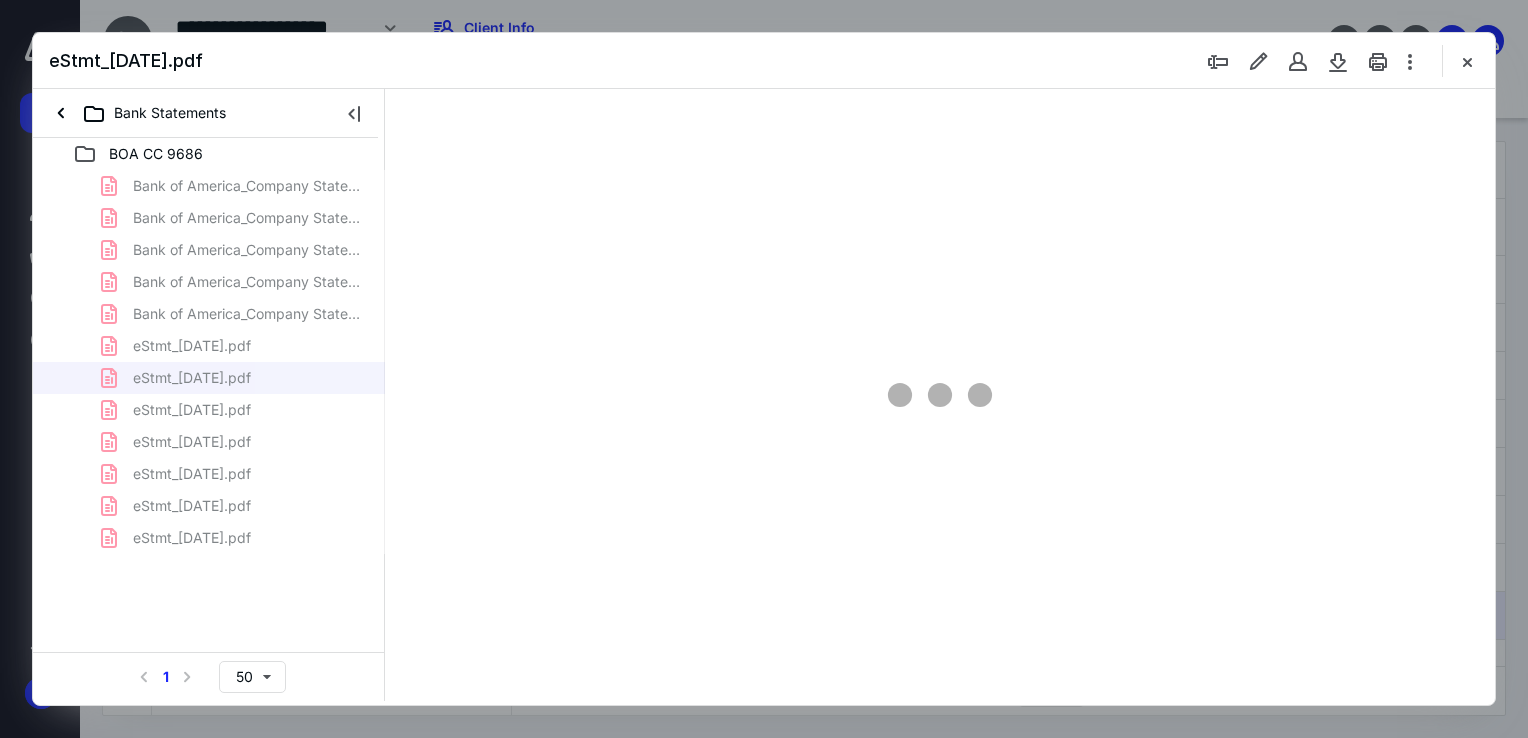 scroll, scrollTop: 0, scrollLeft: 0, axis: both 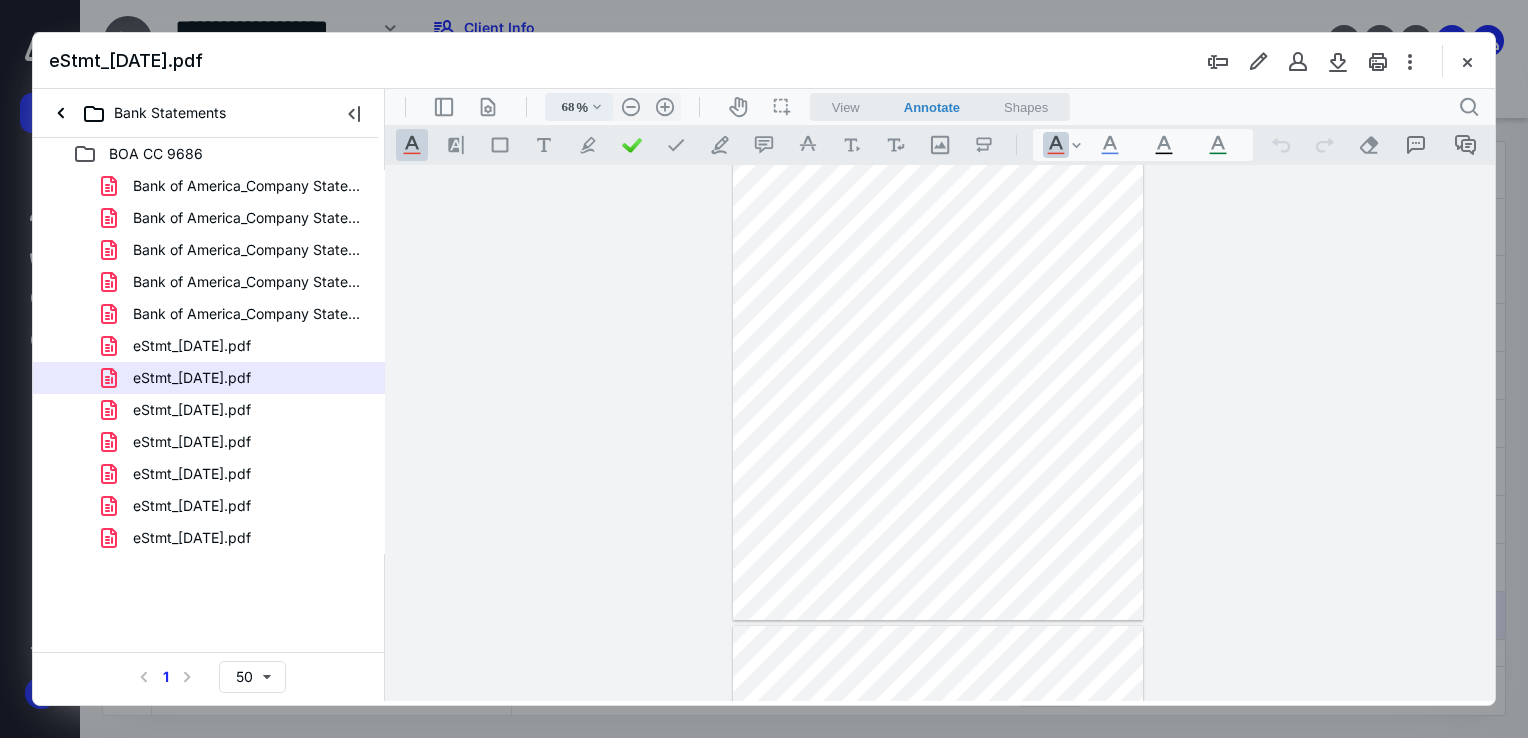 click on "68" at bounding box center (562, 107) 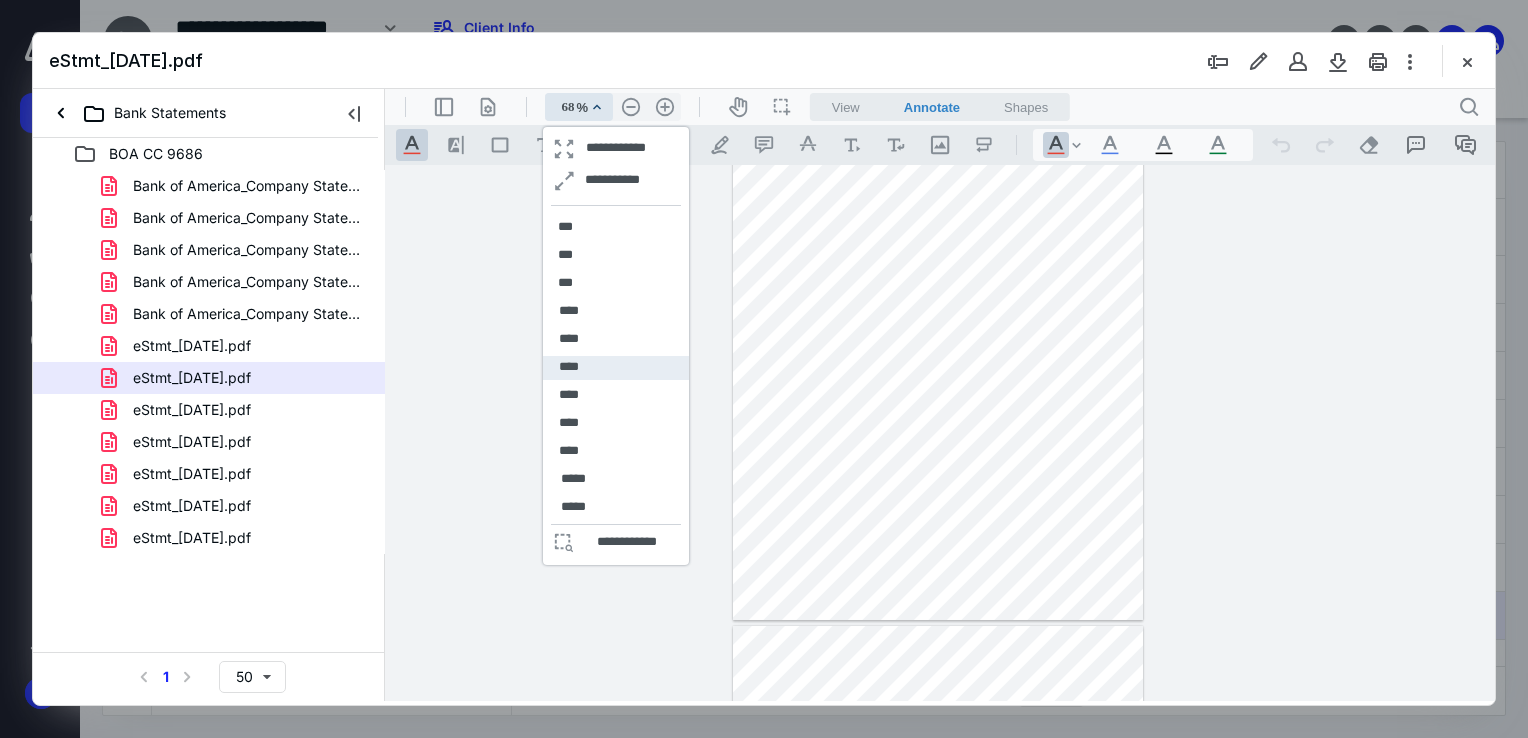 click on "****" at bounding box center [569, 367] 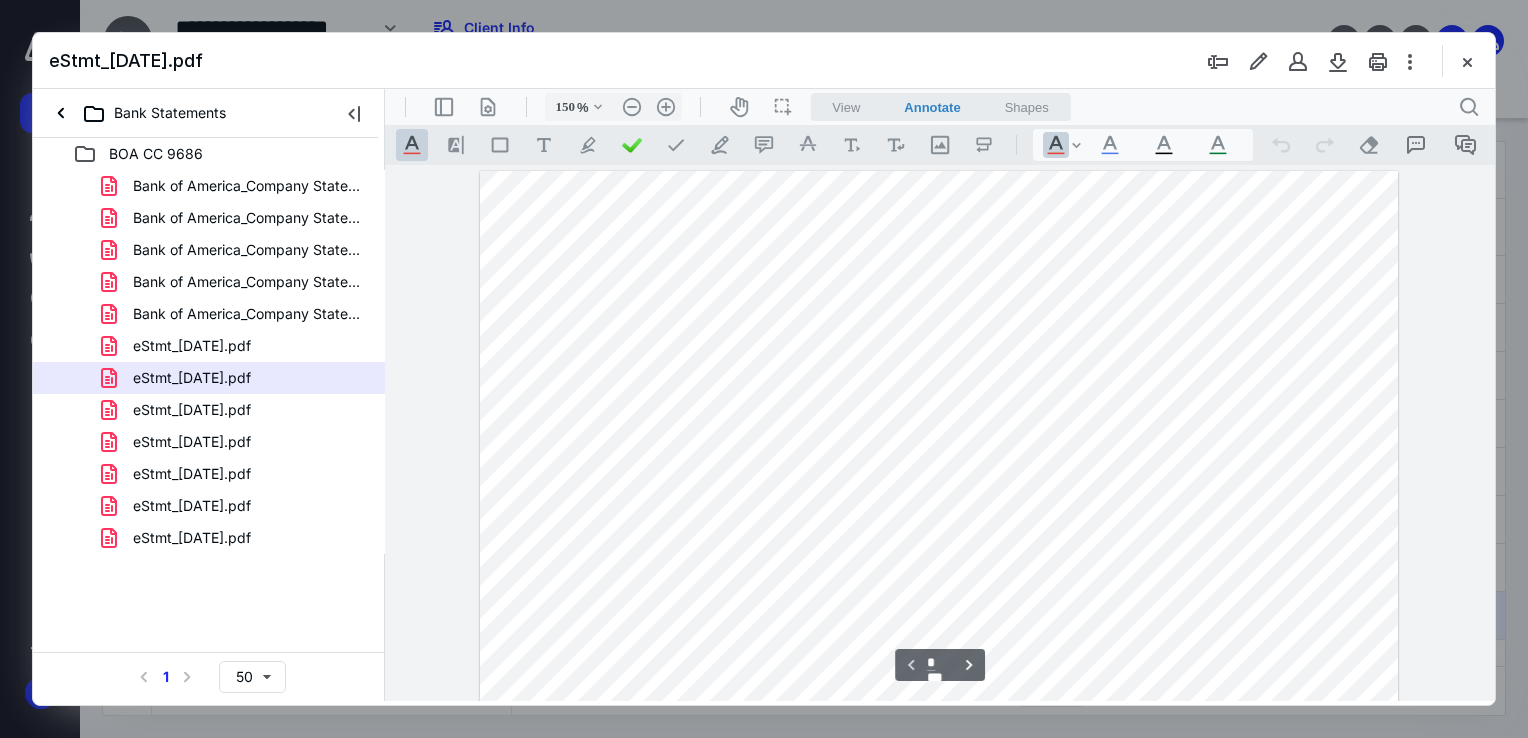 scroll, scrollTop: 100, scrollLeft: 0, axis: vertical 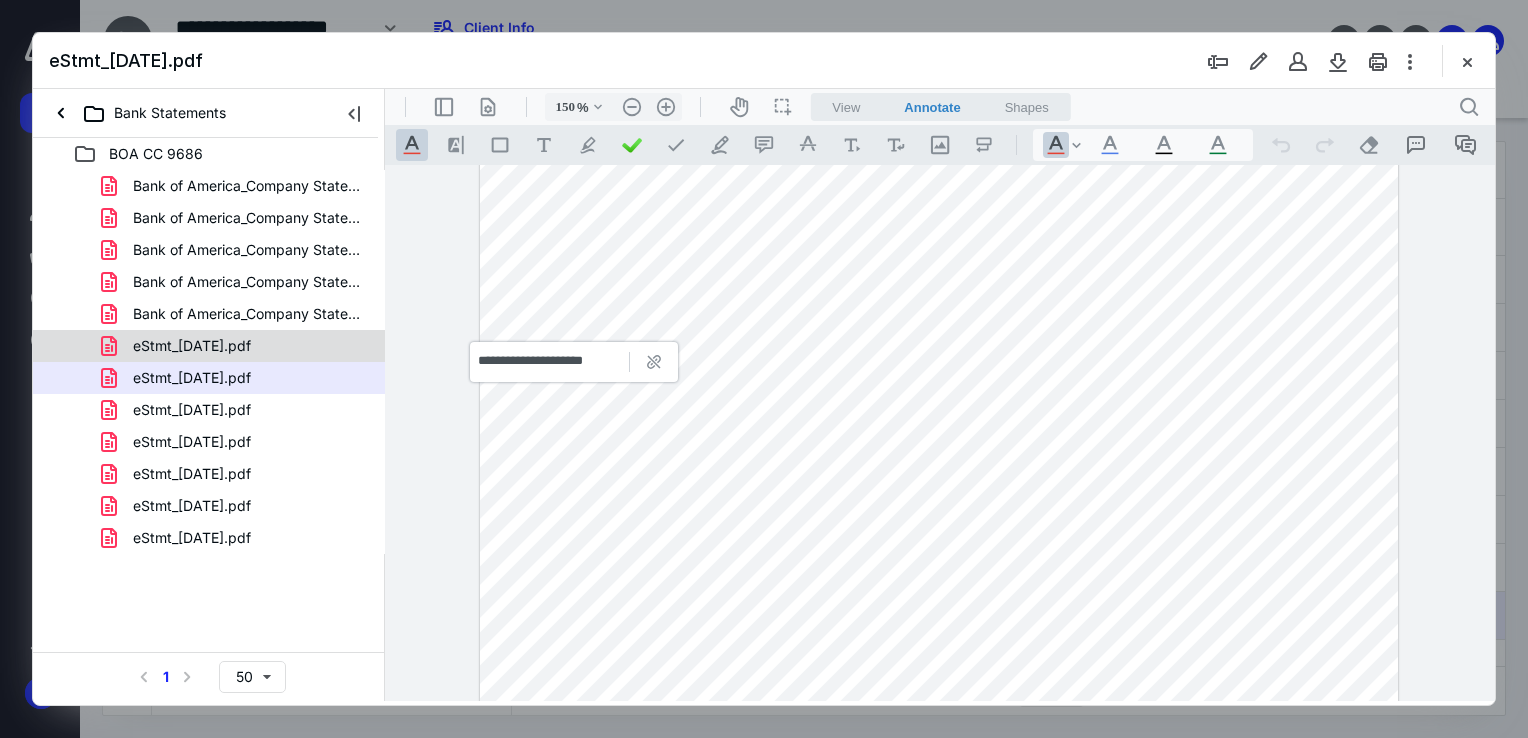 click on "eStmt_[DATE].pdf" at bounding box center [209, 346] 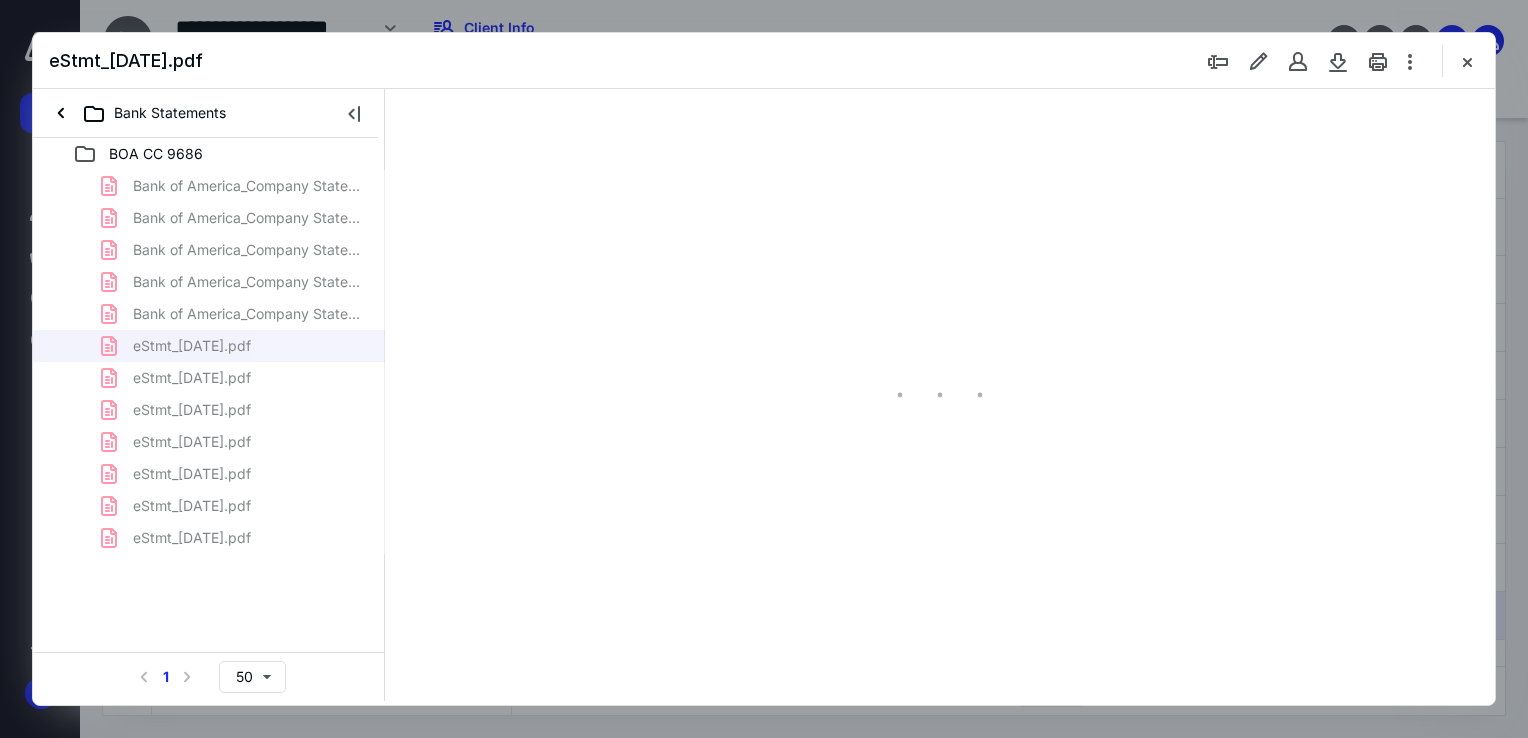 scroll, scrollTop: 79, scrollLeft: 0, axis: vertical 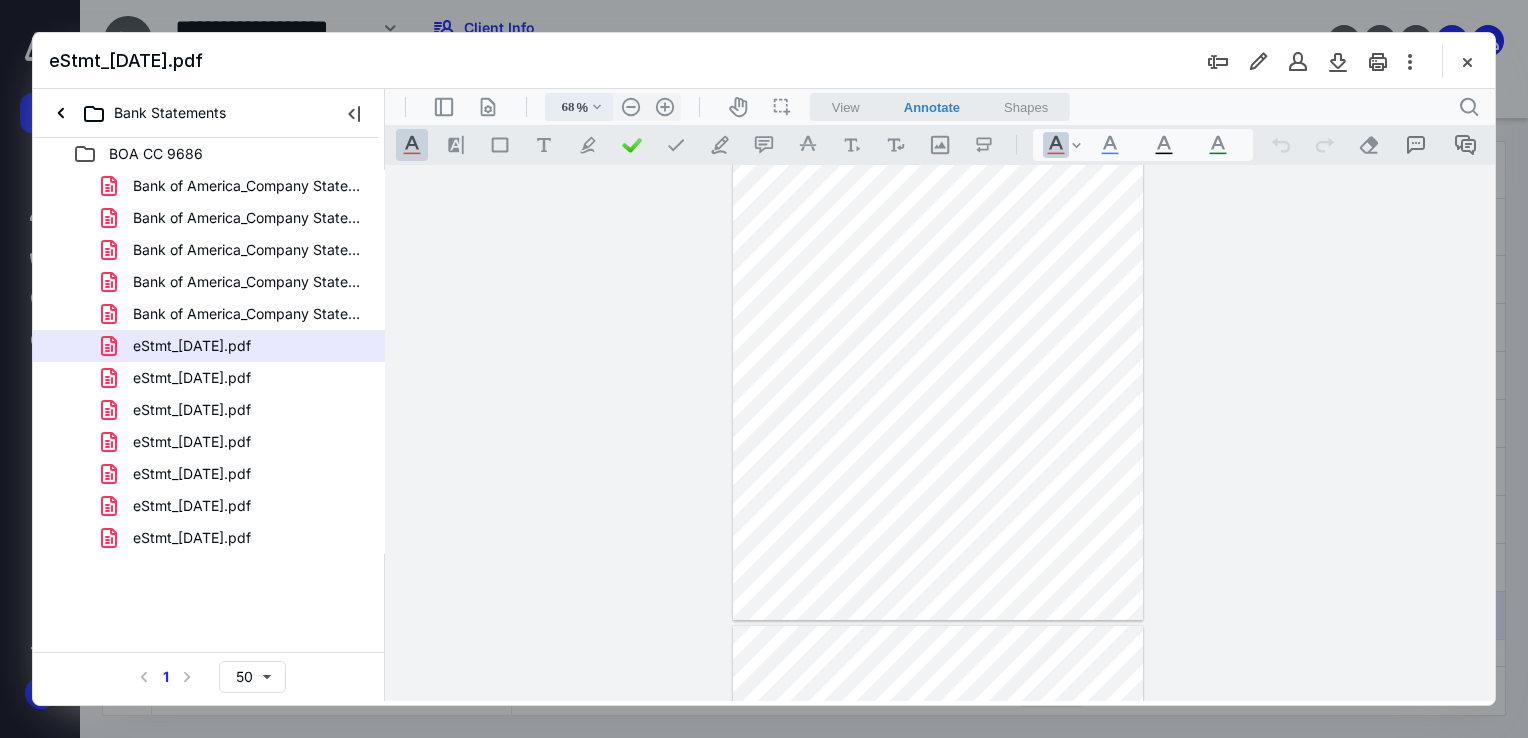 click on ".cls-1{fill:#abb0c4;} icon - chevron - down" at bounding box center [597, 107] 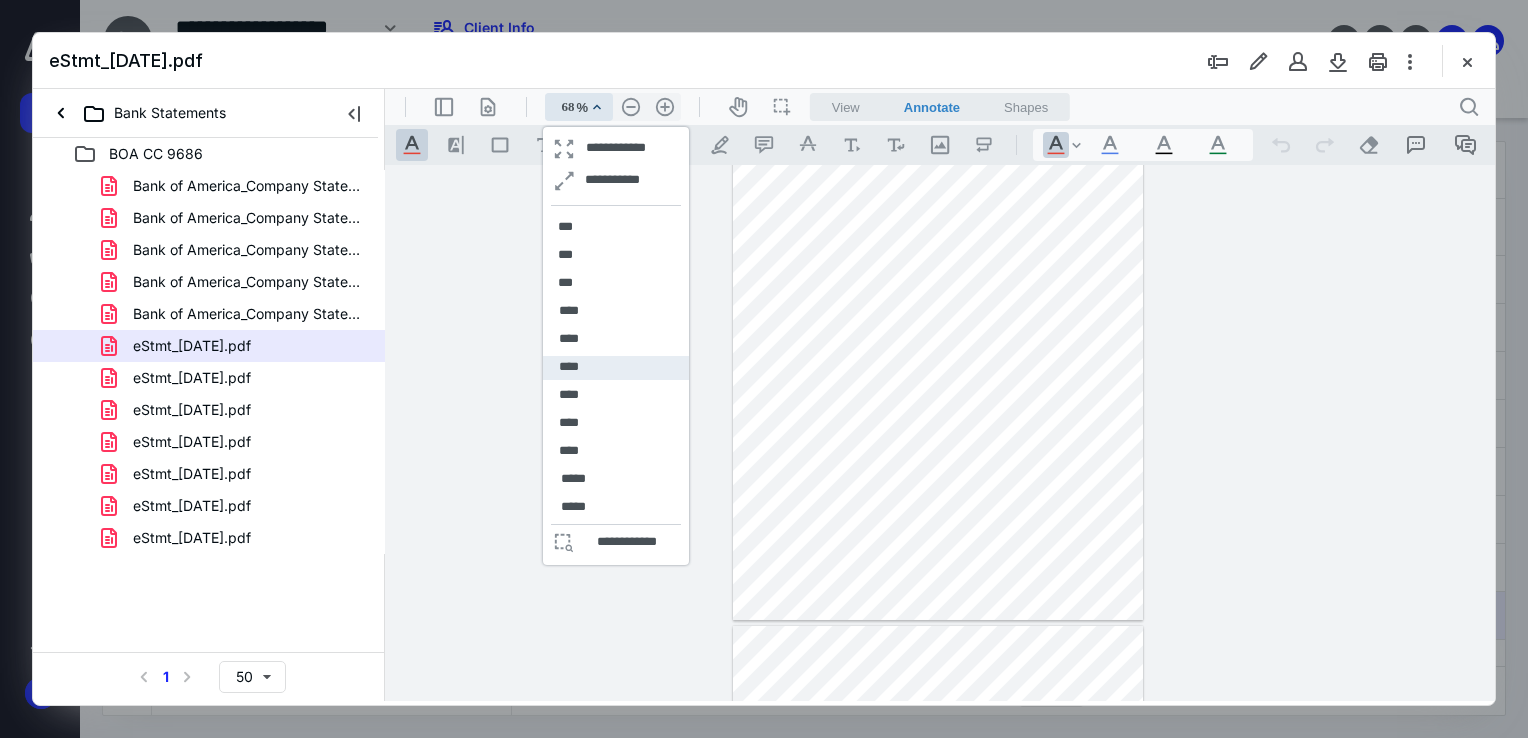 click on "****" at bounding box center [569, 367] 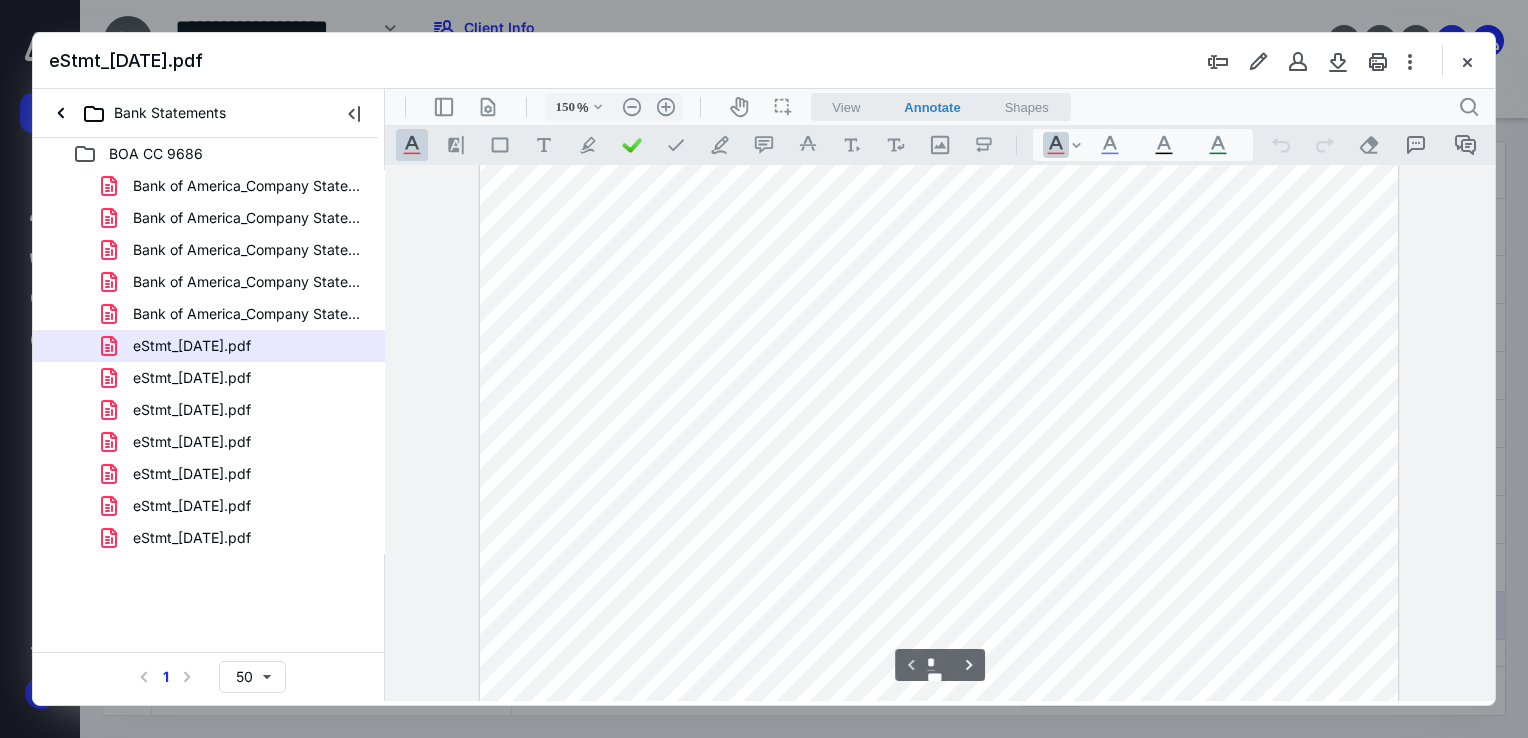 scroll, scrollTop: 0, scrollLeft: 0, axis: both 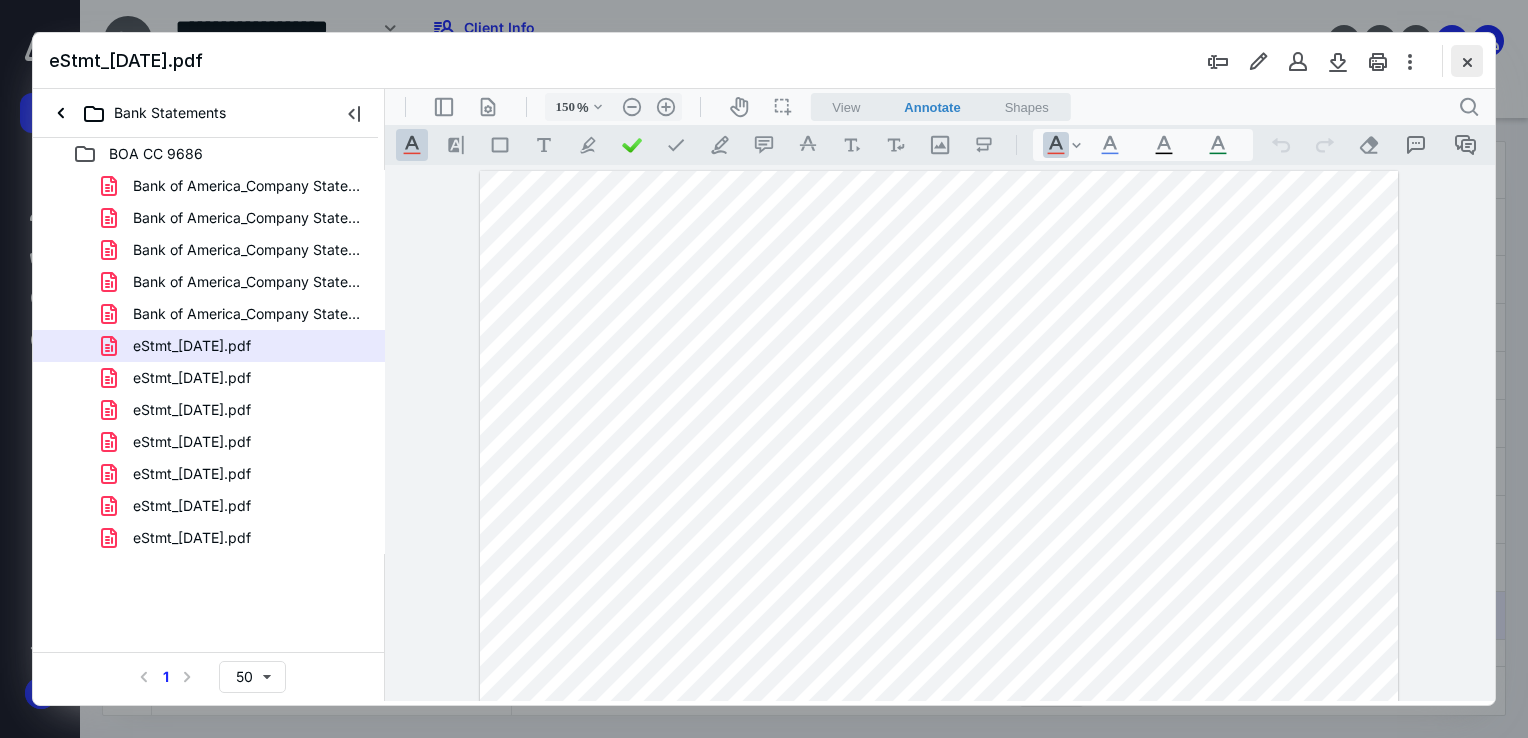 click at bounding box center (1467, 61) 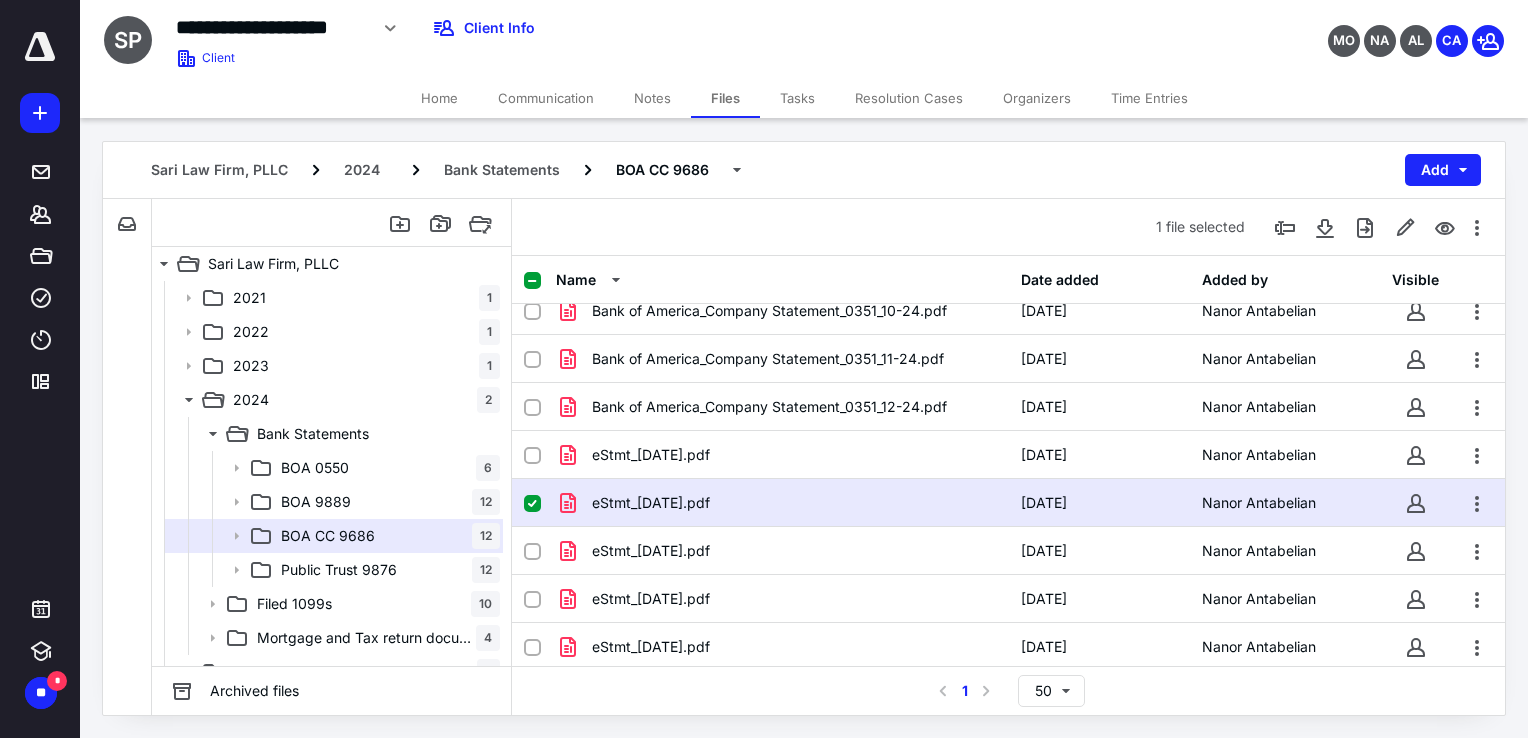 scroll, scrollTop: 200, scrollLeft: 0, axis: vertical 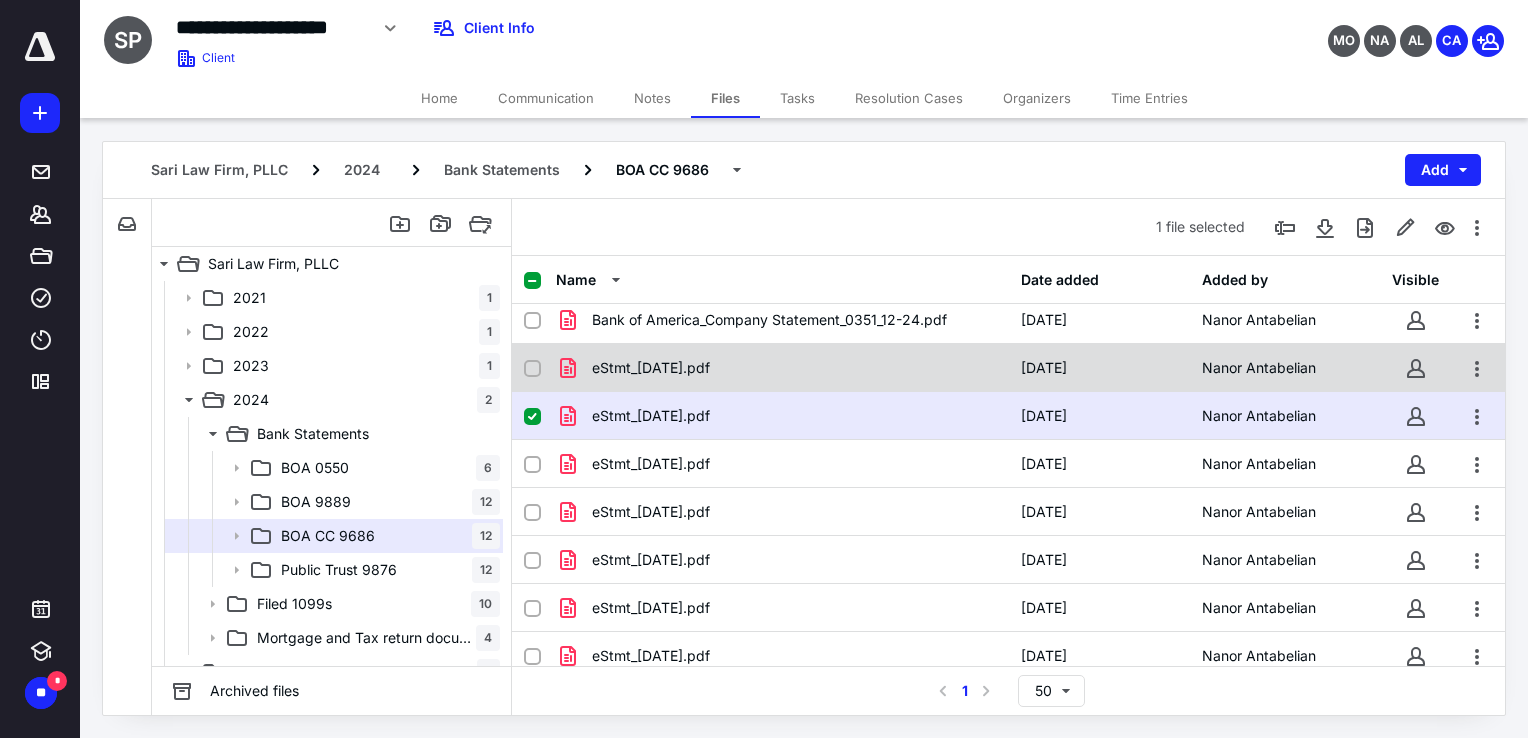 click on "eStmt_[DATE].pdf [DATE] Nanor Antabelian" at bounding box center (1008, 368) 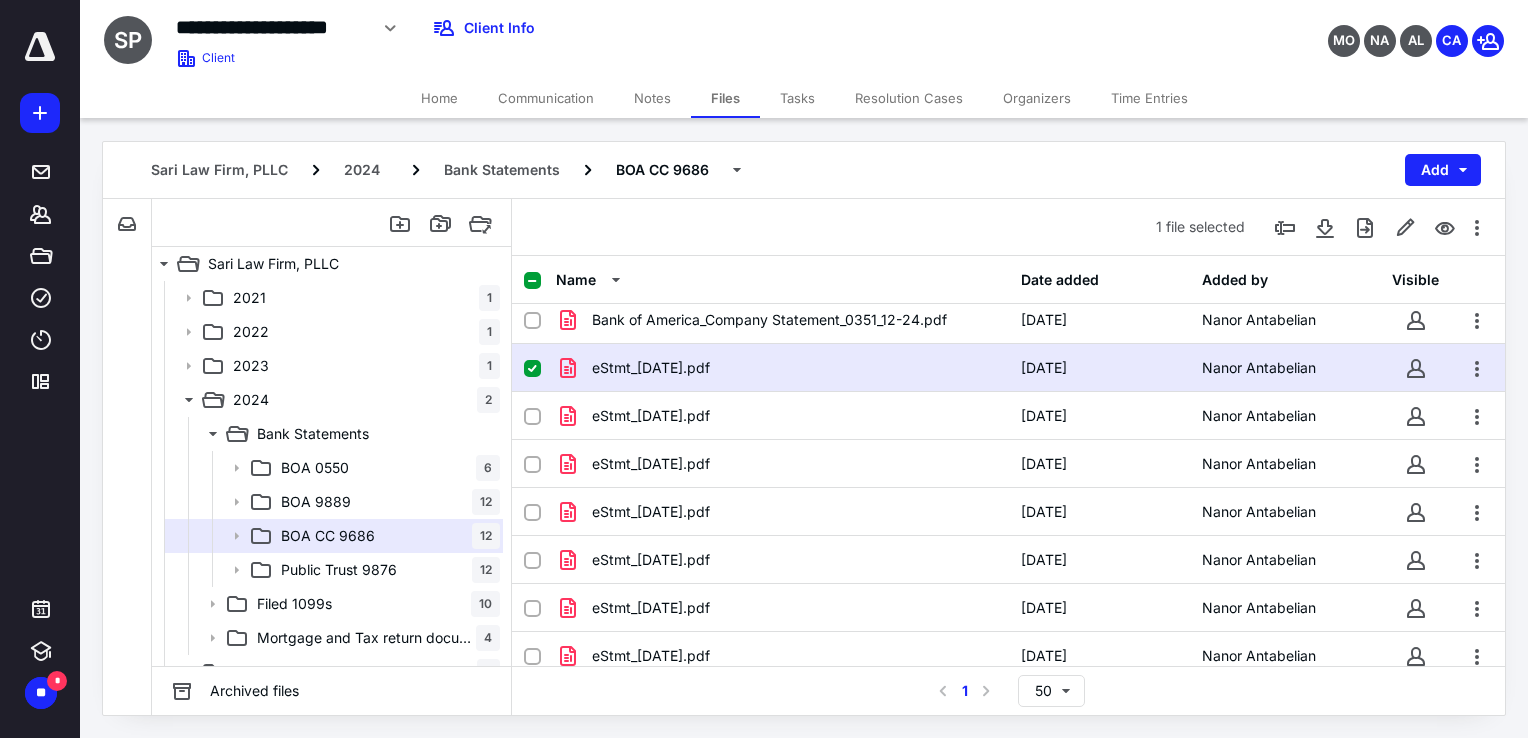 click on "eStmt_[DATE].pdf [DATE] Nanor Antabelian" at bounding box center [1008, 368] 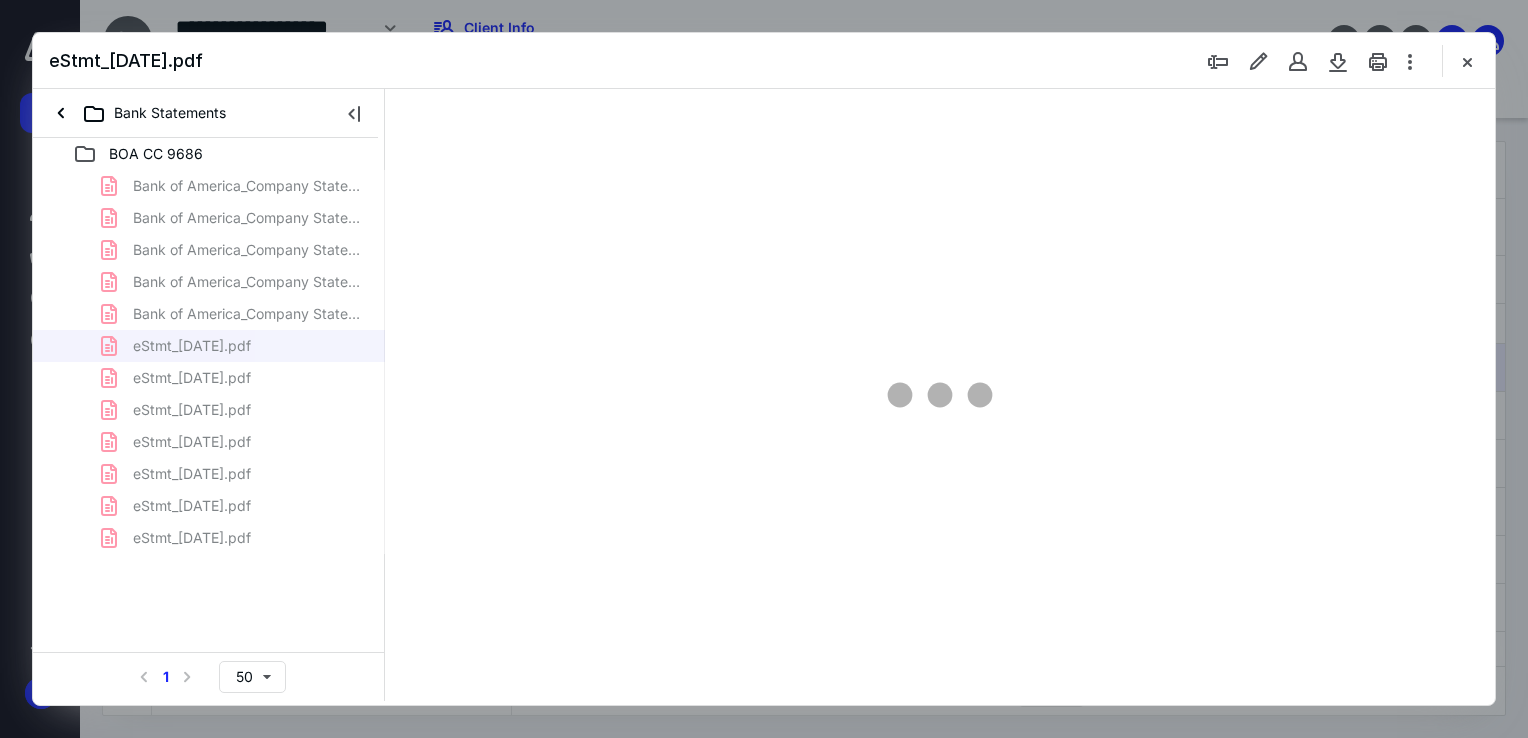 click at bounding box center [940, 395] 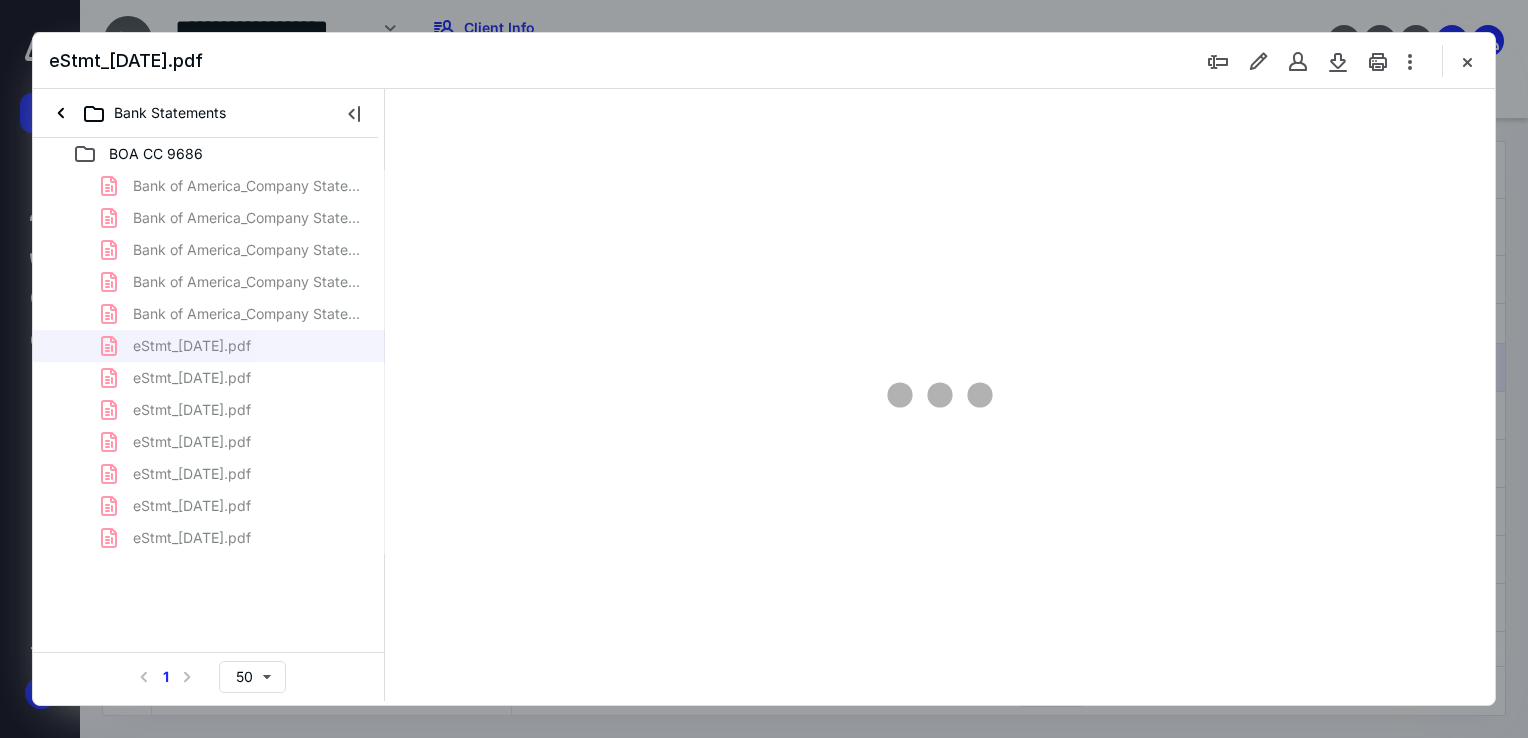scroll, scrollTop: 0, scrollLeft: 0, axis: both 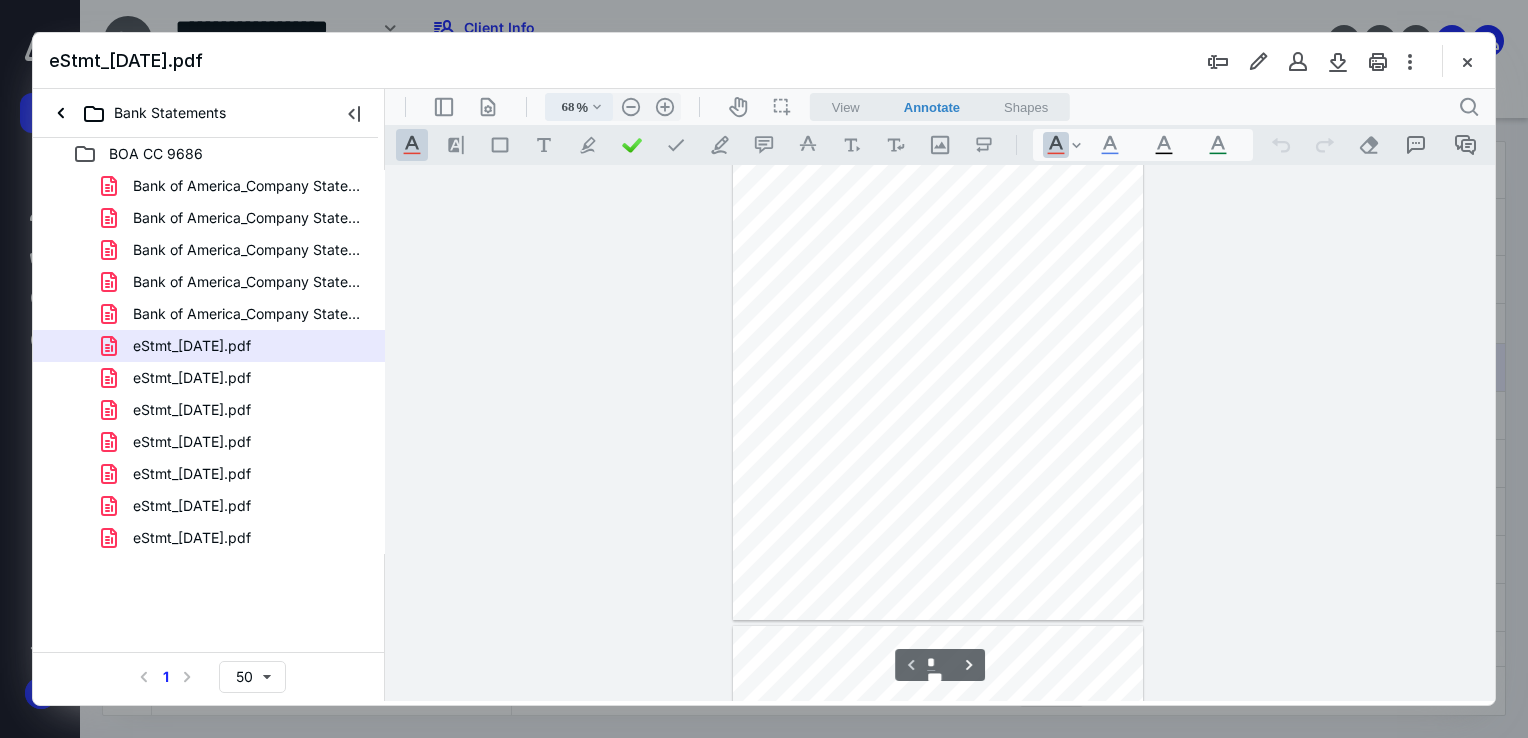 click on "68" at bounding box center (562, 107) 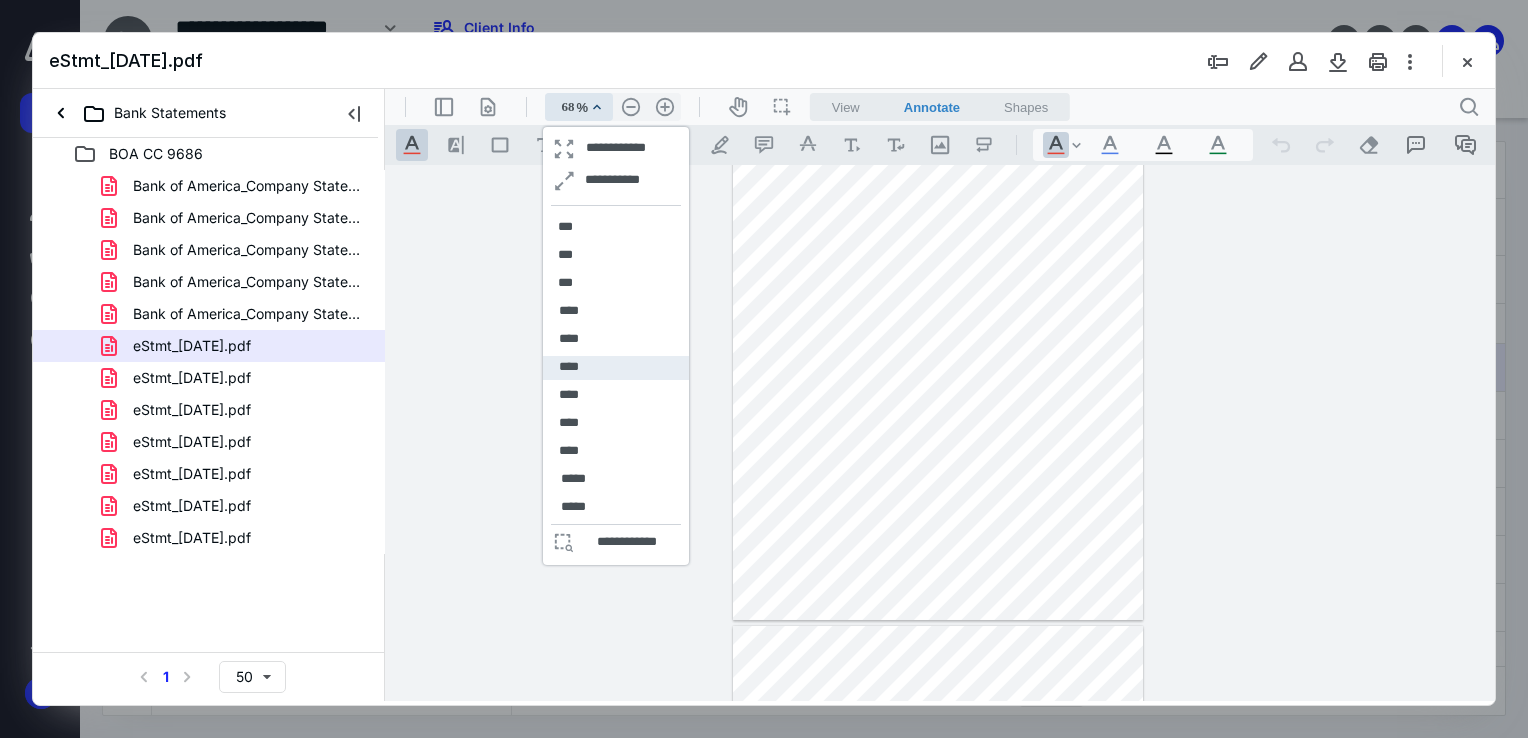 click on "****" at bounding box center (569, 367) 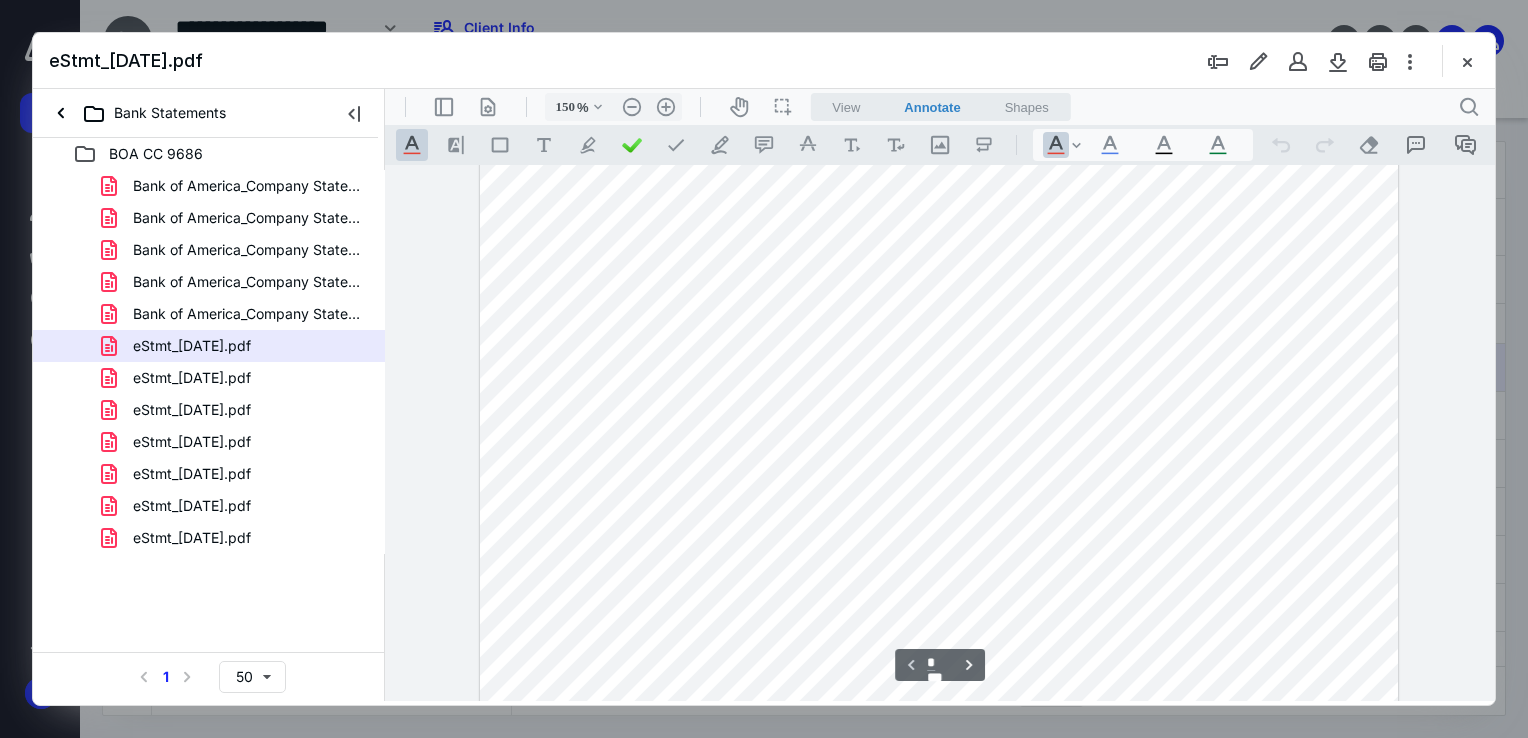 scroll, scrollTop: 0, scrollLeft: 0, axis: both 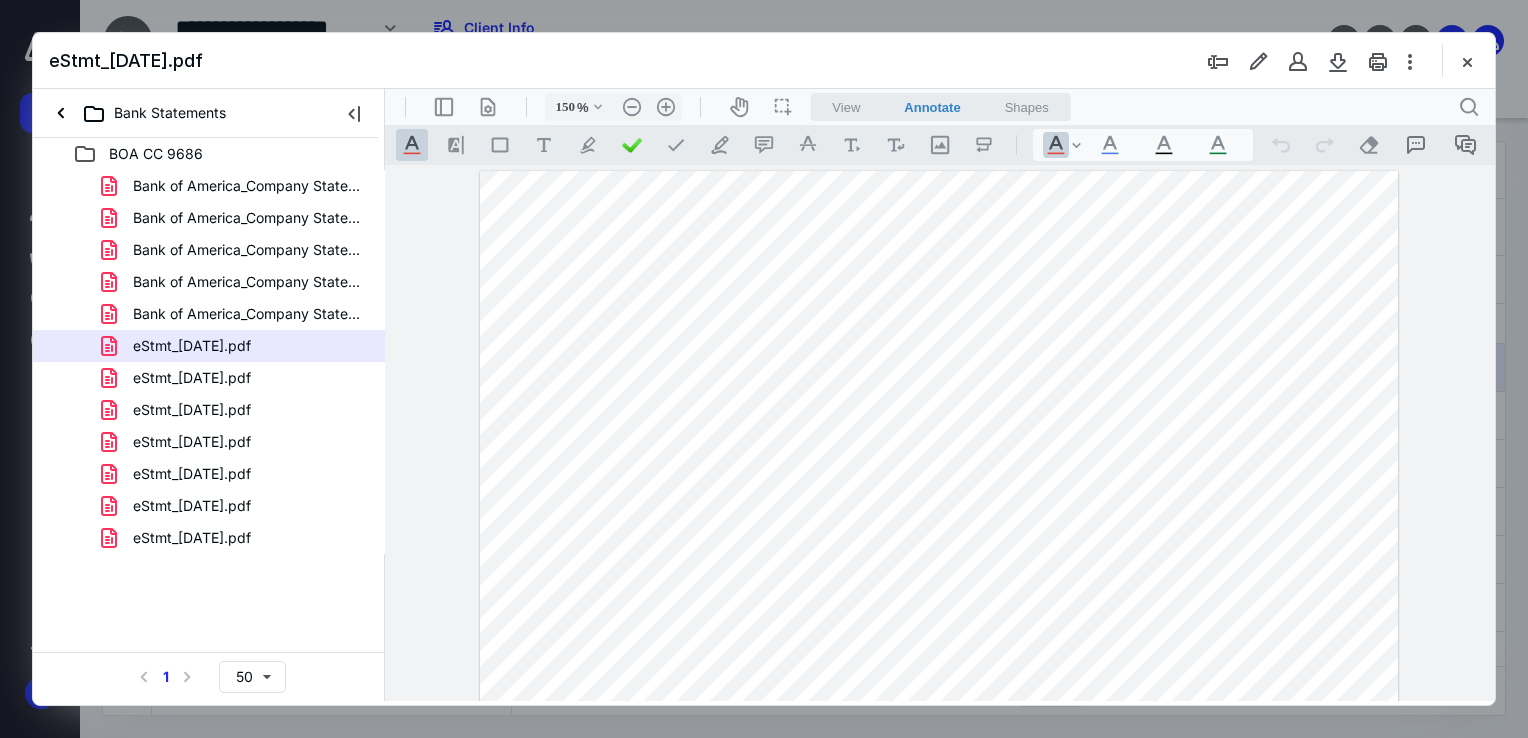 drag, startPoint x: 1346, startPoint y: 449, endPoint x: 1285, endPoint y: 449, distance: 61 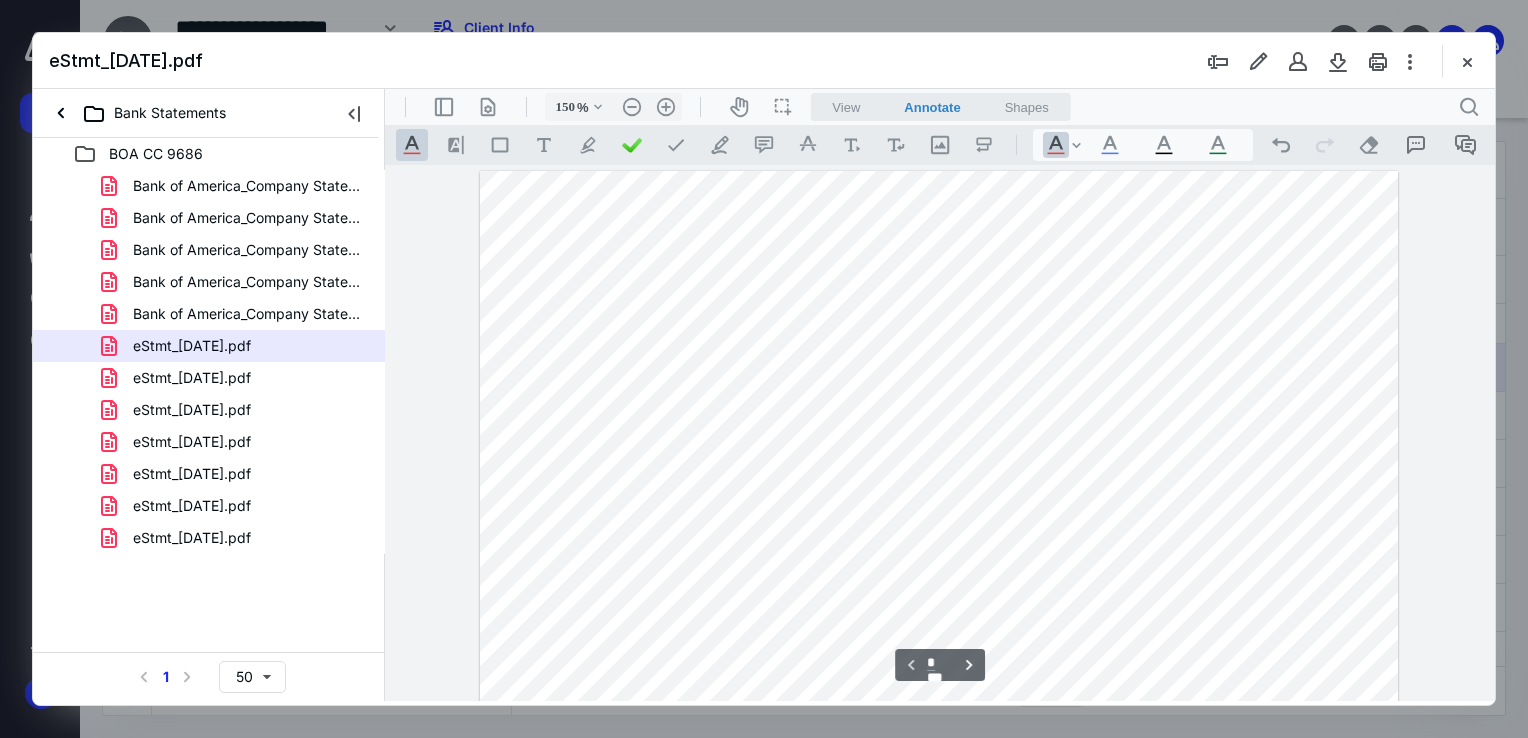 scroll, scrollTop: 100, scrollLeft: 0, axis: vertical 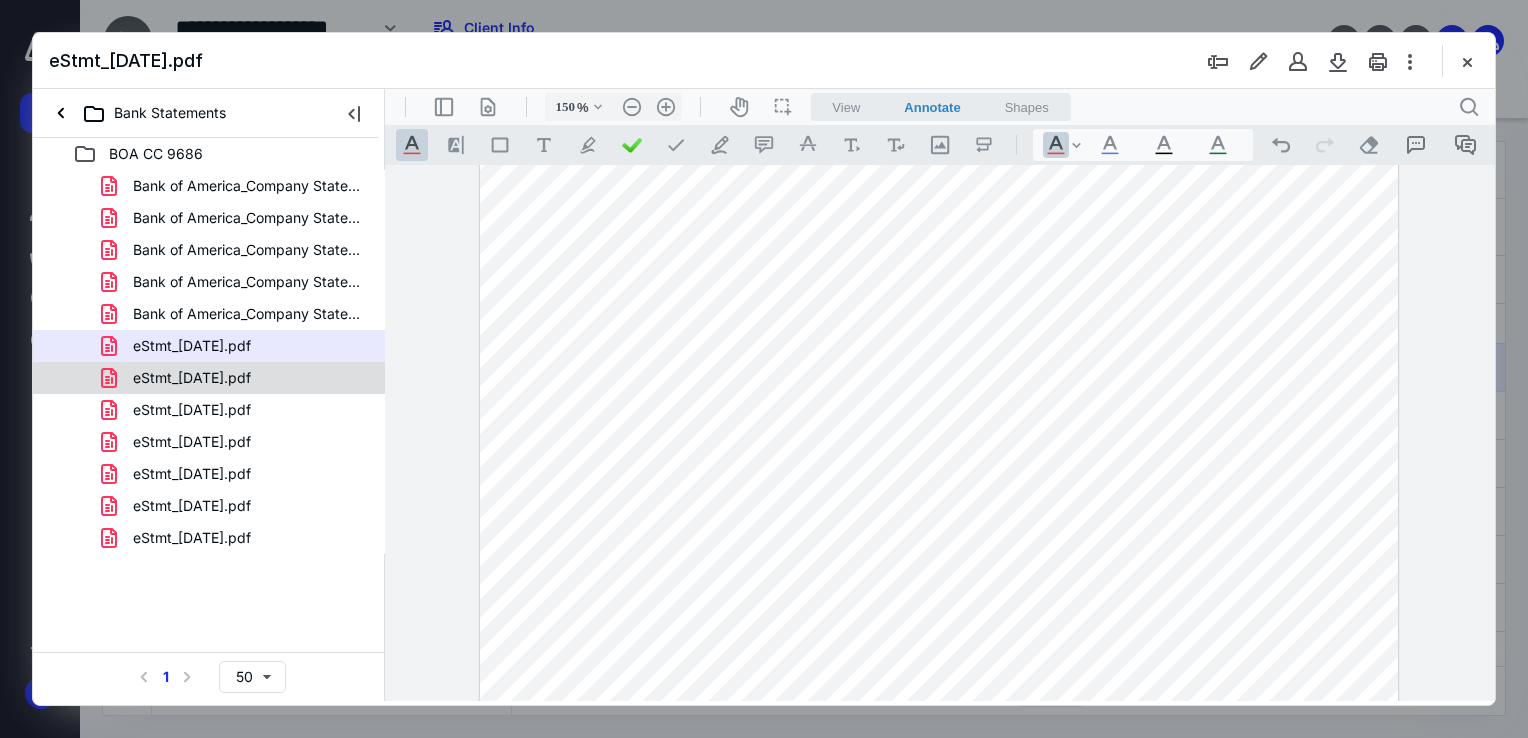 click on "eStmt_[DATE].pdf" at bounding box center [237, 378] 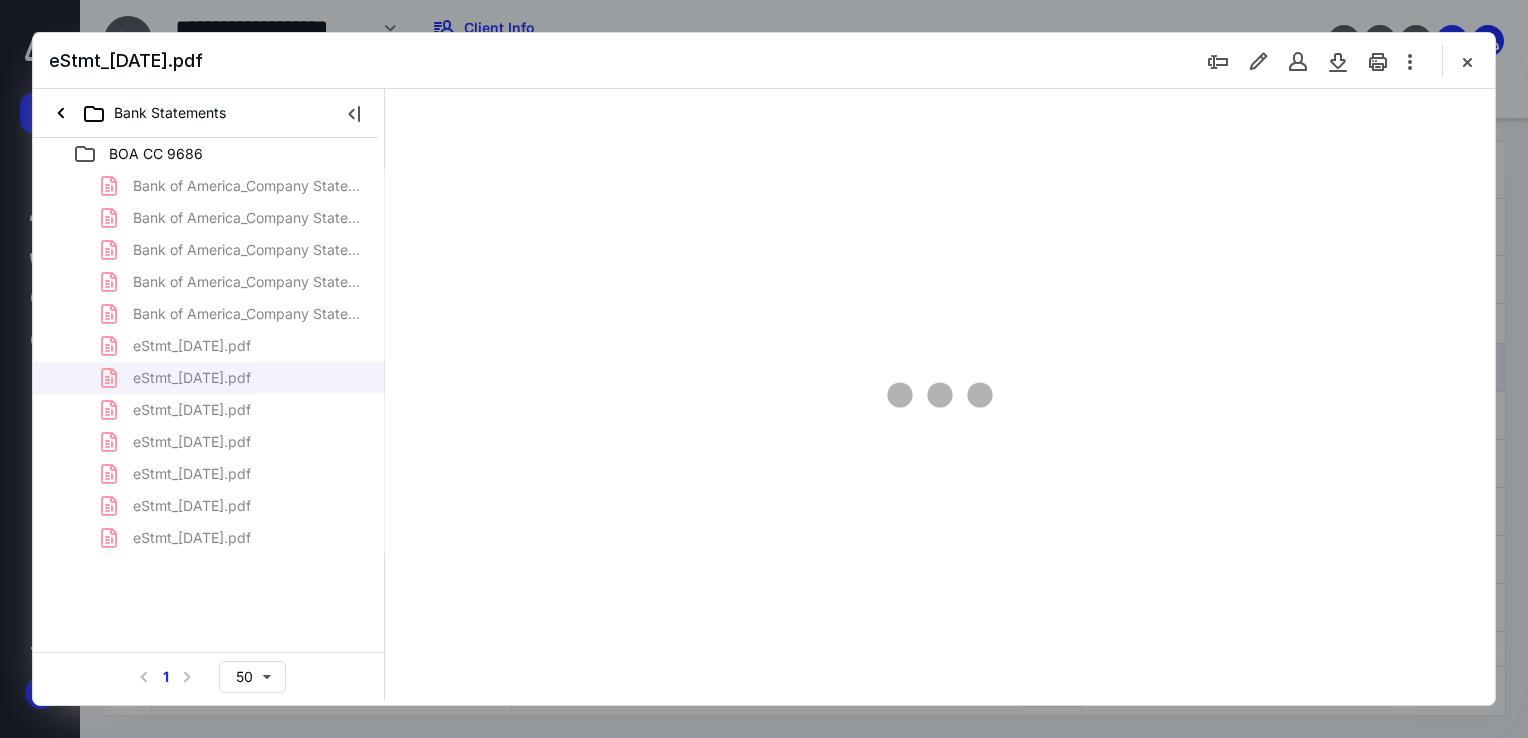 scroll, scrollTop: 79, scrollLeft: 0, axis: vertical 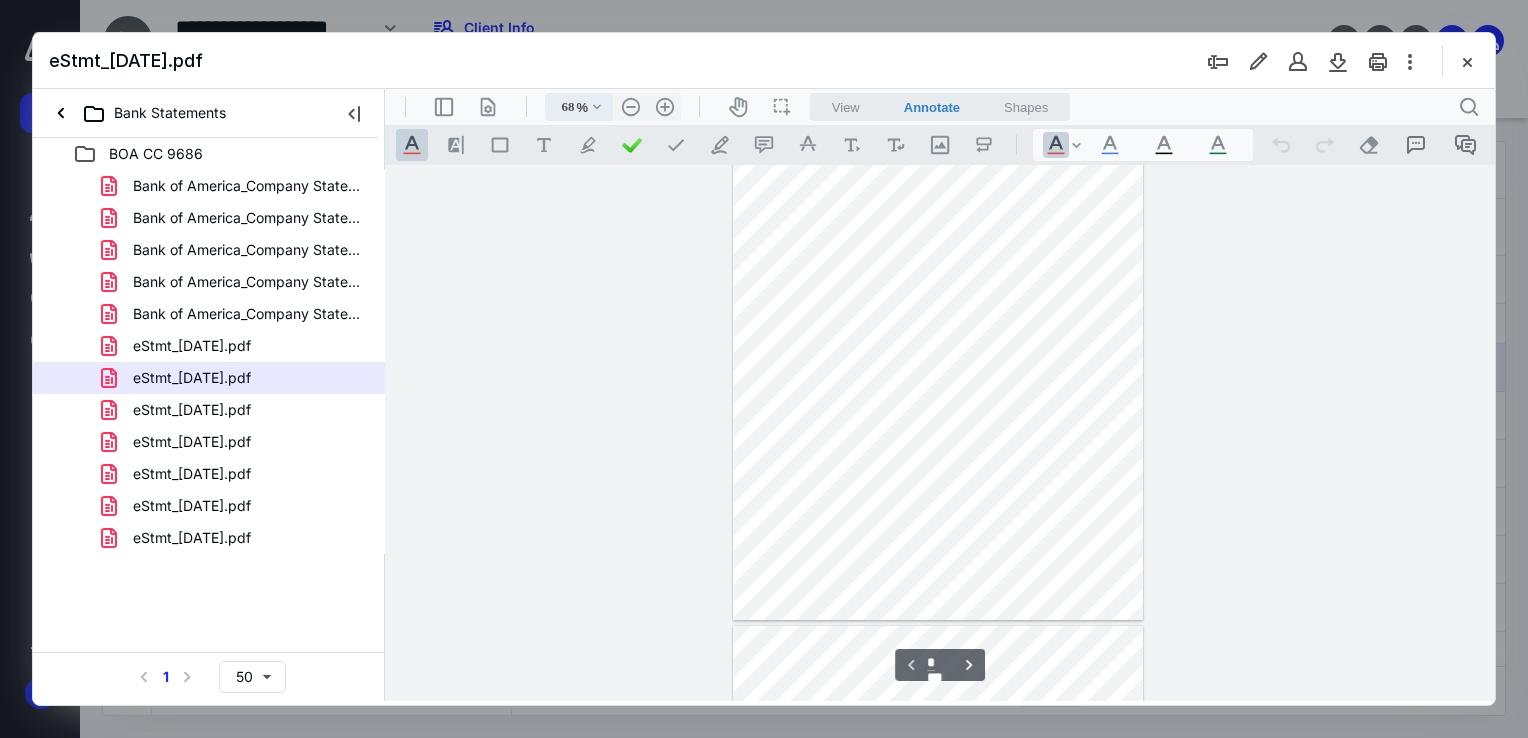 click on ".cls-1{fill:#abb0c4;} icon - chevron - down" at bounding box center (597, 107) 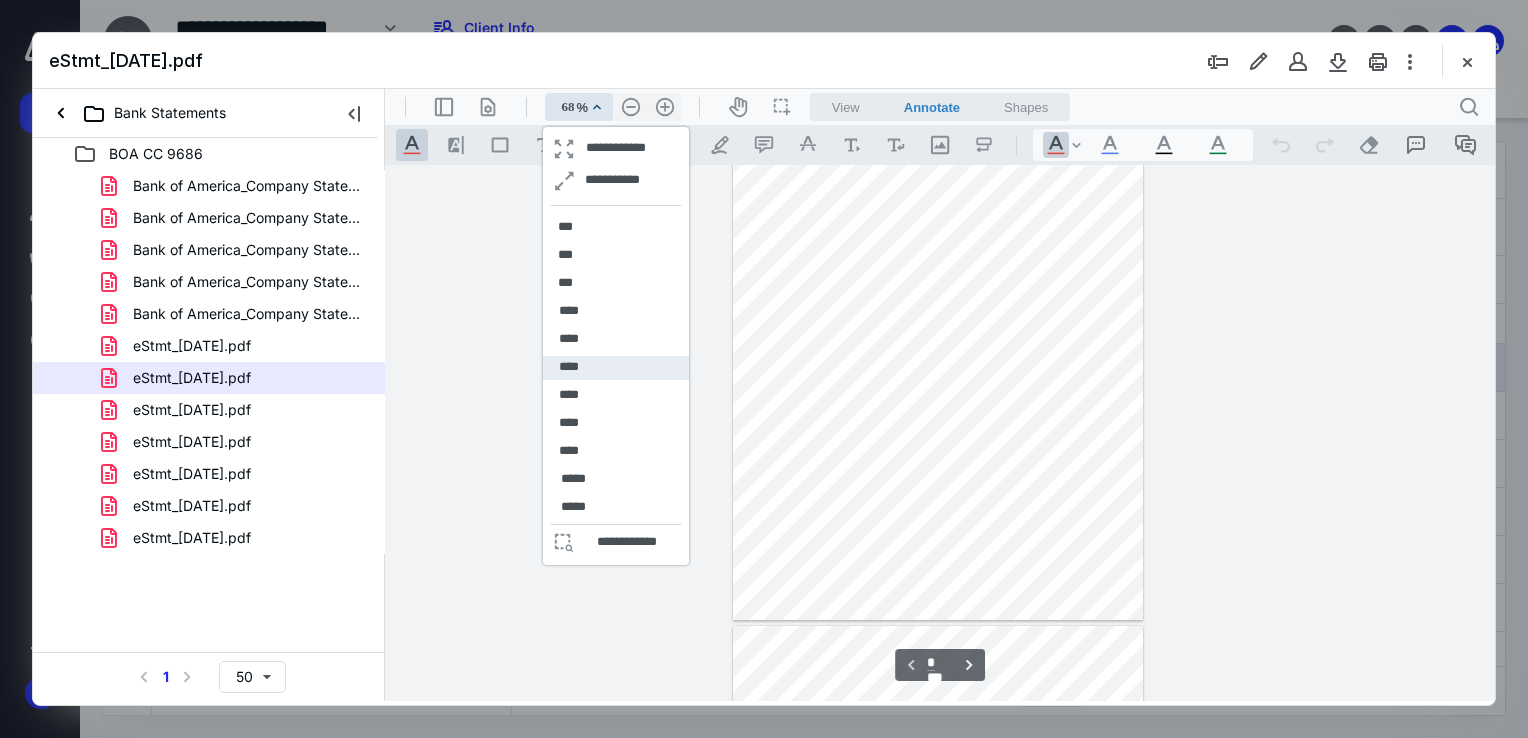 click on "****" at bounding box center [569, 367] 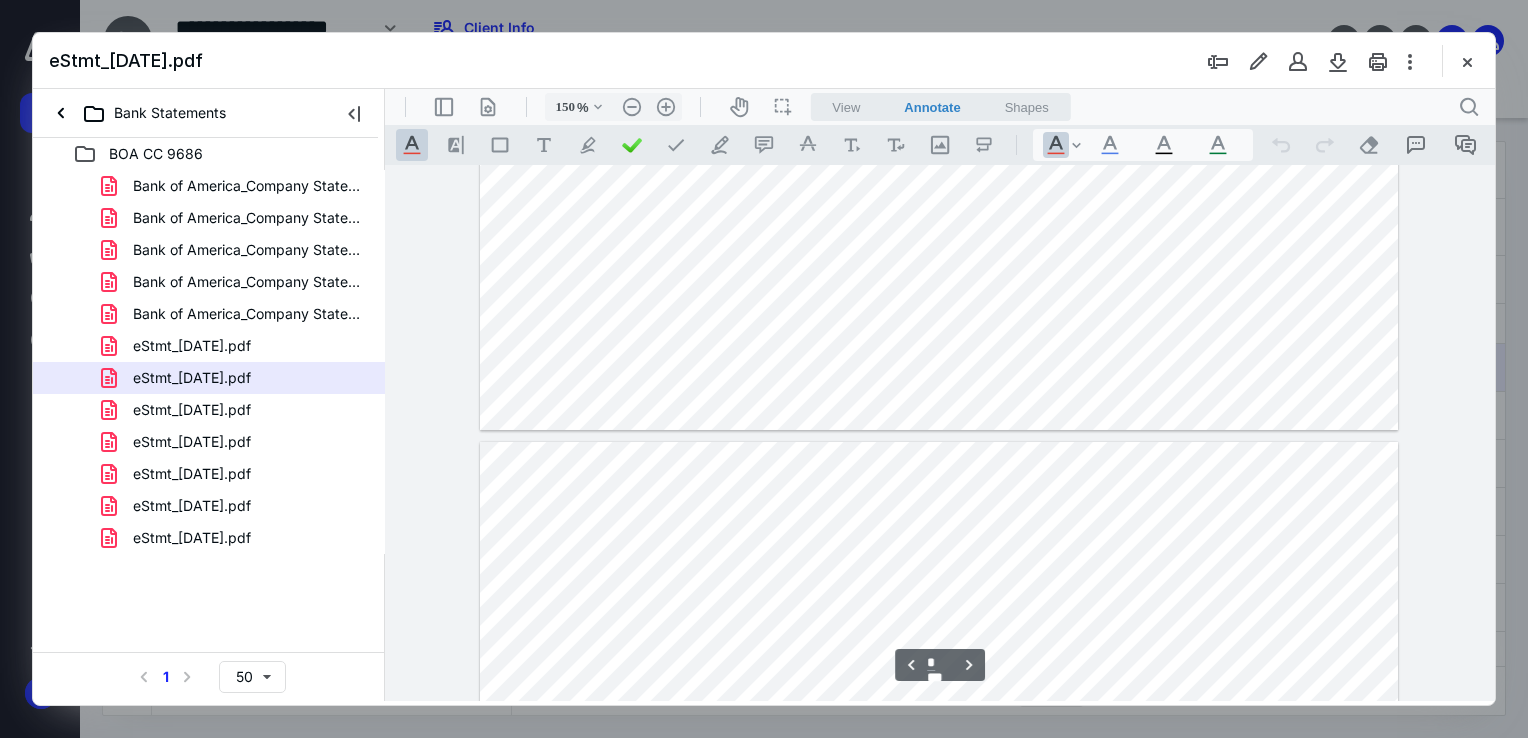 scroll, scrollTop: 3300, scrollLeft: 0, axis: vertical 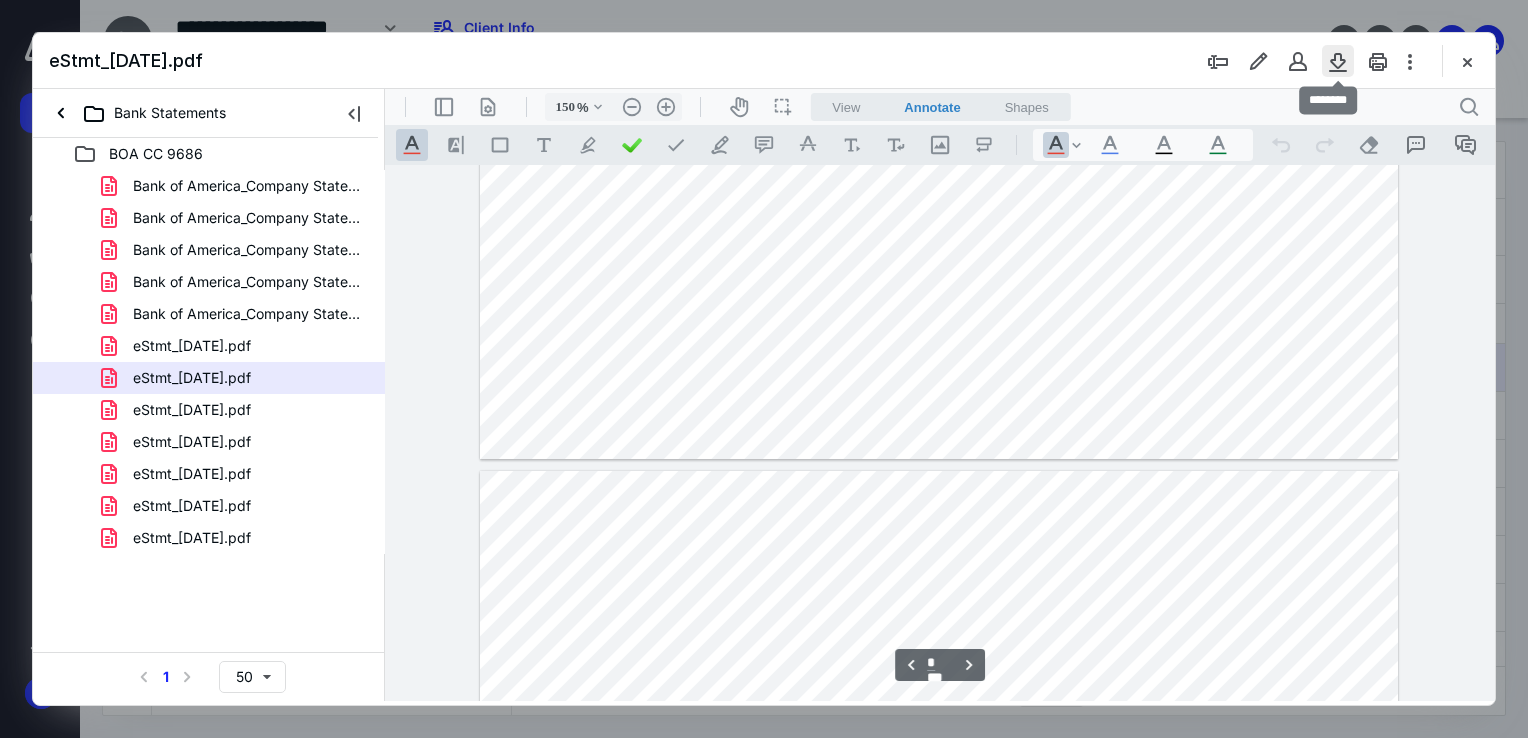 click at bounding box center (1338, 61) 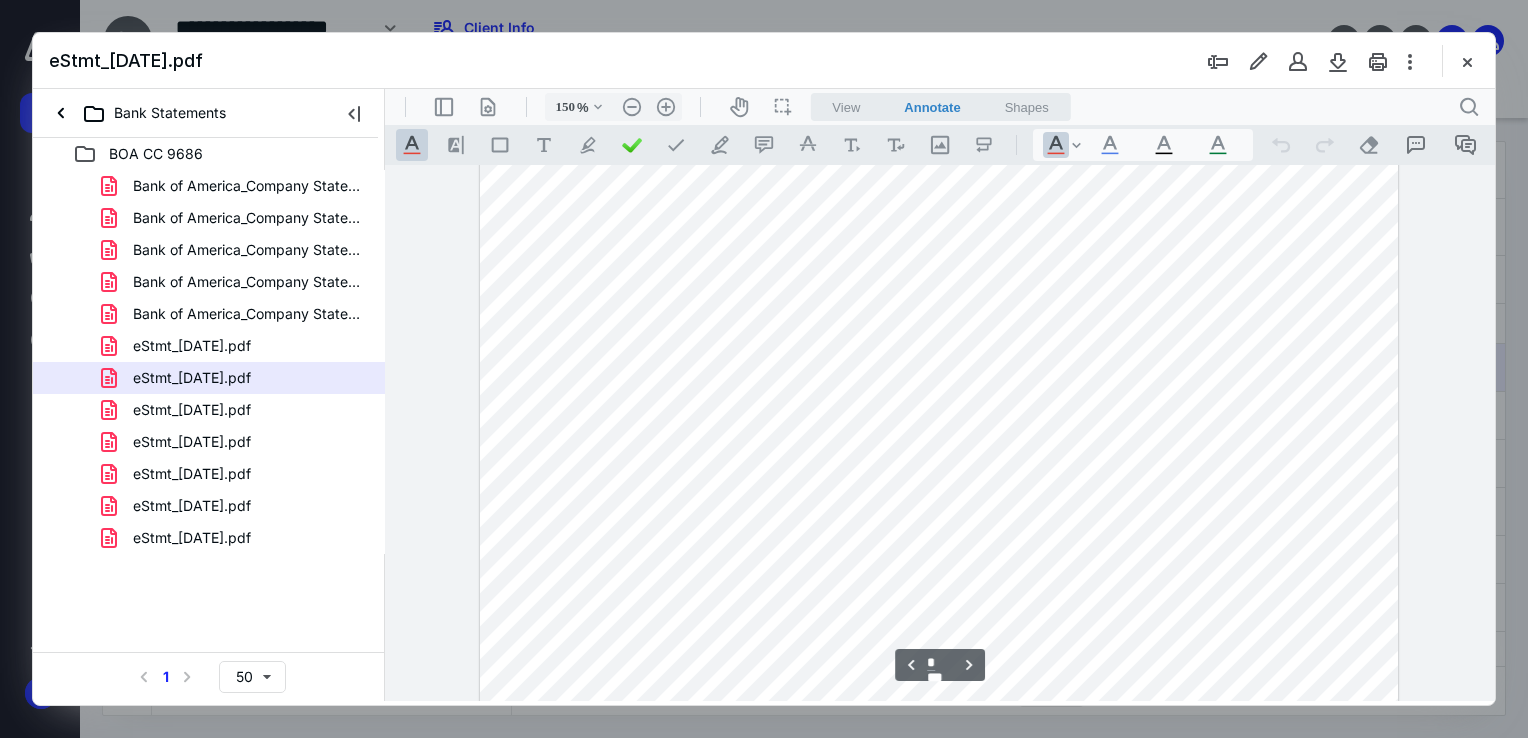 scroll, scrollTop: 2900, scrollLeft: 0, axis: vertical 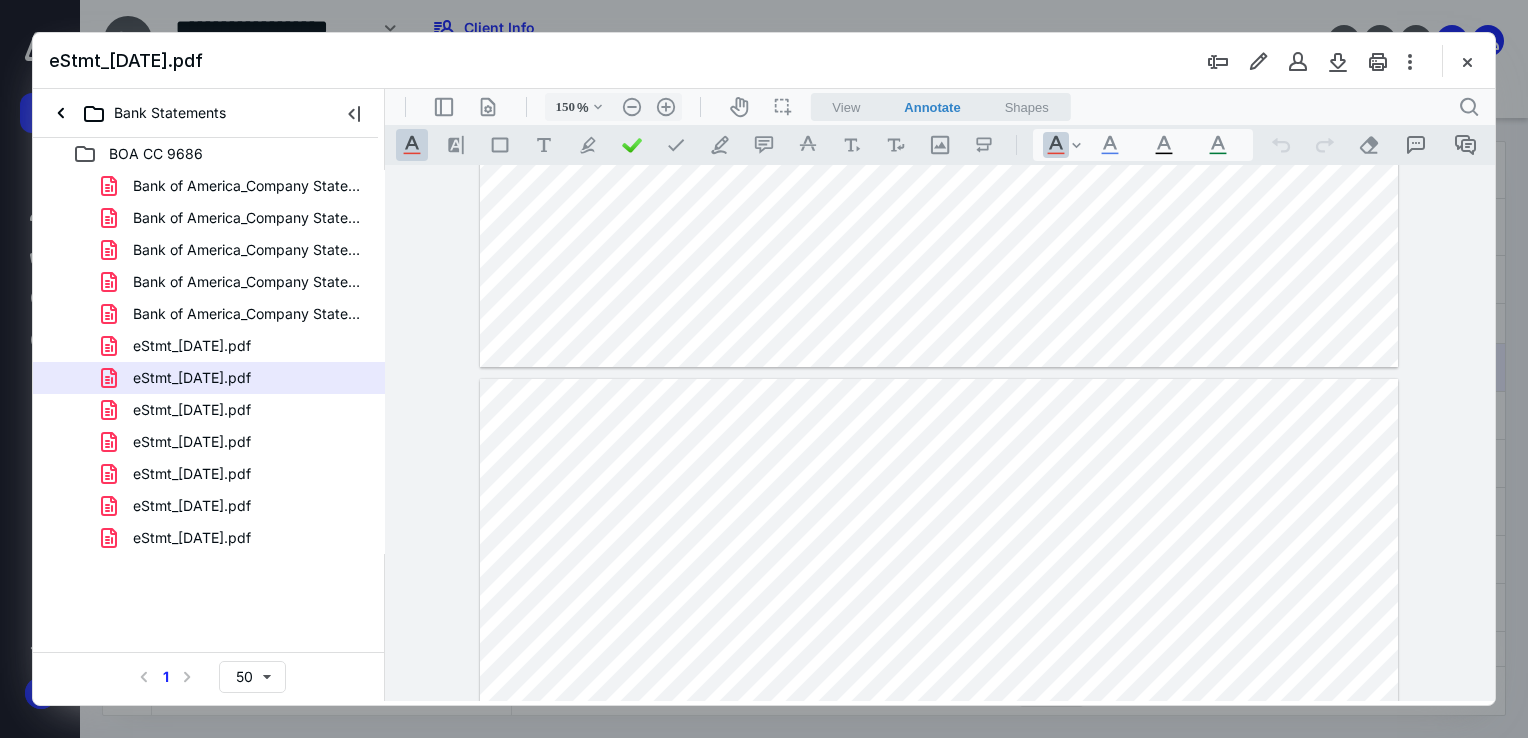 type on "*" 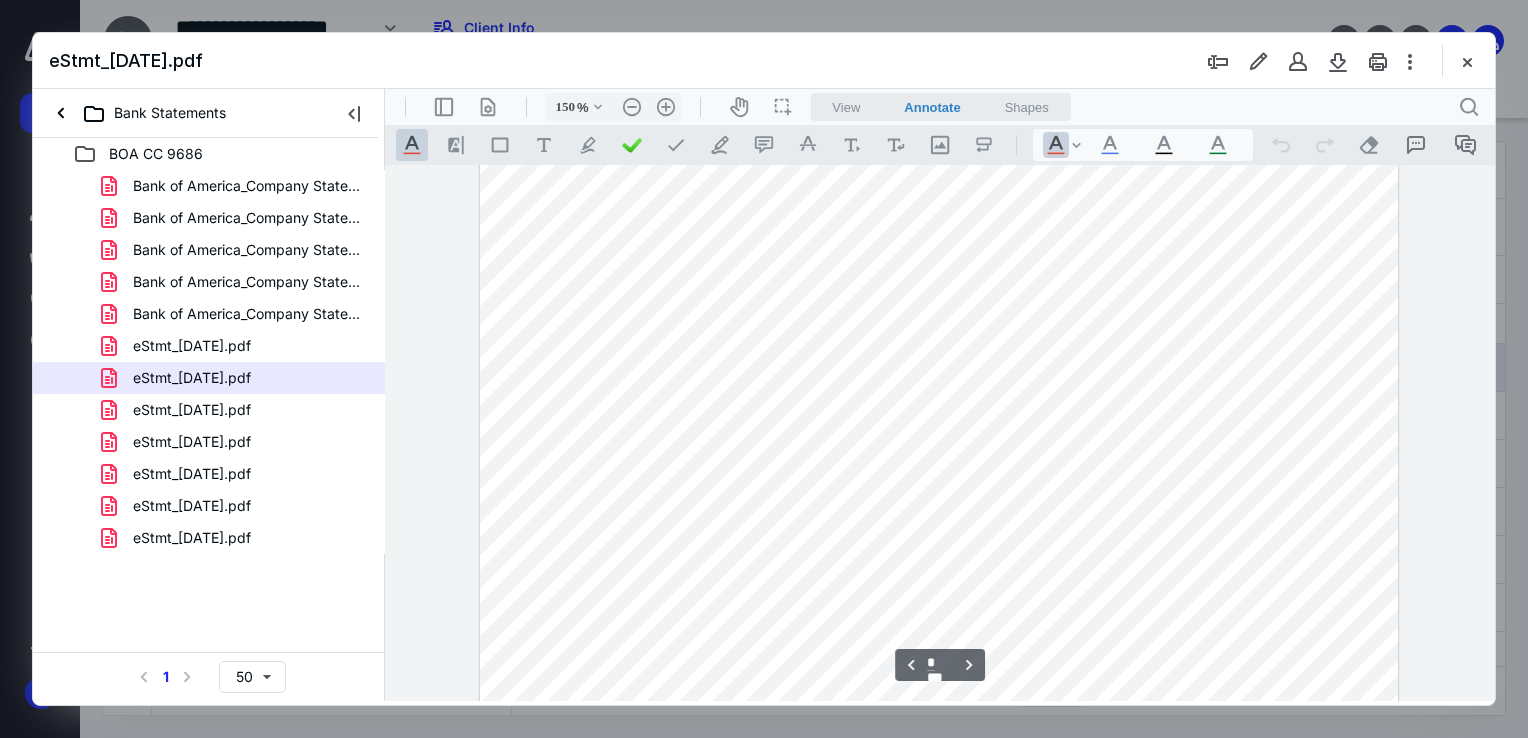 scroll, scrollTop: 2492, scrollLeft: 0, axis: vertical 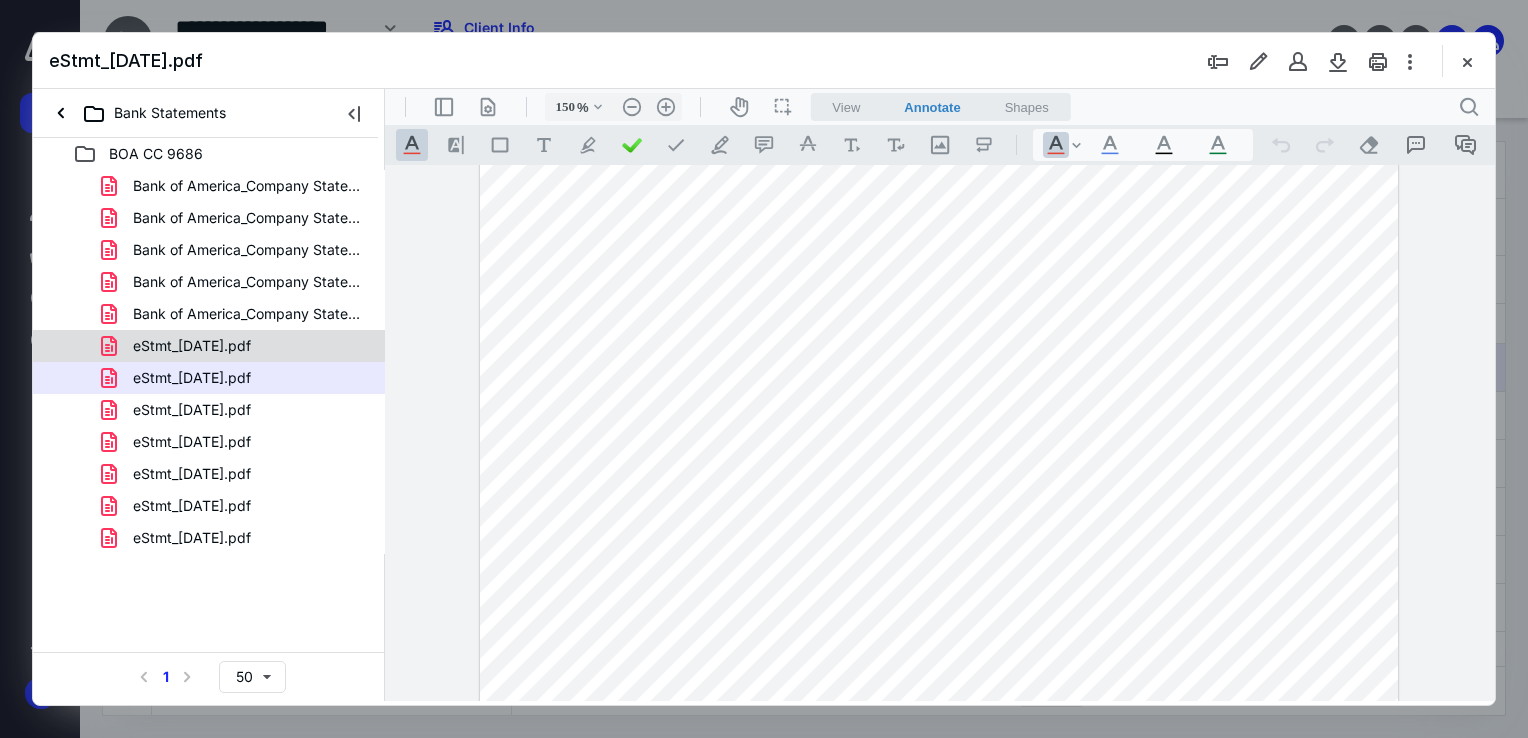 drag, startPoint x: 228, startPoint y: 343, endPoint x: 1488, endPoint y: 469, distance: 1266.2843 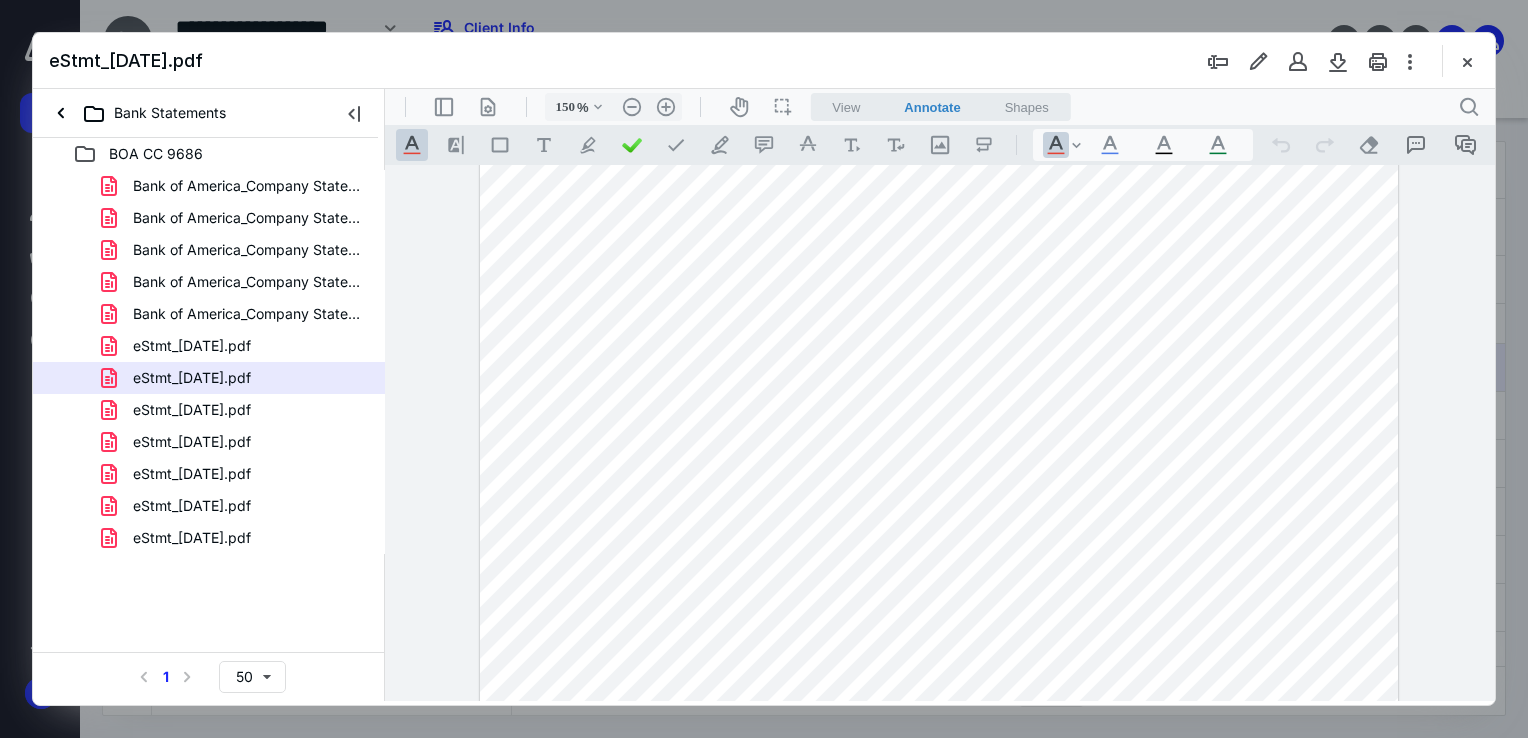 click on "eStmt_[DATE].pdf" at bounding box center (192, 346) 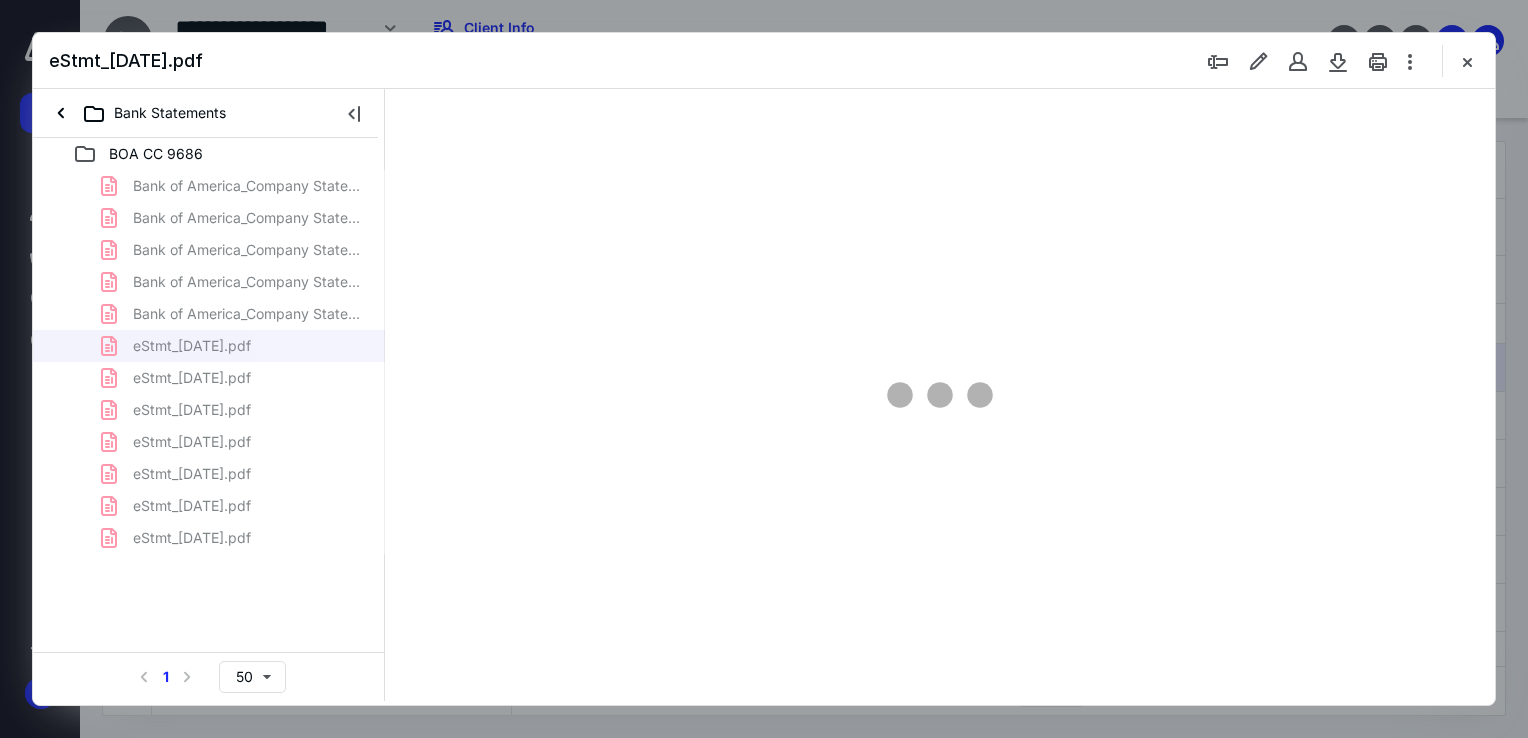 scroll, scrollTop: 79, scrollLeft: 0, axis: vertical 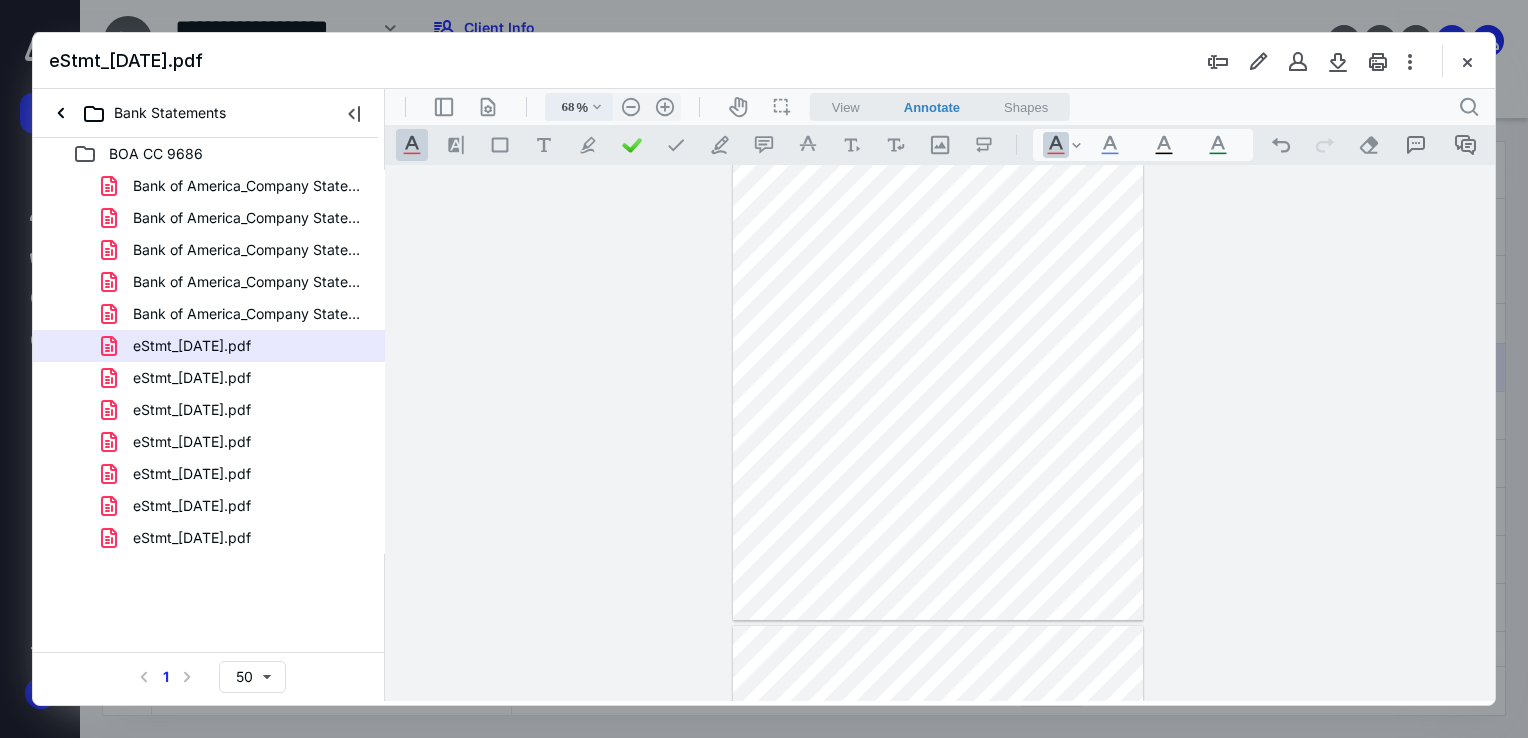 click on "68" at bounding box center [562, 107] 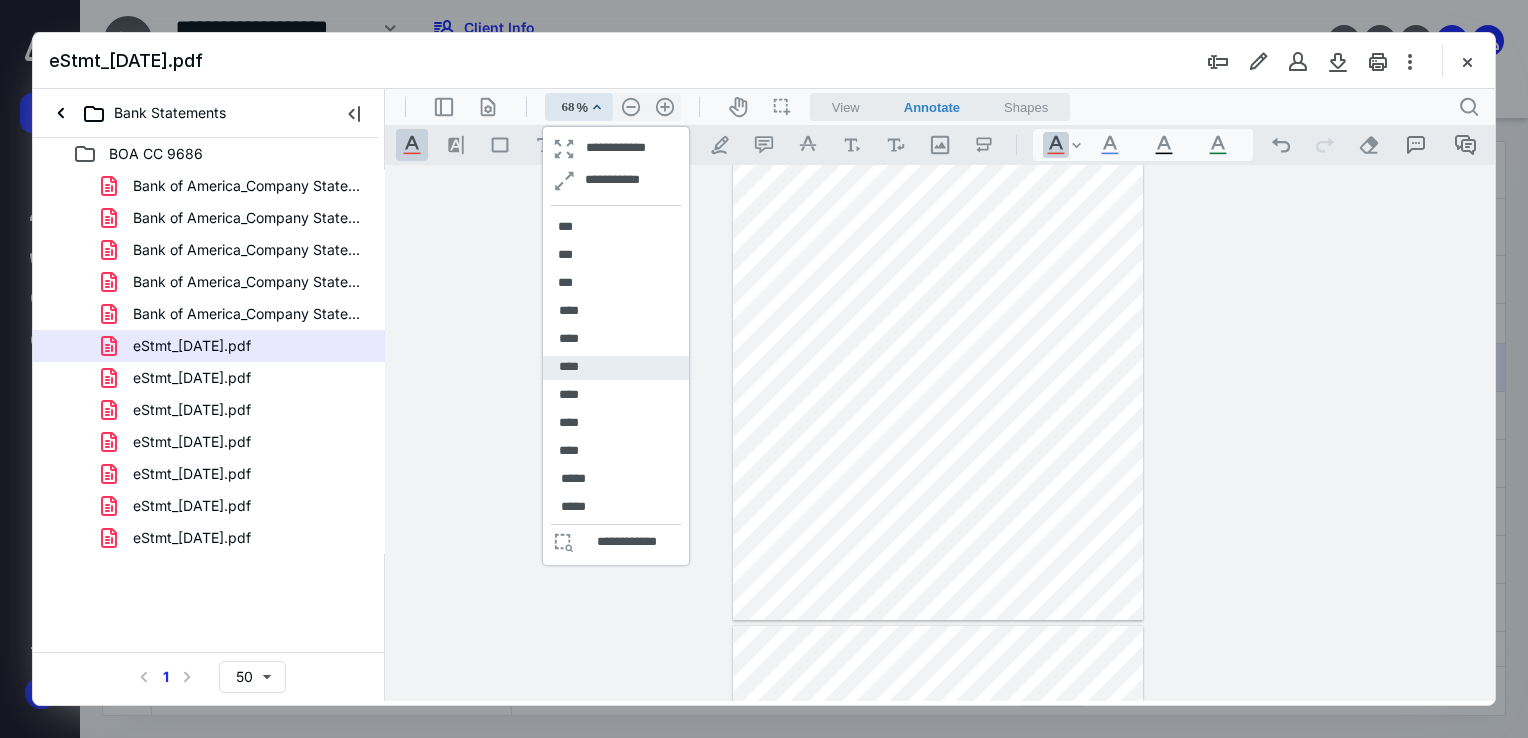 click on "****" at bounding box center [616, 368] 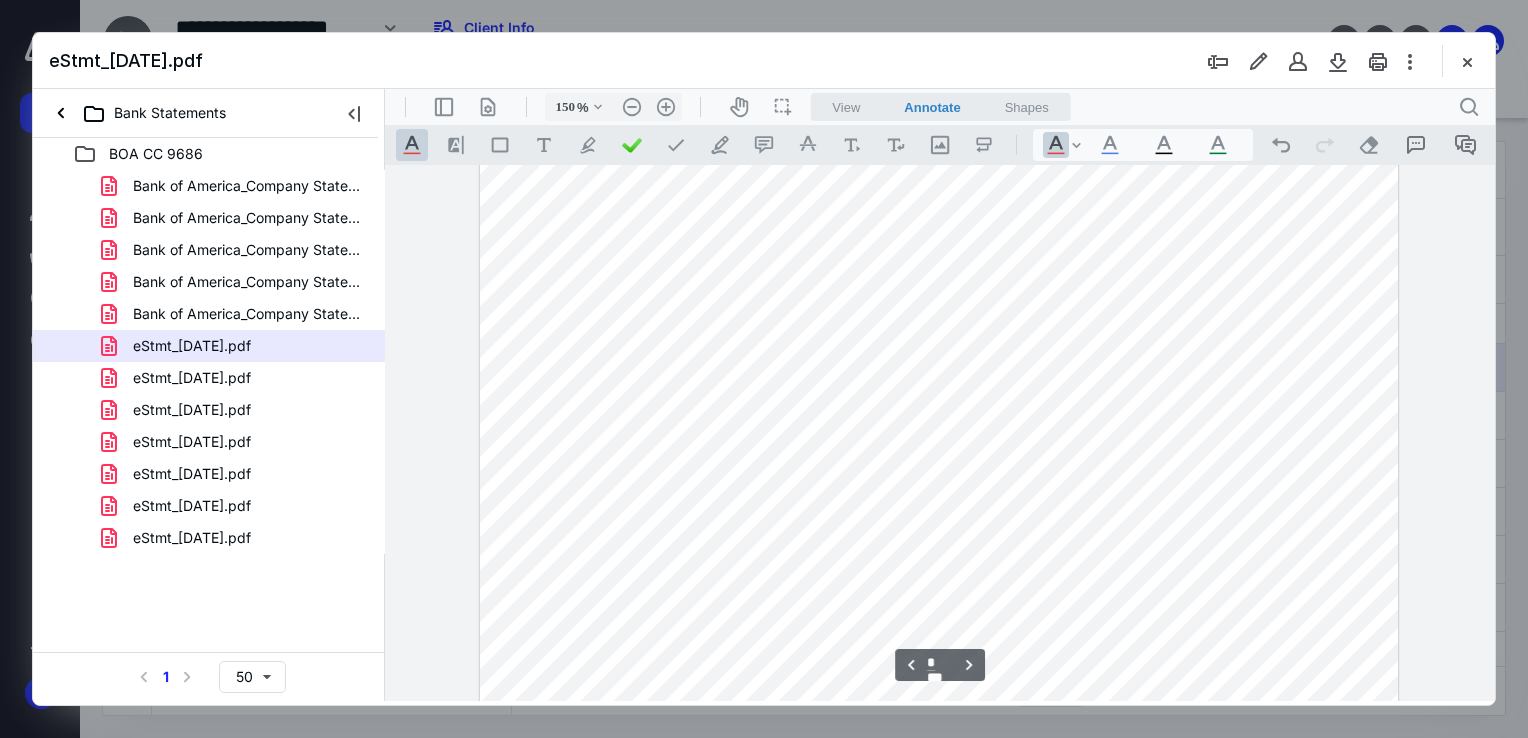 scroll, scrollTop: 2561, scrollLeft: 0, axis: vertical 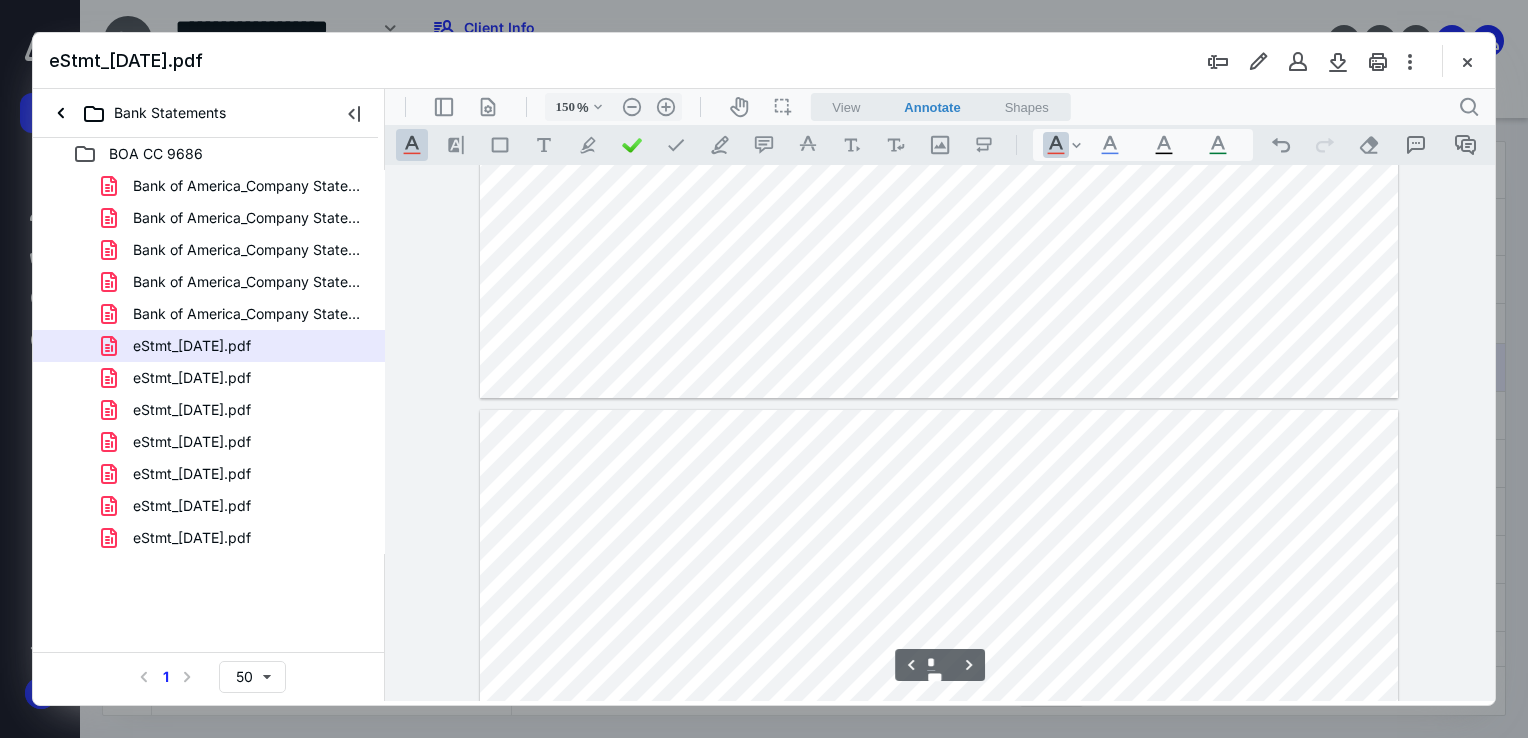 type on "*" 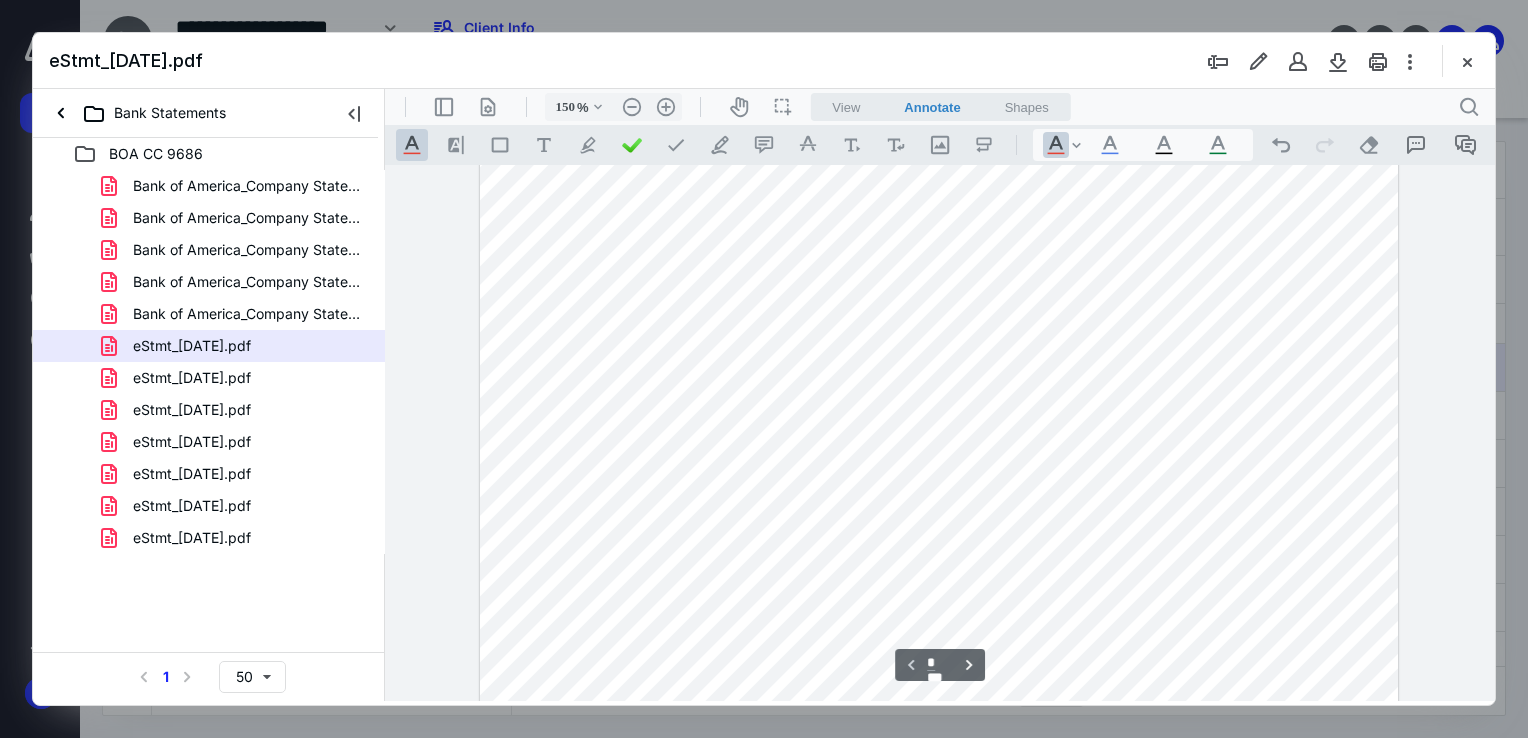 scroll, scrollTop: 0, scrollLeft: 0, axis: both 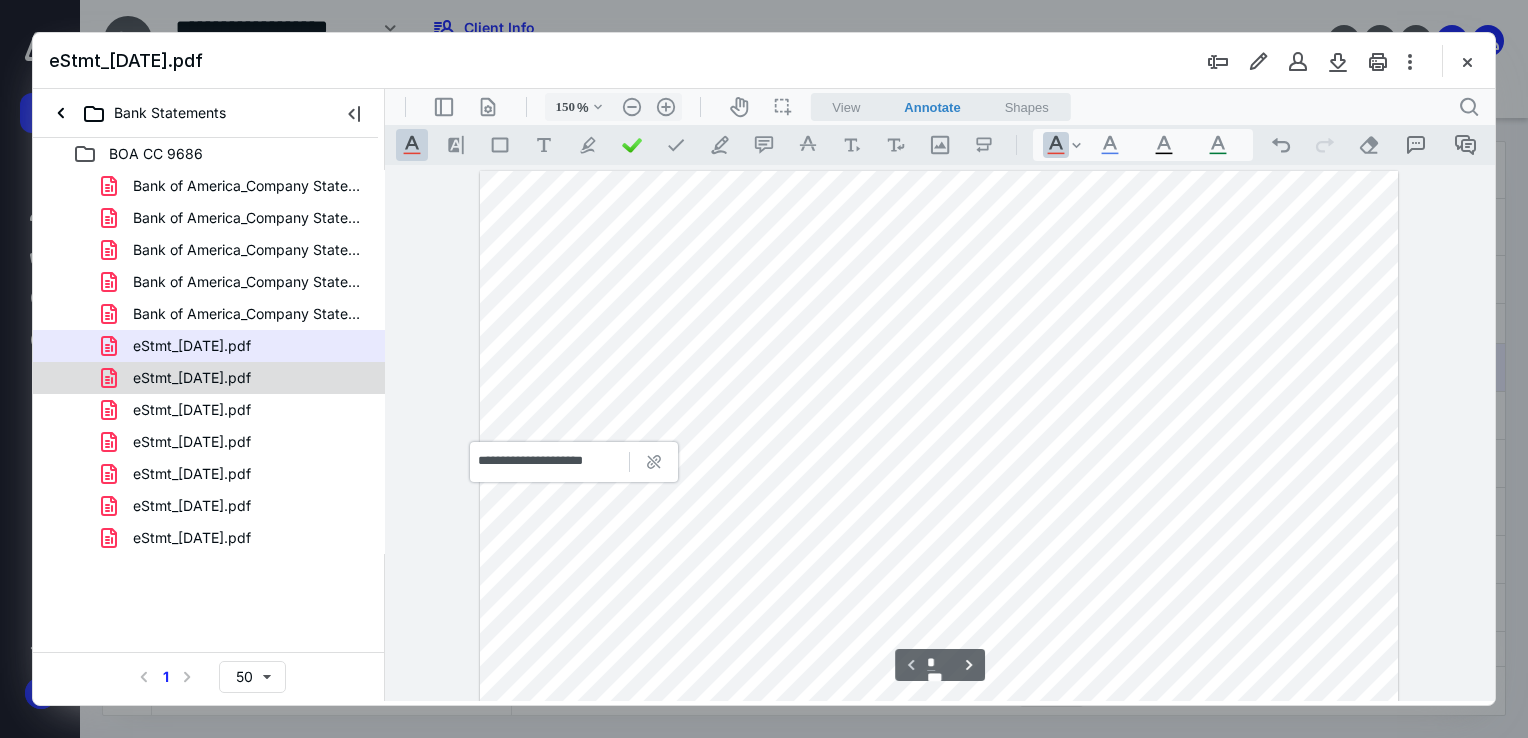 click on "eStmt_[DATE].pdf" at bounding box center [209, 378] 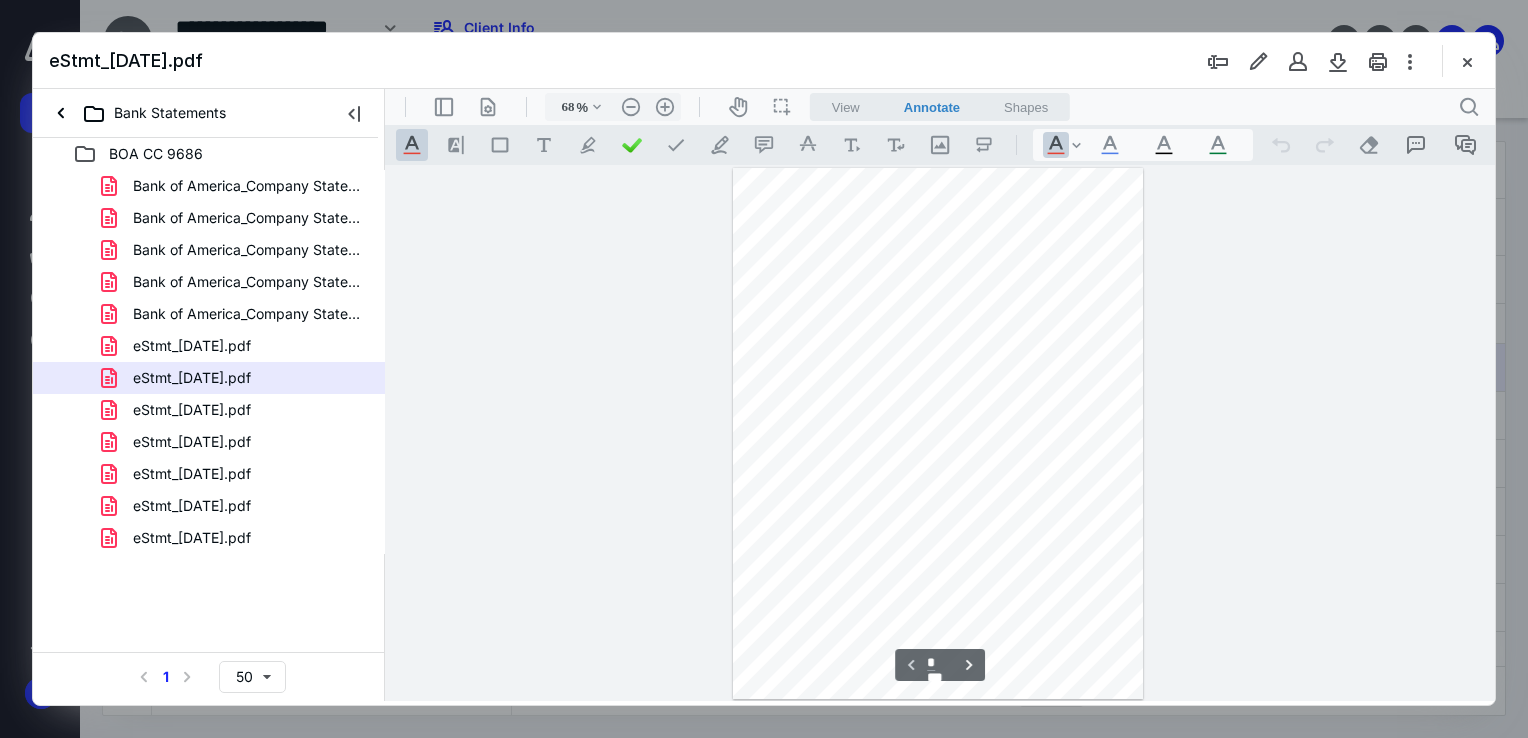 scroll, scrollTop: 79, scrollLeft: 0, axis: vertical 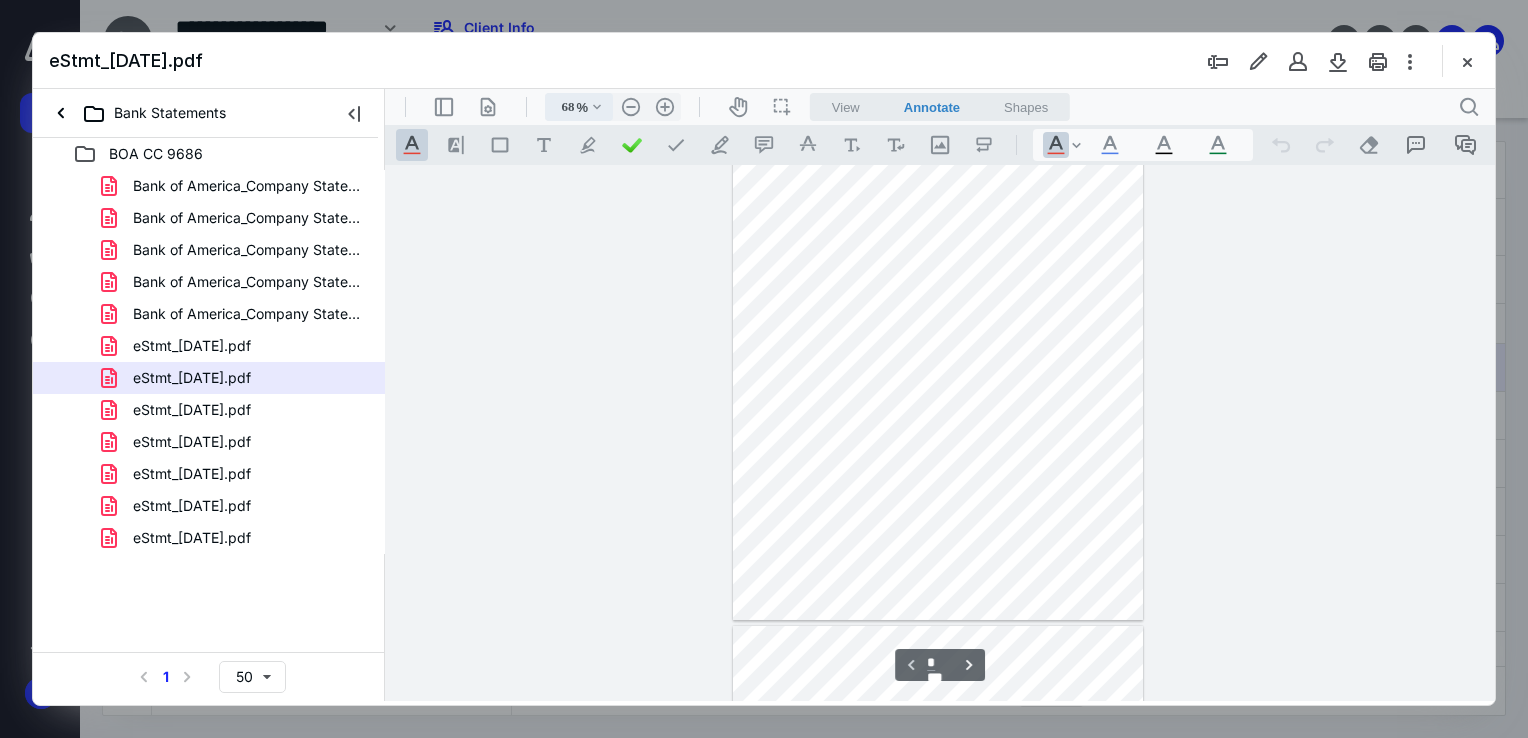 click on "68" at bounding box center (562, 107) 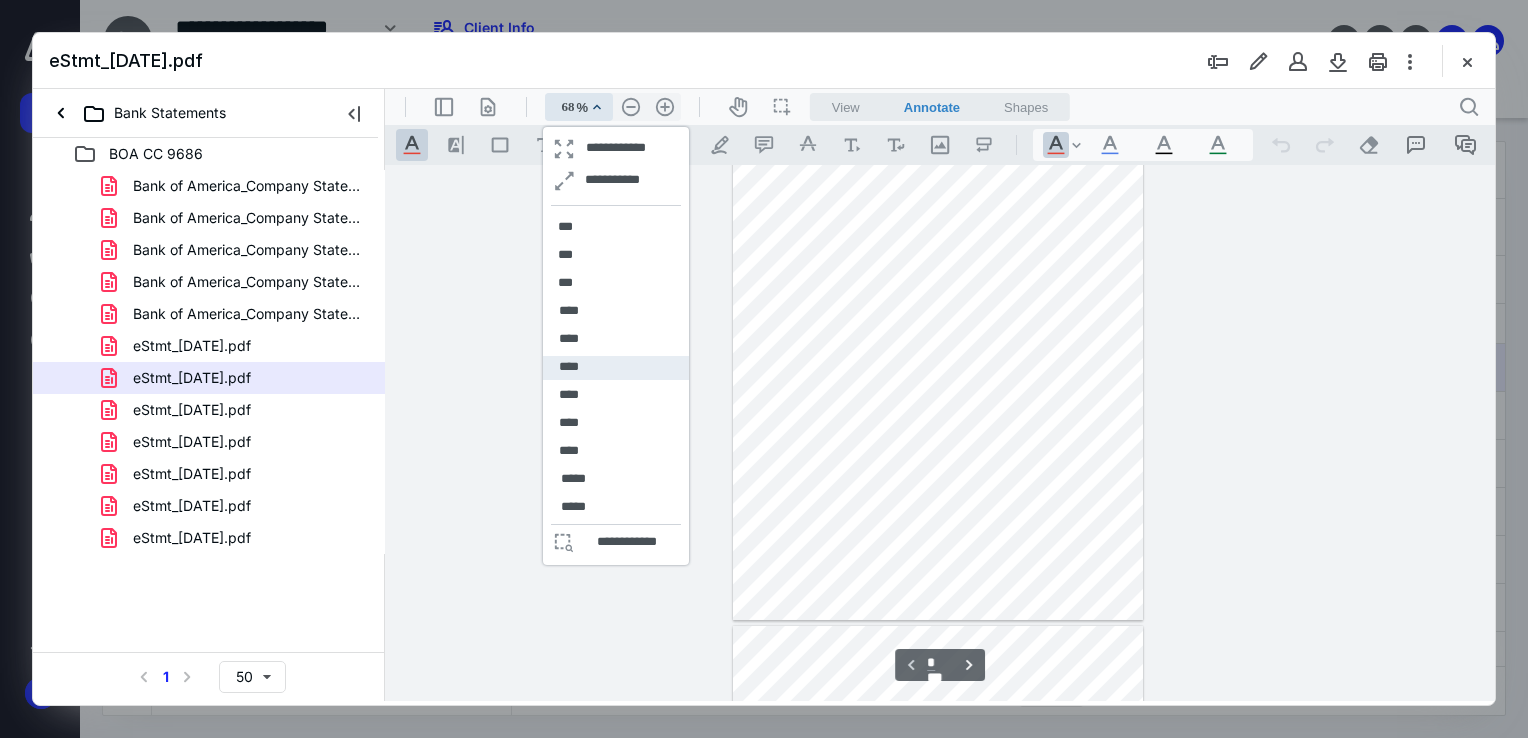 click on "****" at bounding box center [569, 367] 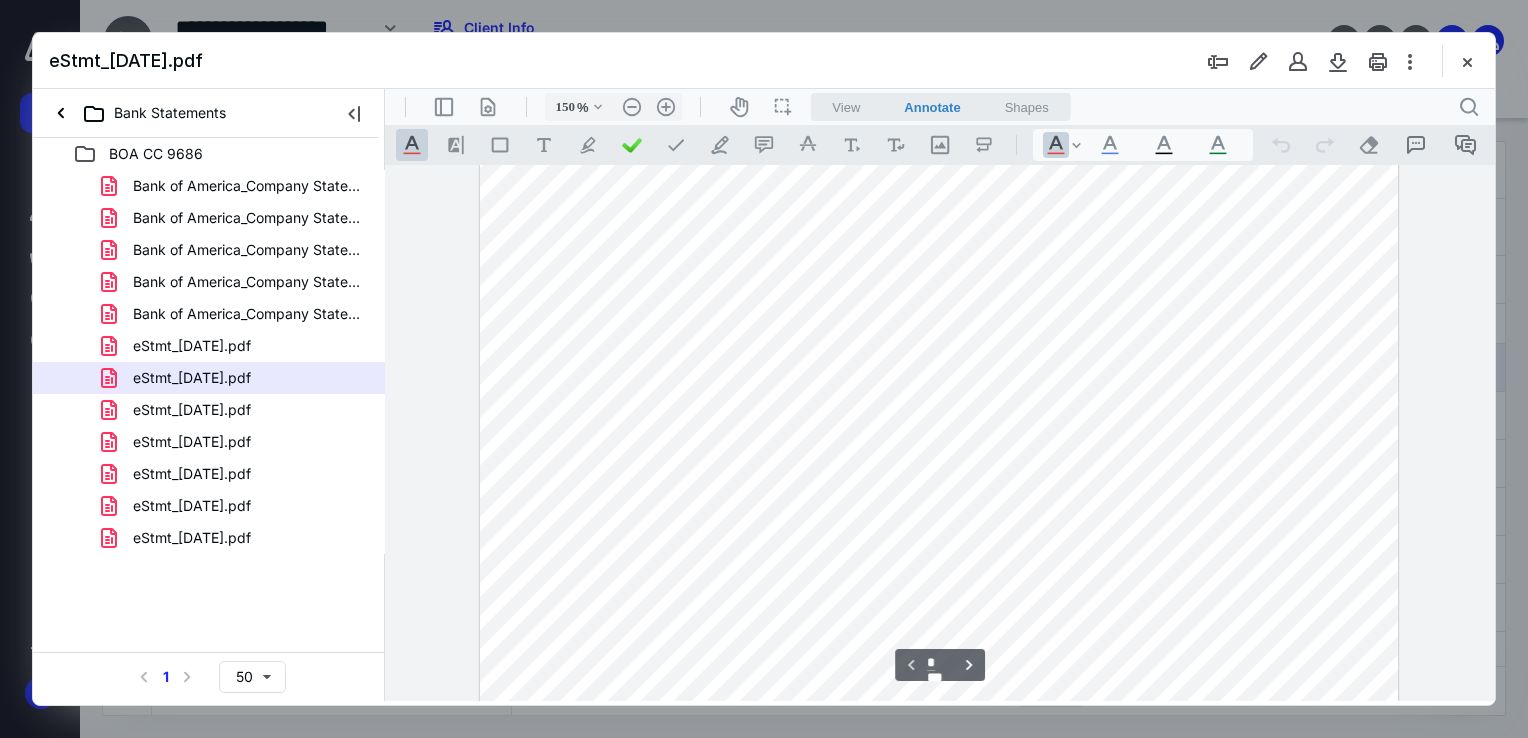 scroll, scrollTop: 161, scrollLeft: 0, axis: vertical 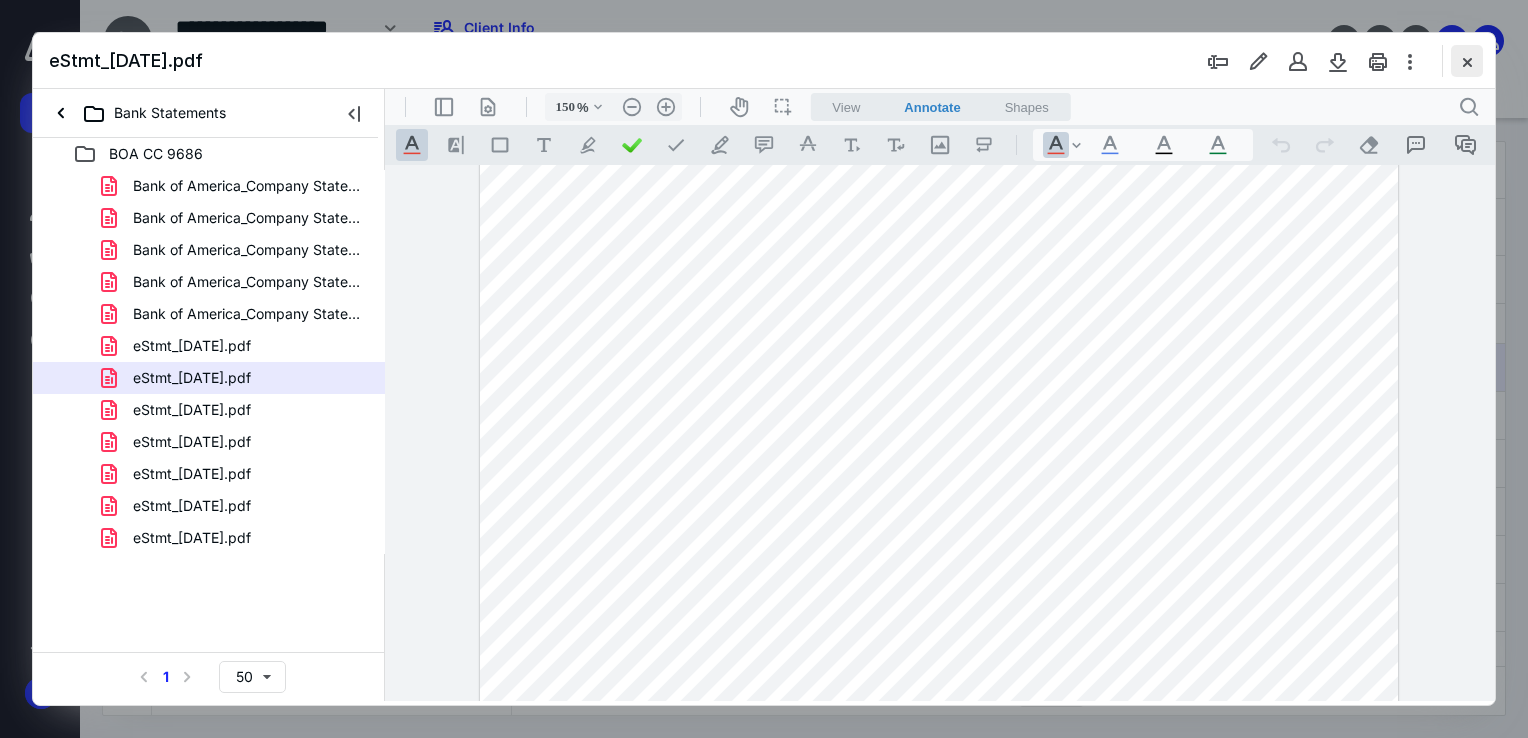click at bounding box center (1467, 61) 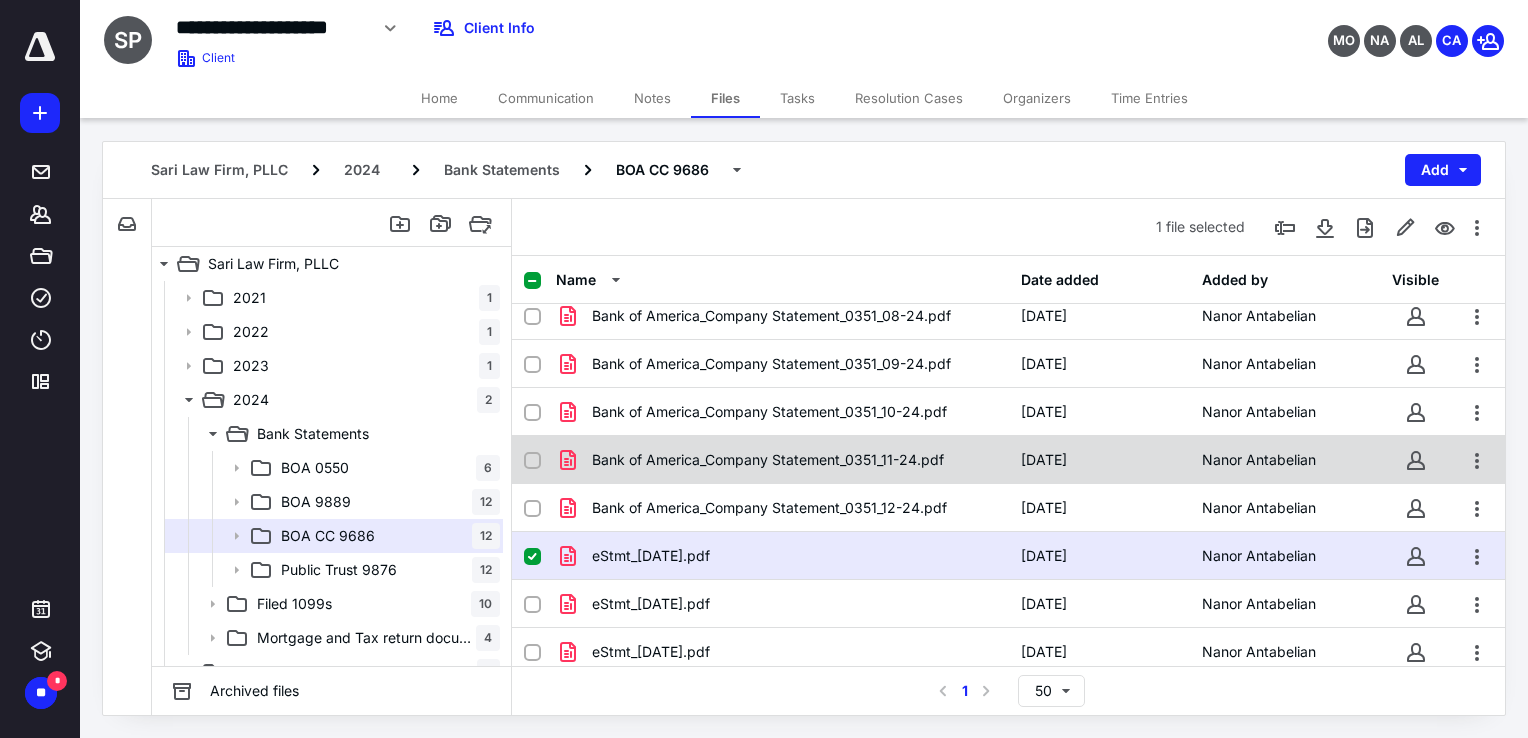 scroll, scrollTop: 0, scrollLeft: 0, axis: both 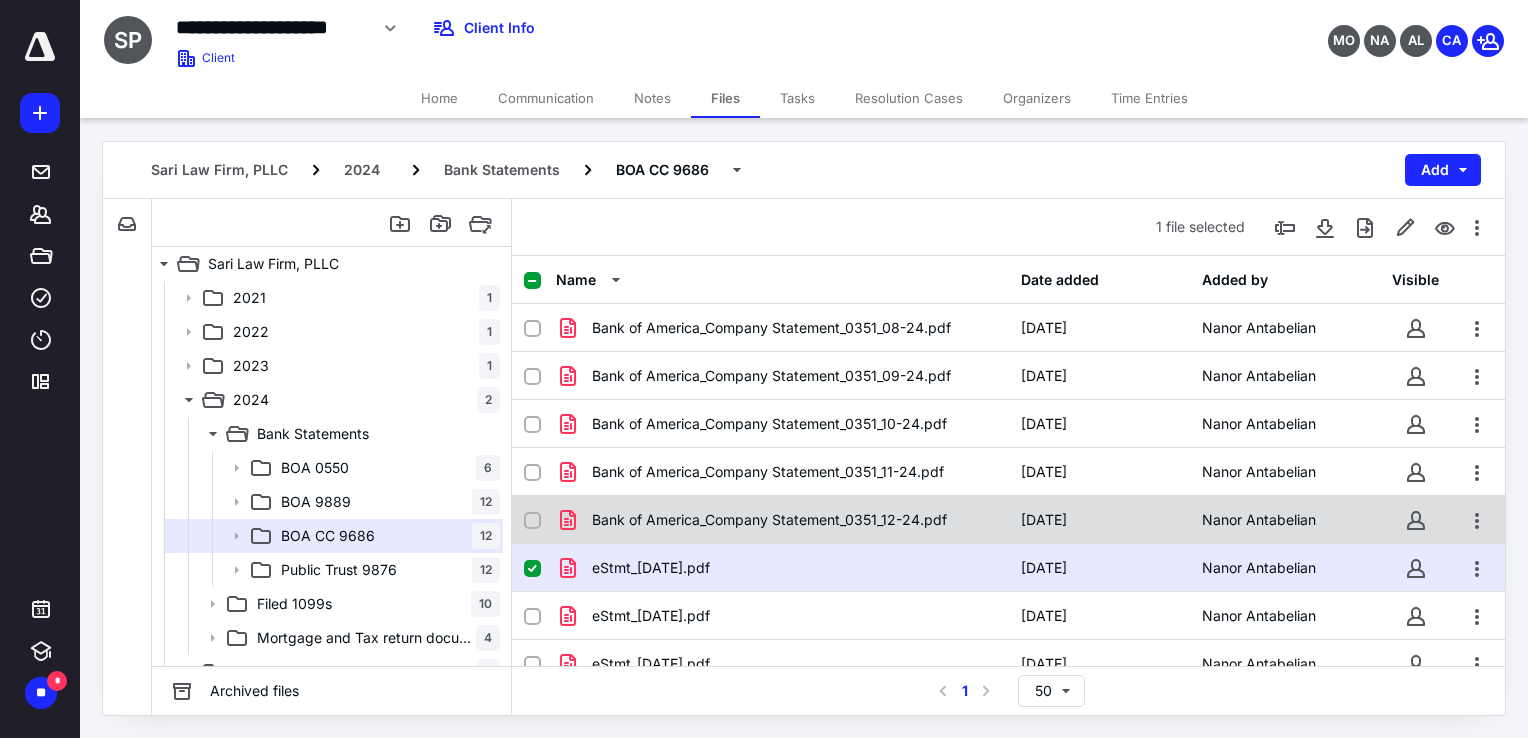 click on "Bank of America_Company Statement_0351_12-24.pdf" at bounding box center [769, 520] 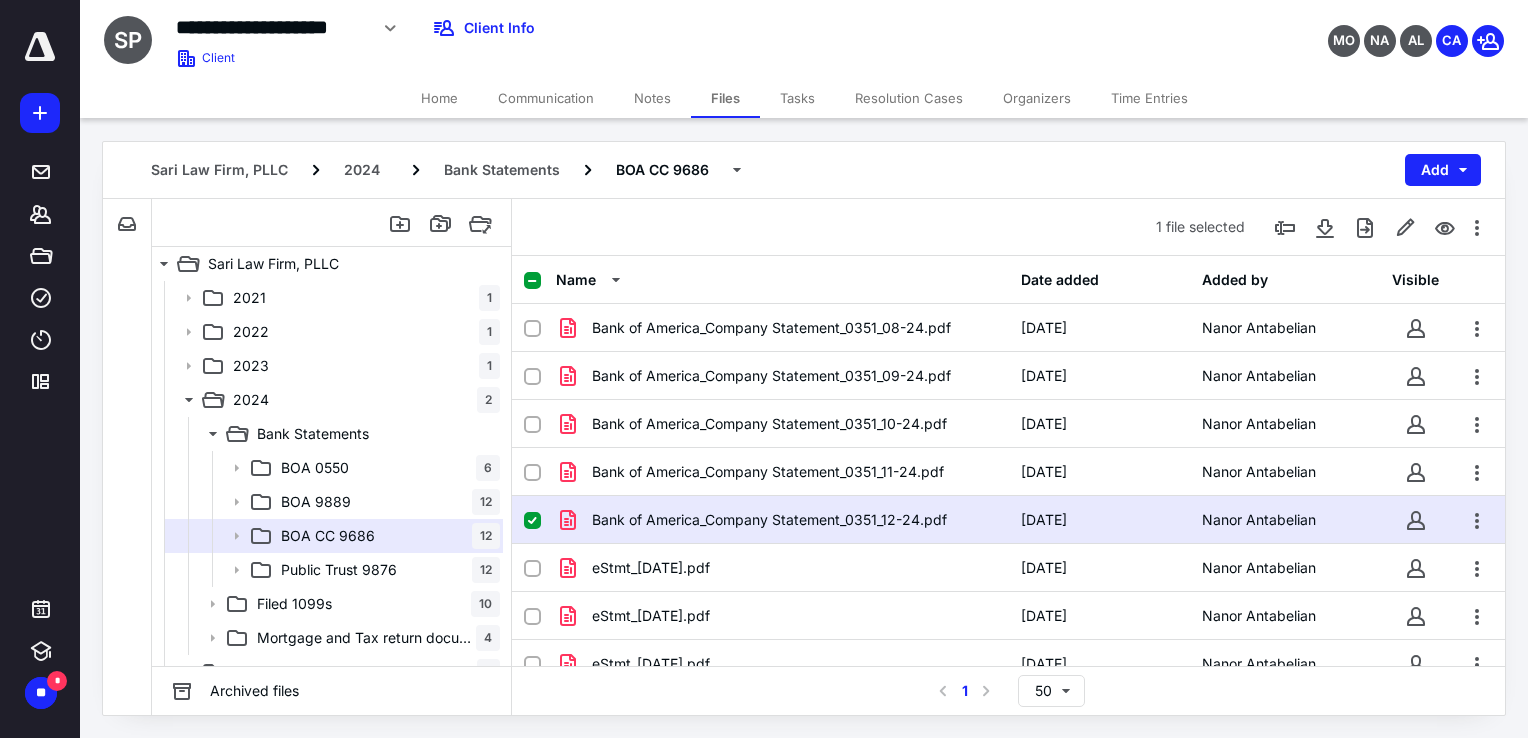 click on "Bank of America_Company Statement_0351_12-24.pdf" at bounding box center (769, 520) 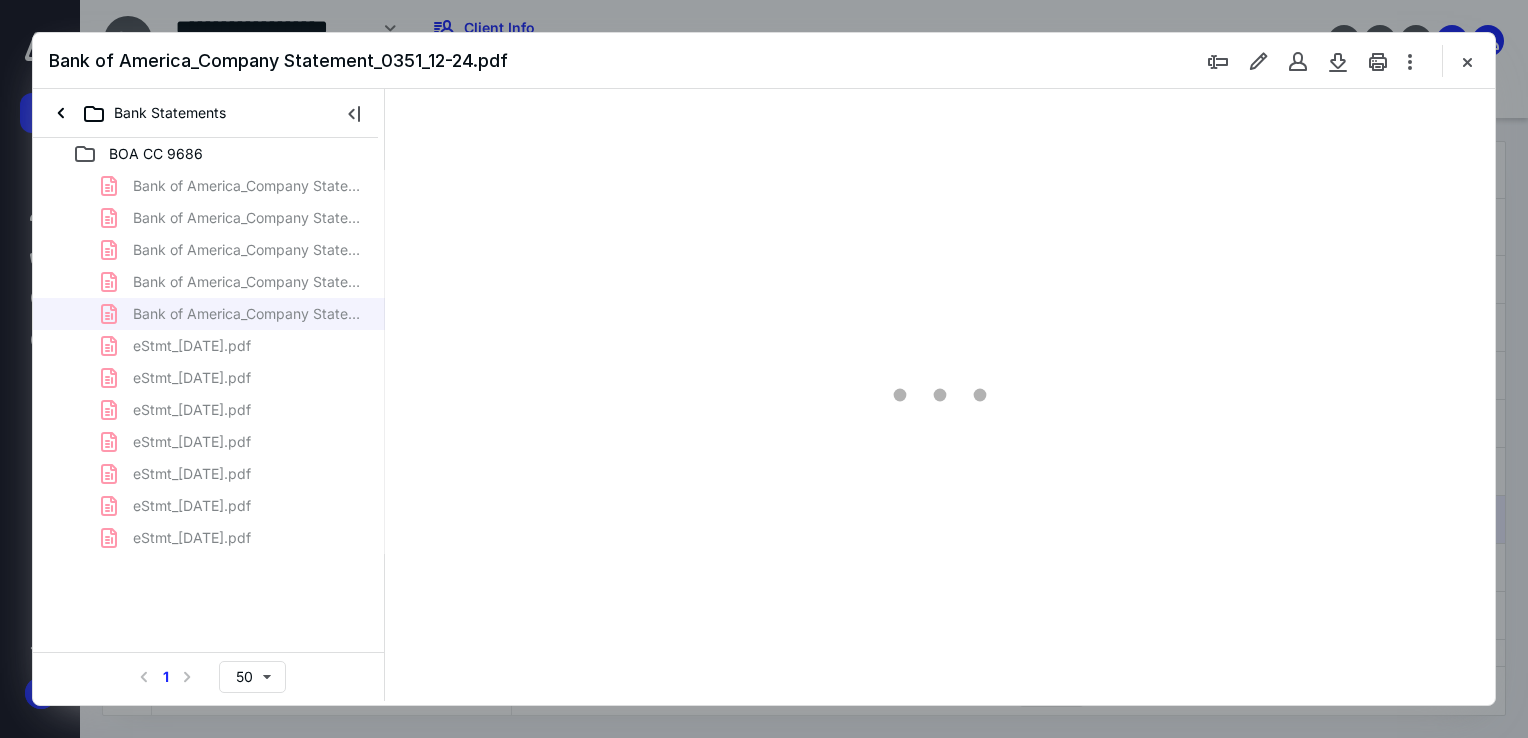 scroll, scrollTop: 0, scrollLeft: 0, axis: both 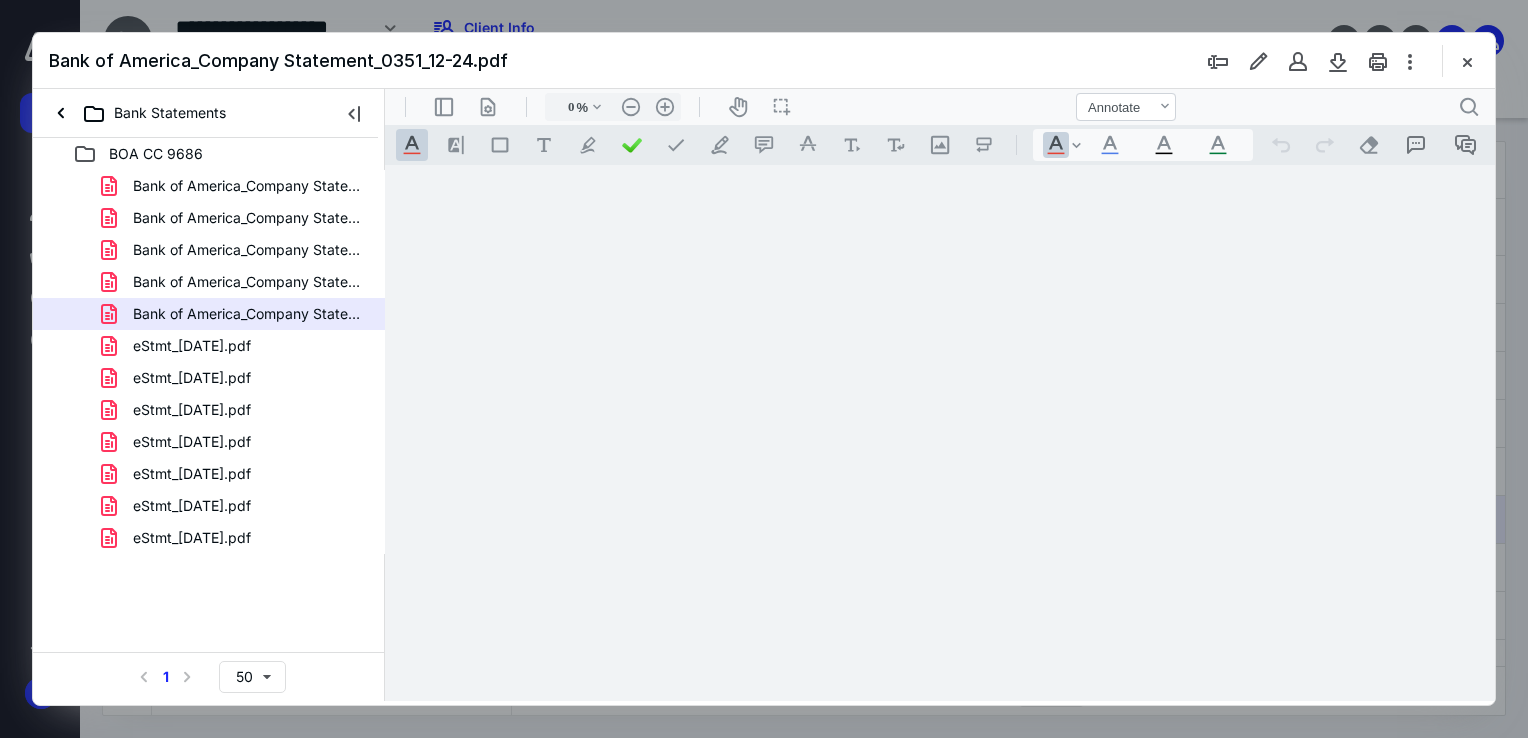 type on "68" 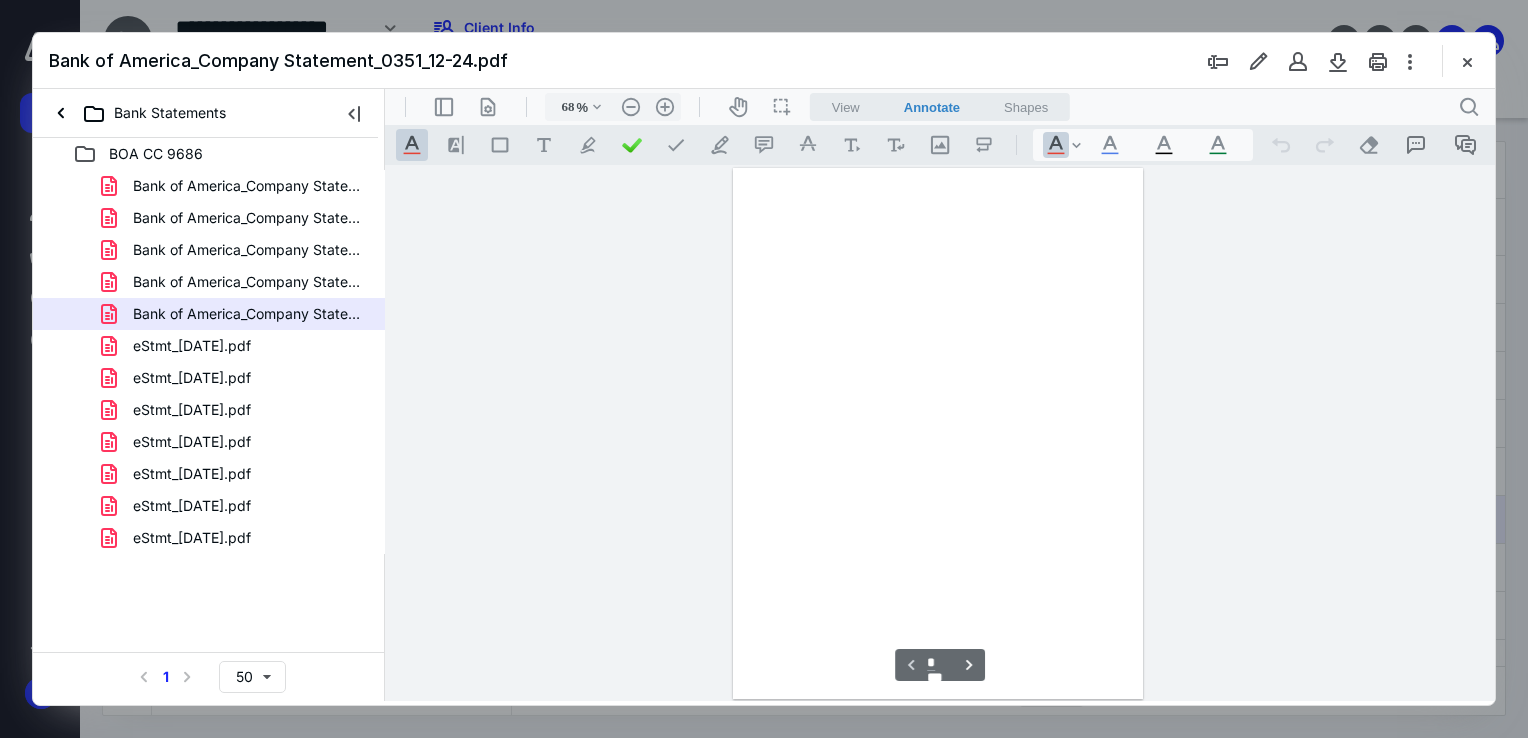 scroll, scrollTop: 79, scrollLeft: 0, axis: vertical 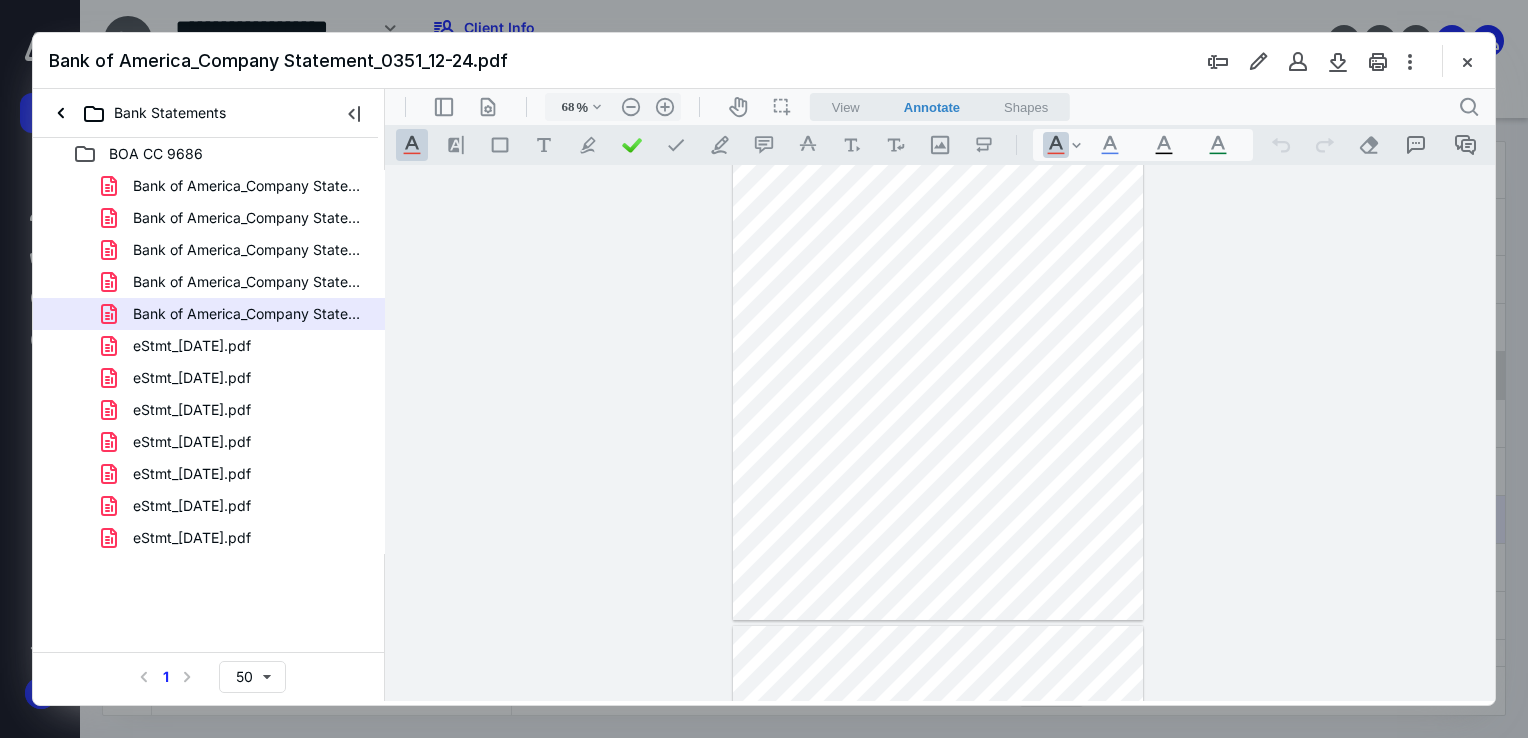 click at bounding box center [1467, 61] 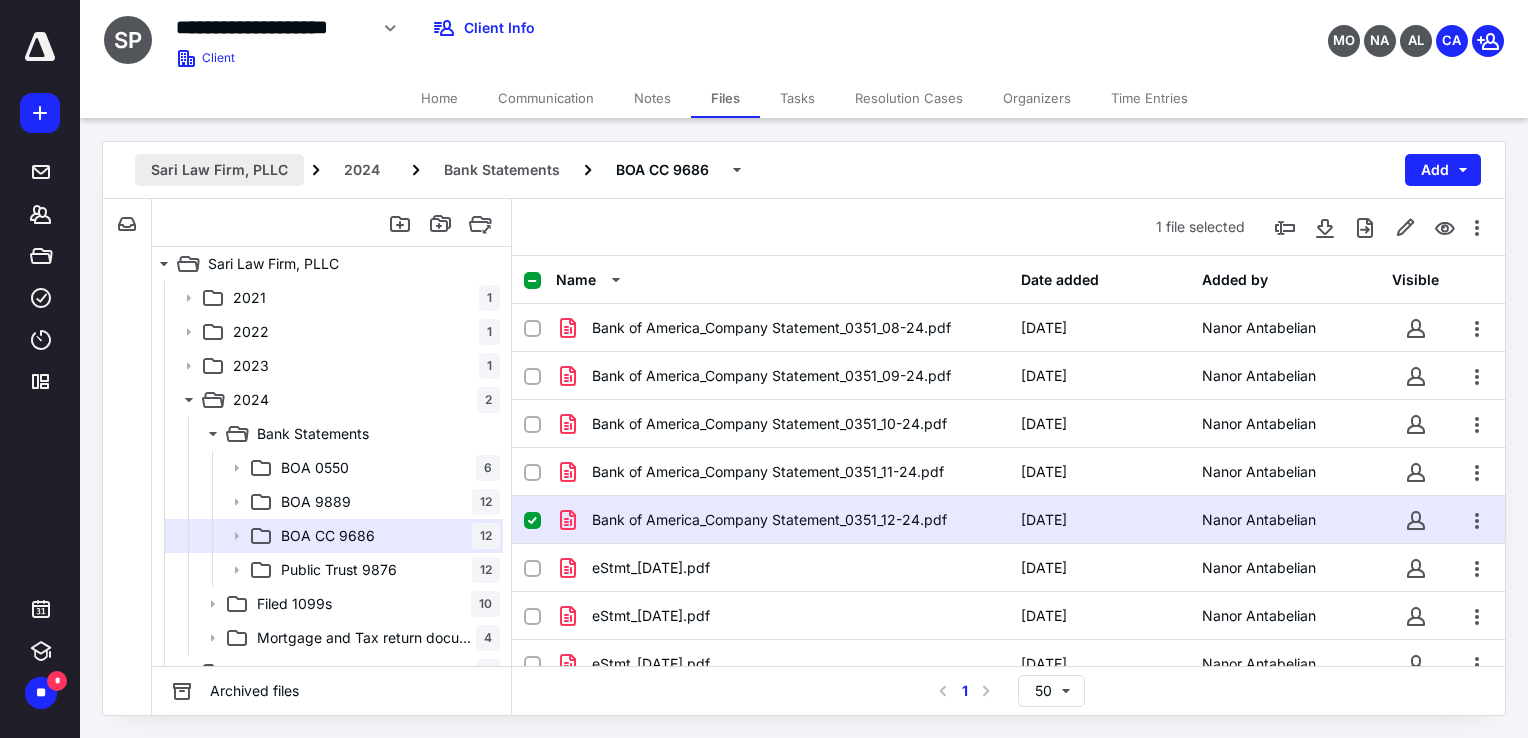 click on "Sari Law Firm, PLLC" at bounding box center [219, 170] 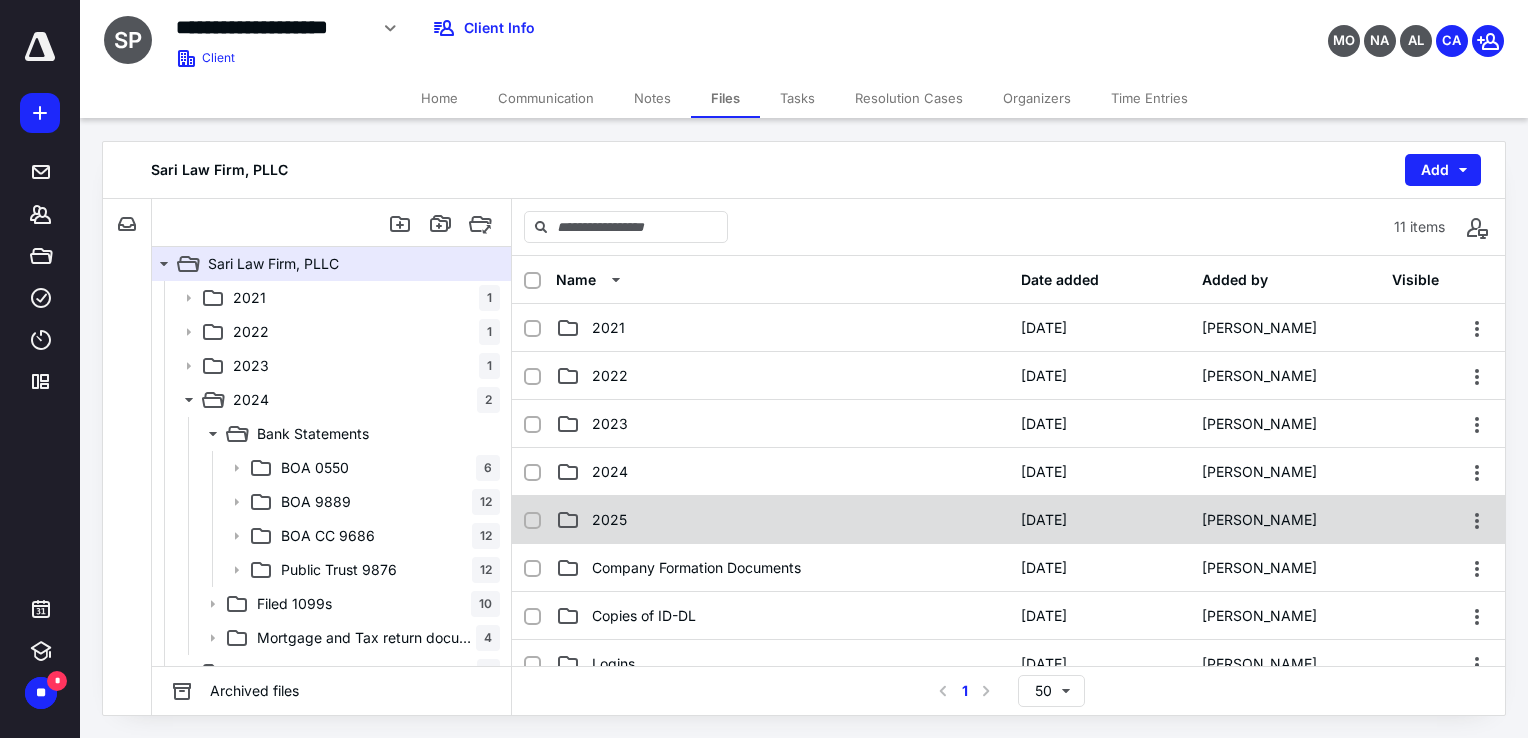 click on "2025" at bounding box center (782, 520) 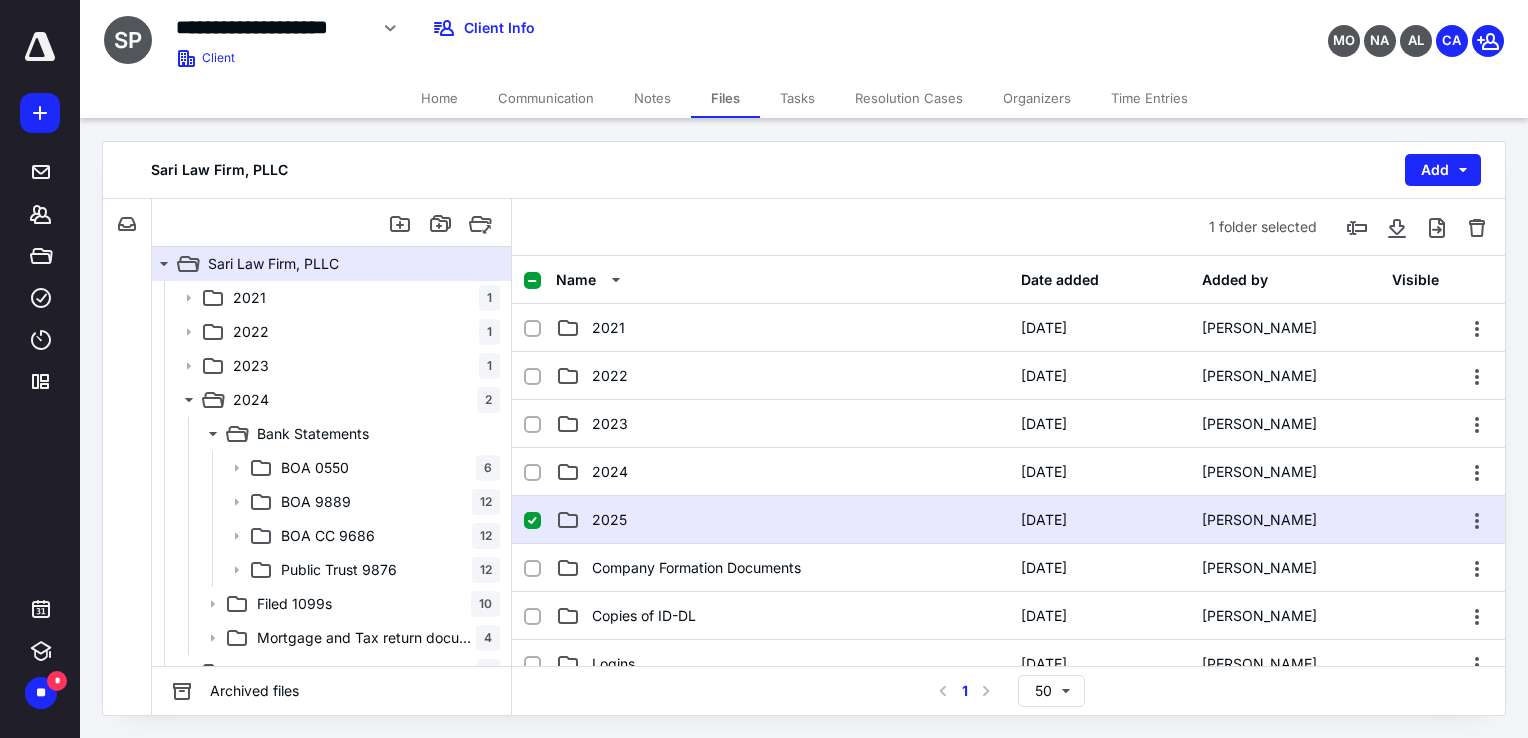 click on "2025" at bounding box center (782, 520) 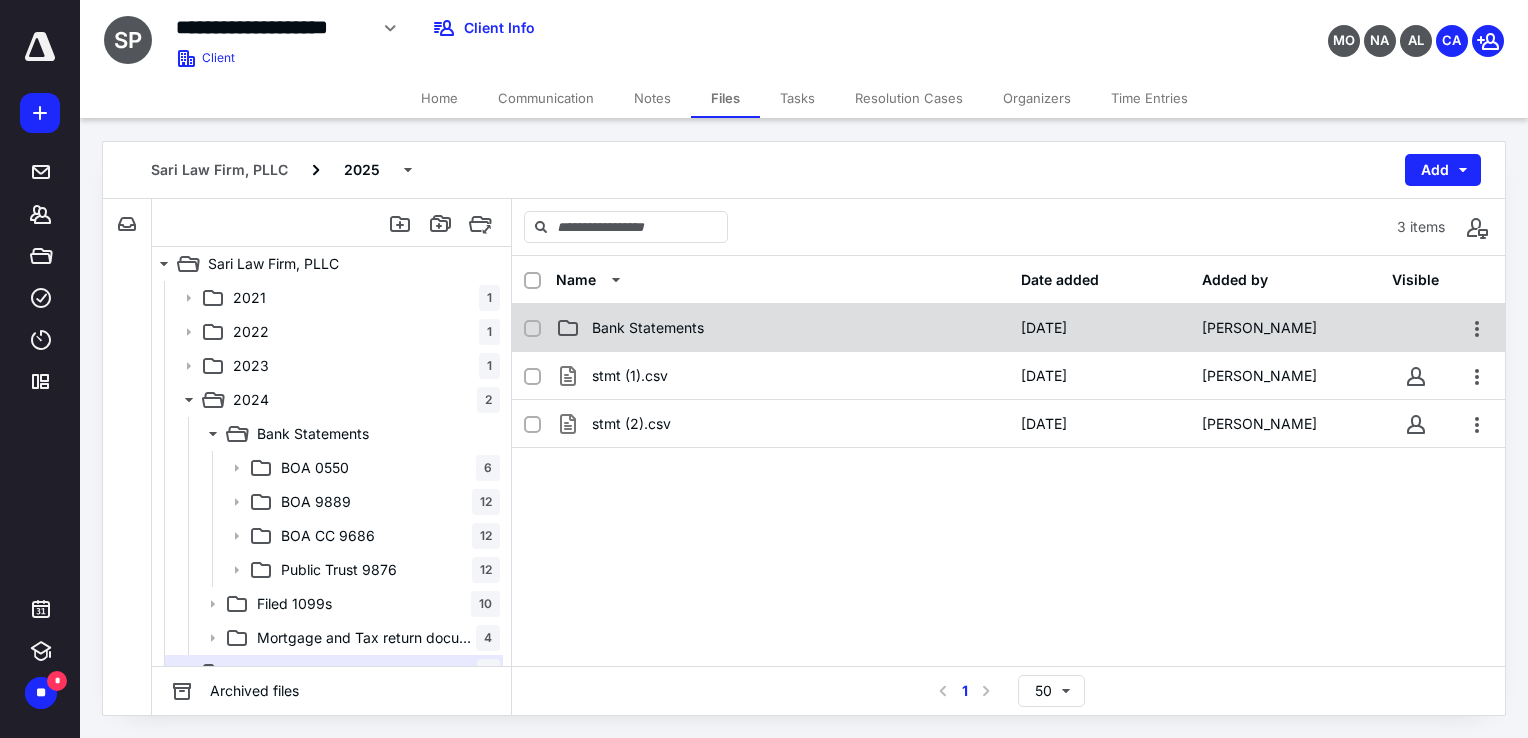click on "Bank Statements" at bounding box center (648, 328) 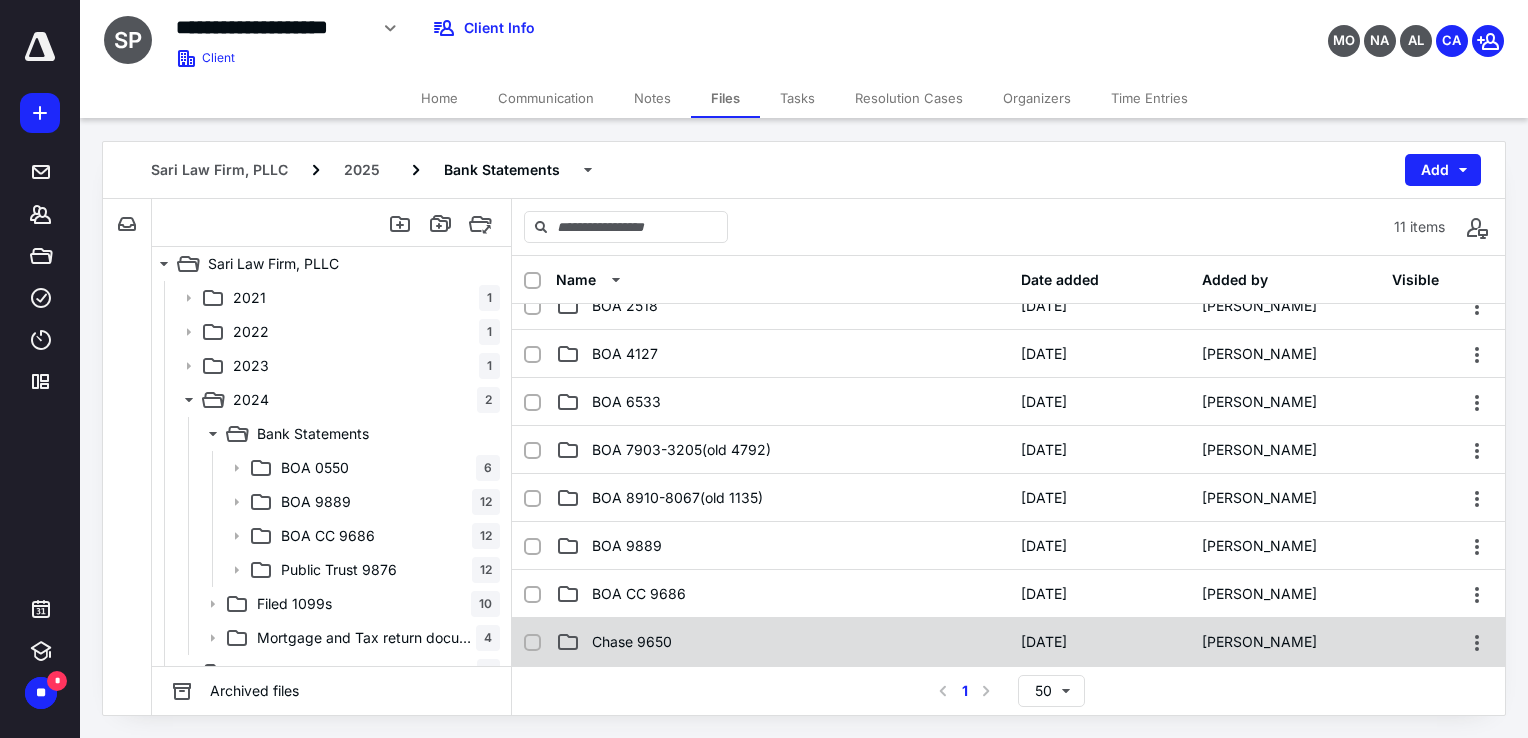 scroll, scrollTop: 100, scrollLeft: 0, axis: vertical 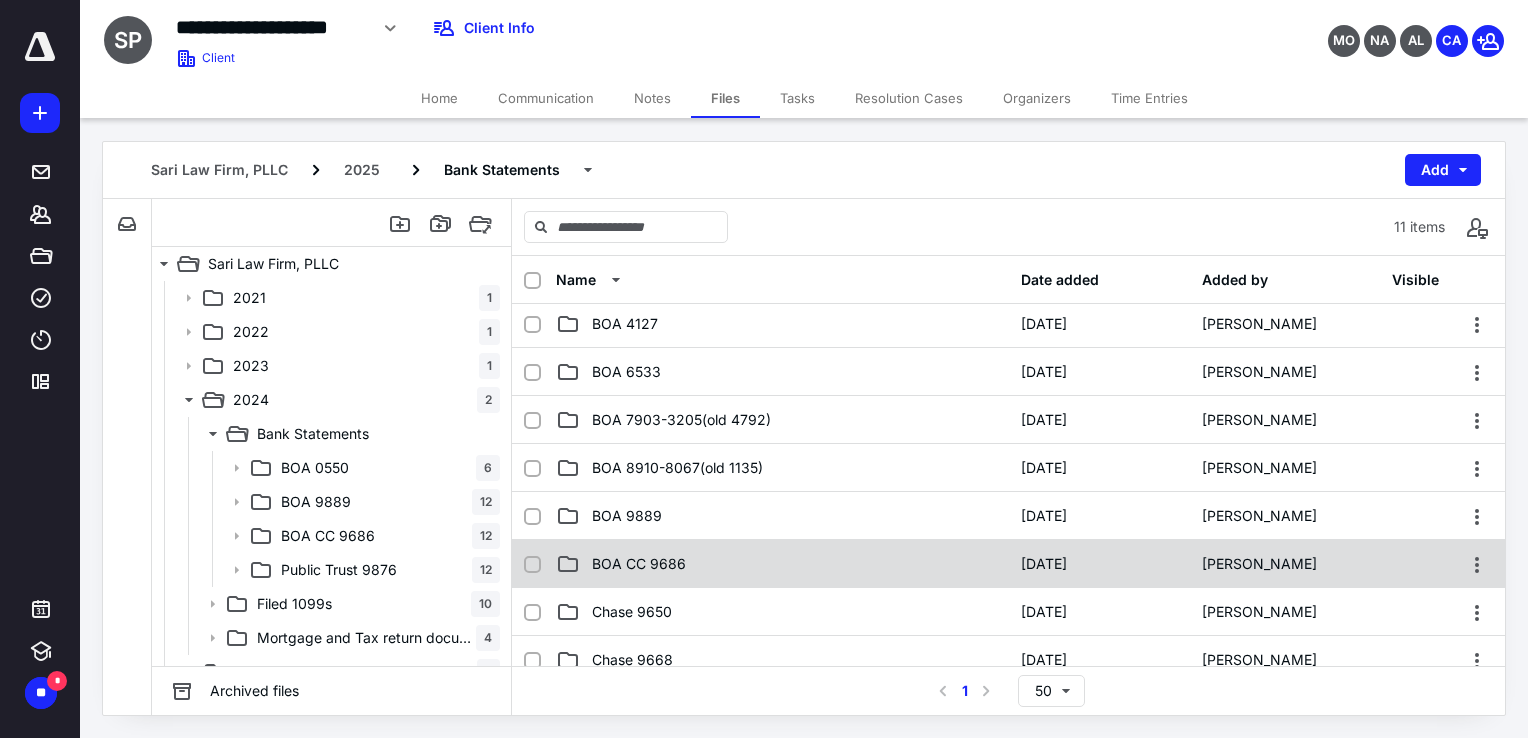 click on "BOA CC 9686" at bounding box center [782, 564] 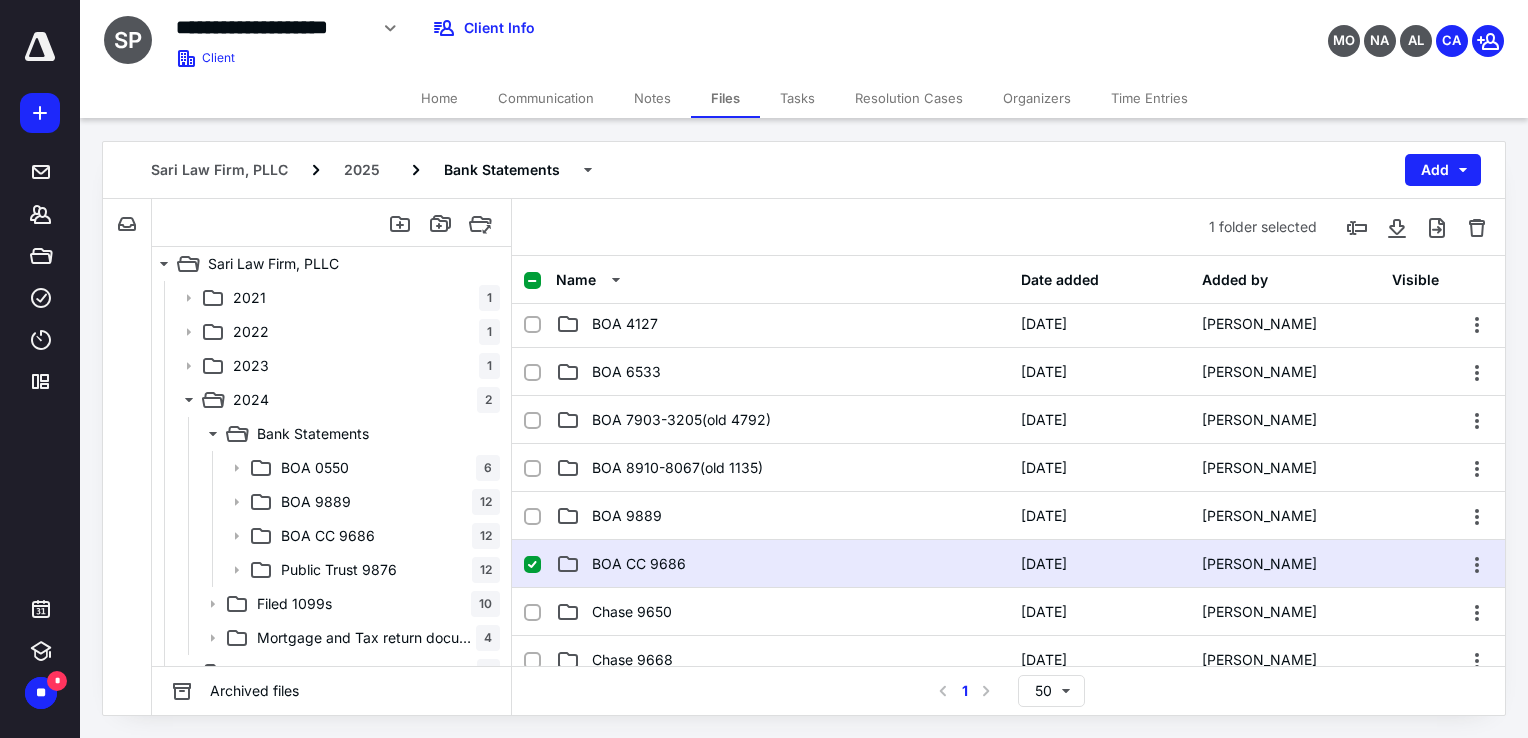 click on "BOA CC 9686" at bounding box center (782, 564) 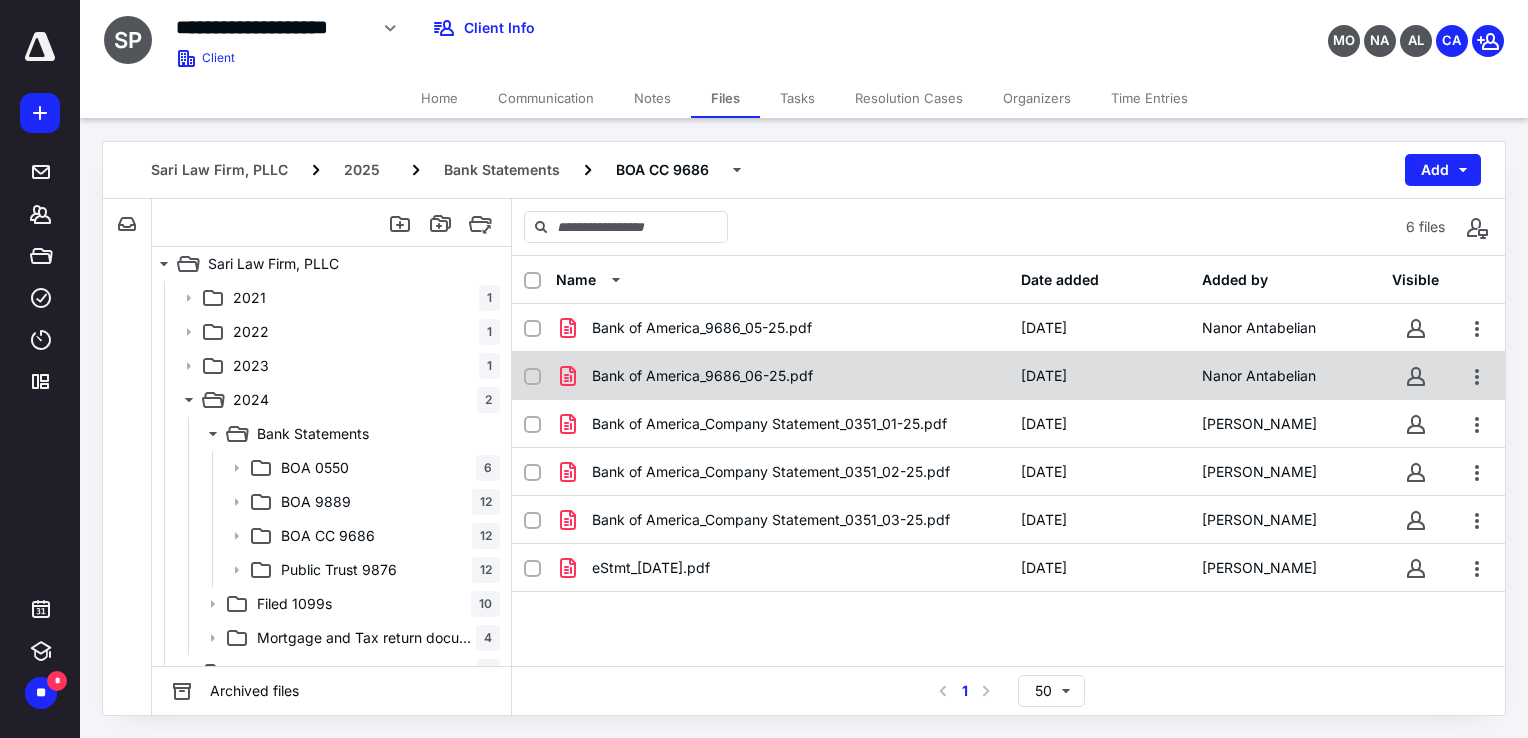 click on "Bank of America_9686_06-25.pdf" at bounding box center [782, 376] 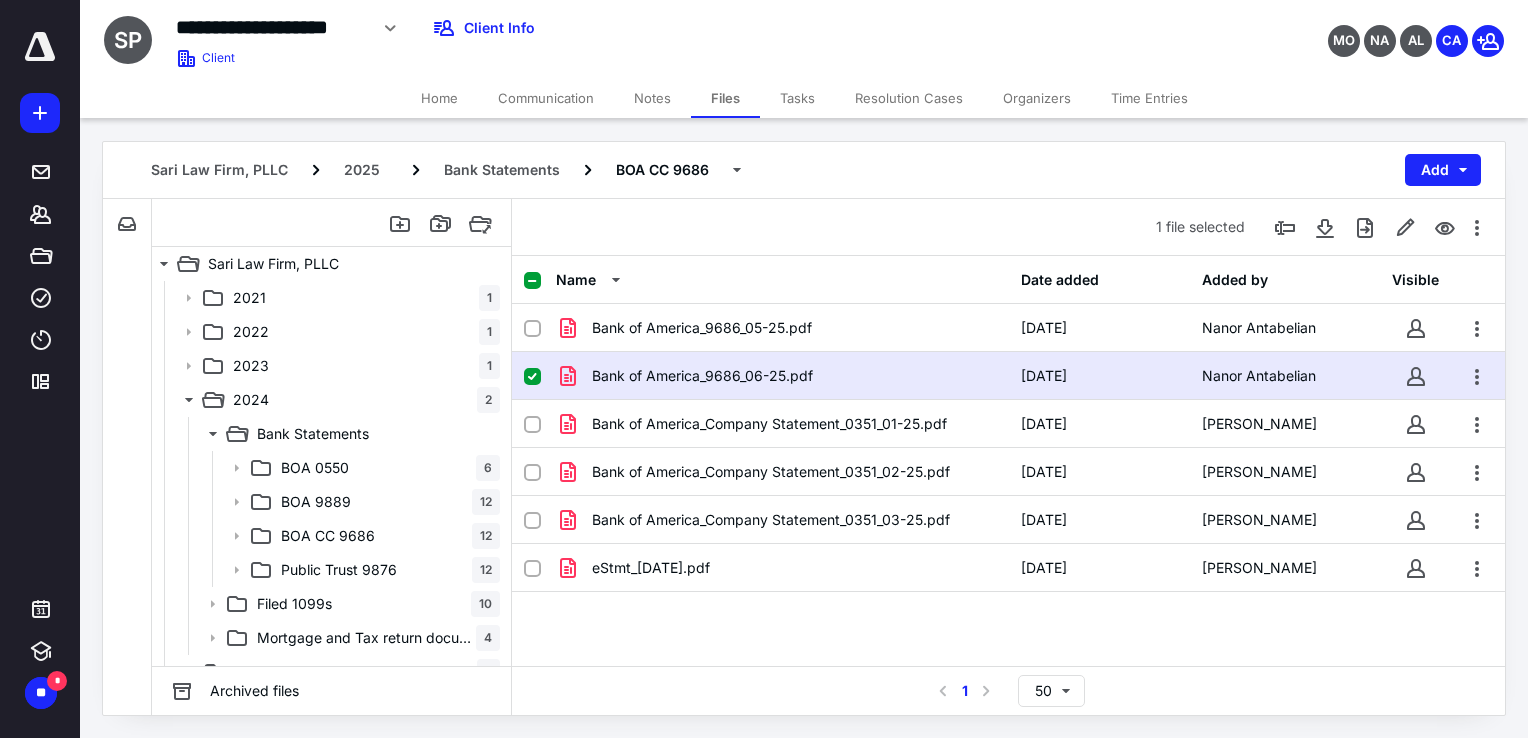 click on "Bank of America_9686_06-25.pdf" at bounding box center (782, 376) 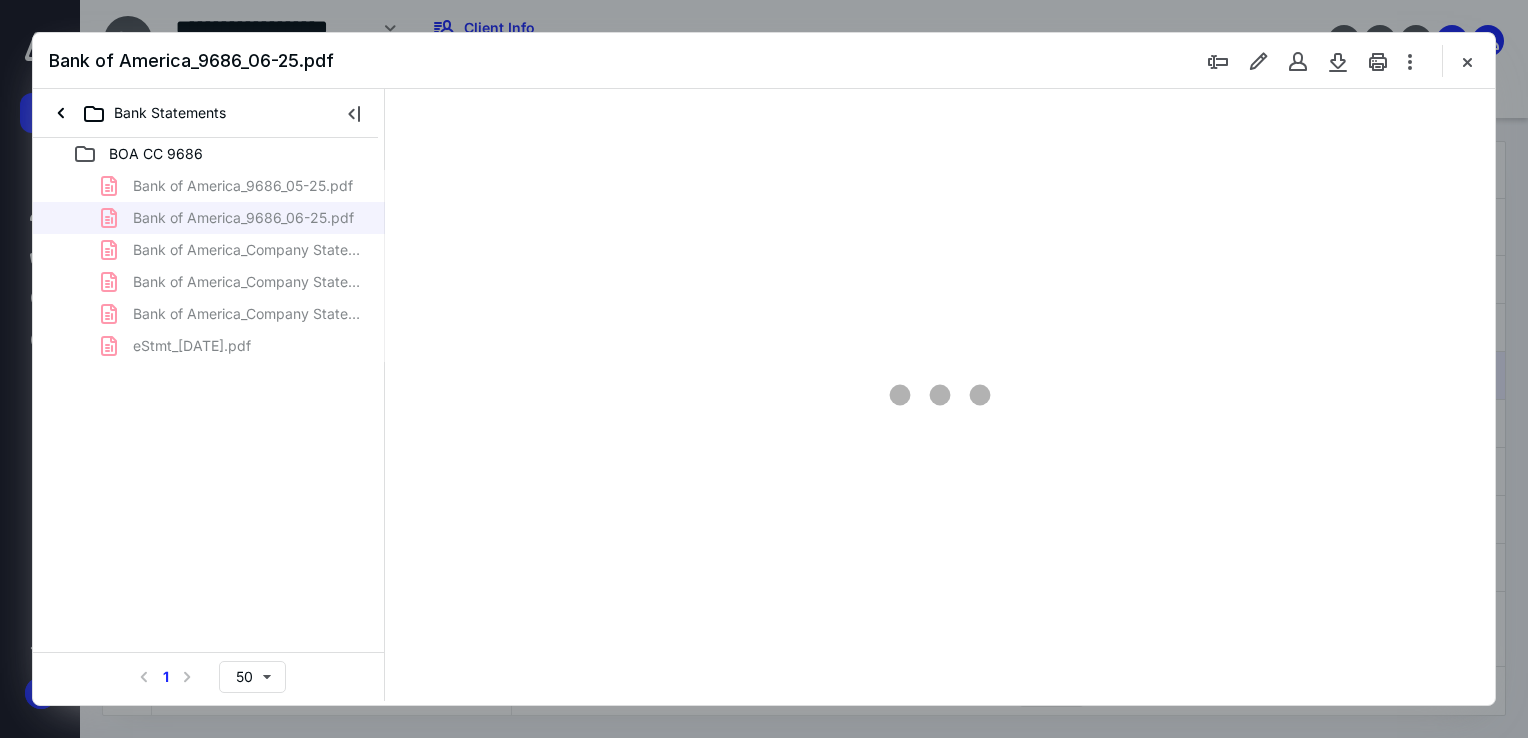 scroll, scrollTop: 0, scrollLeft: 0, axis: both 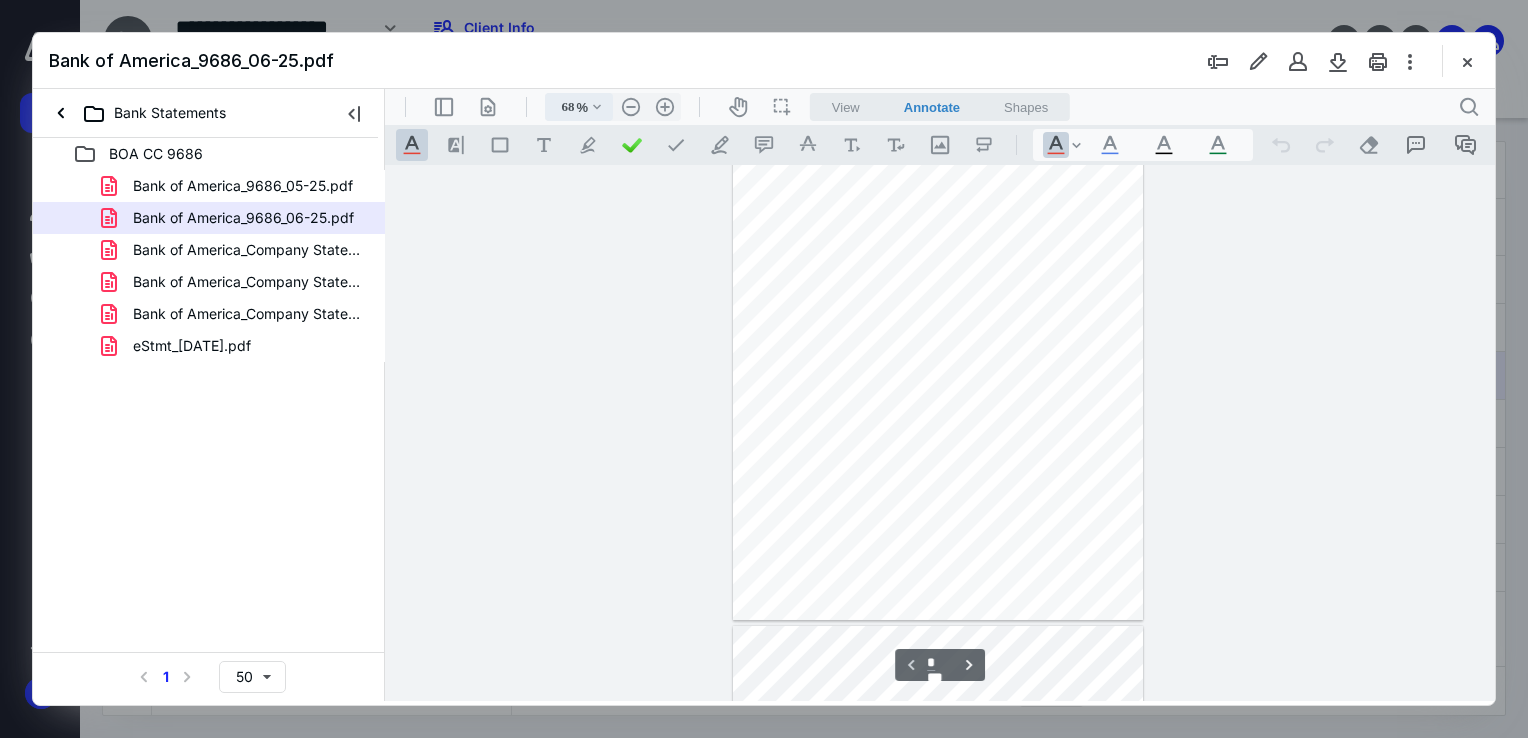 click on ".cls-1{fill:#abb0c4;} icon - chevron - down" at bounding box center (597, 107) 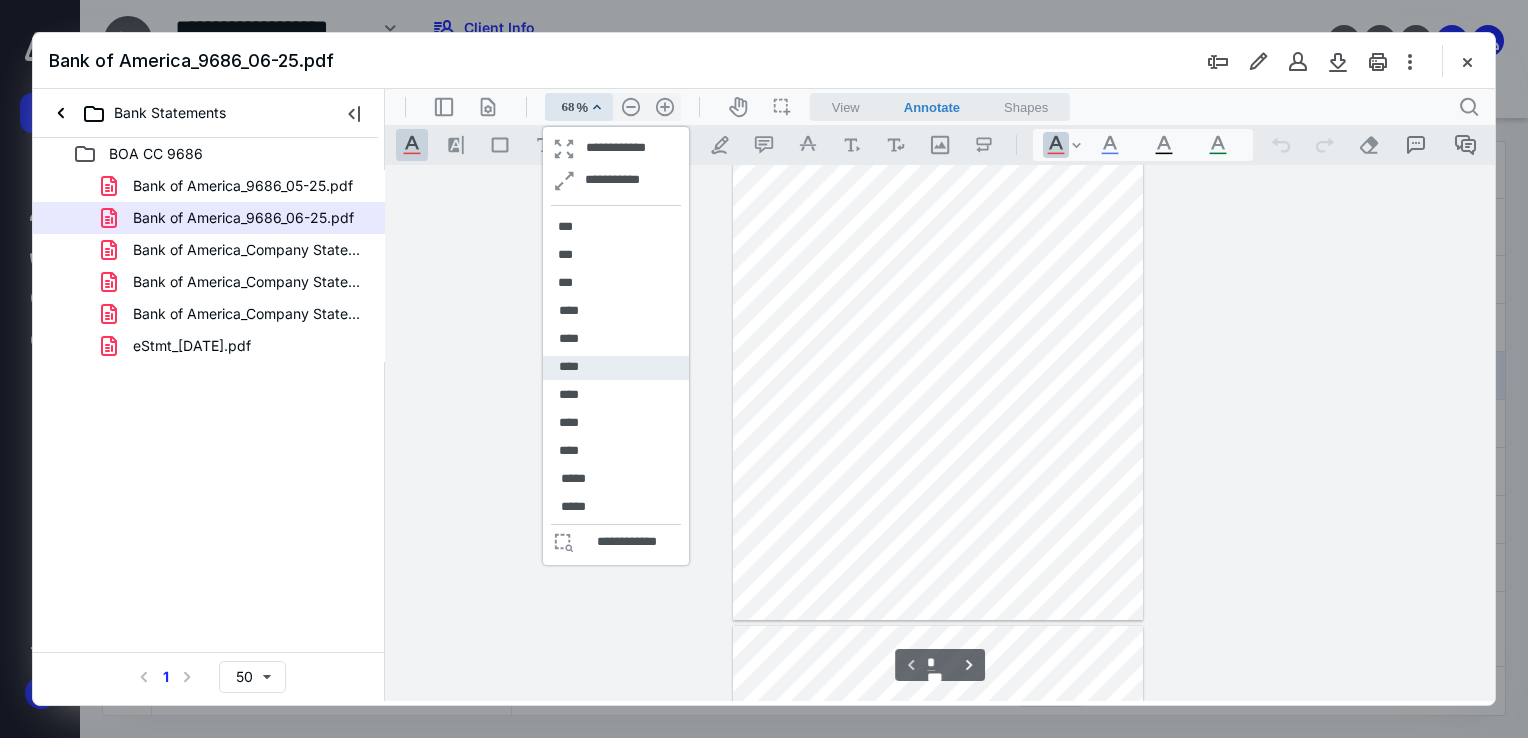 click on "****" at bounding box center (616, 368) 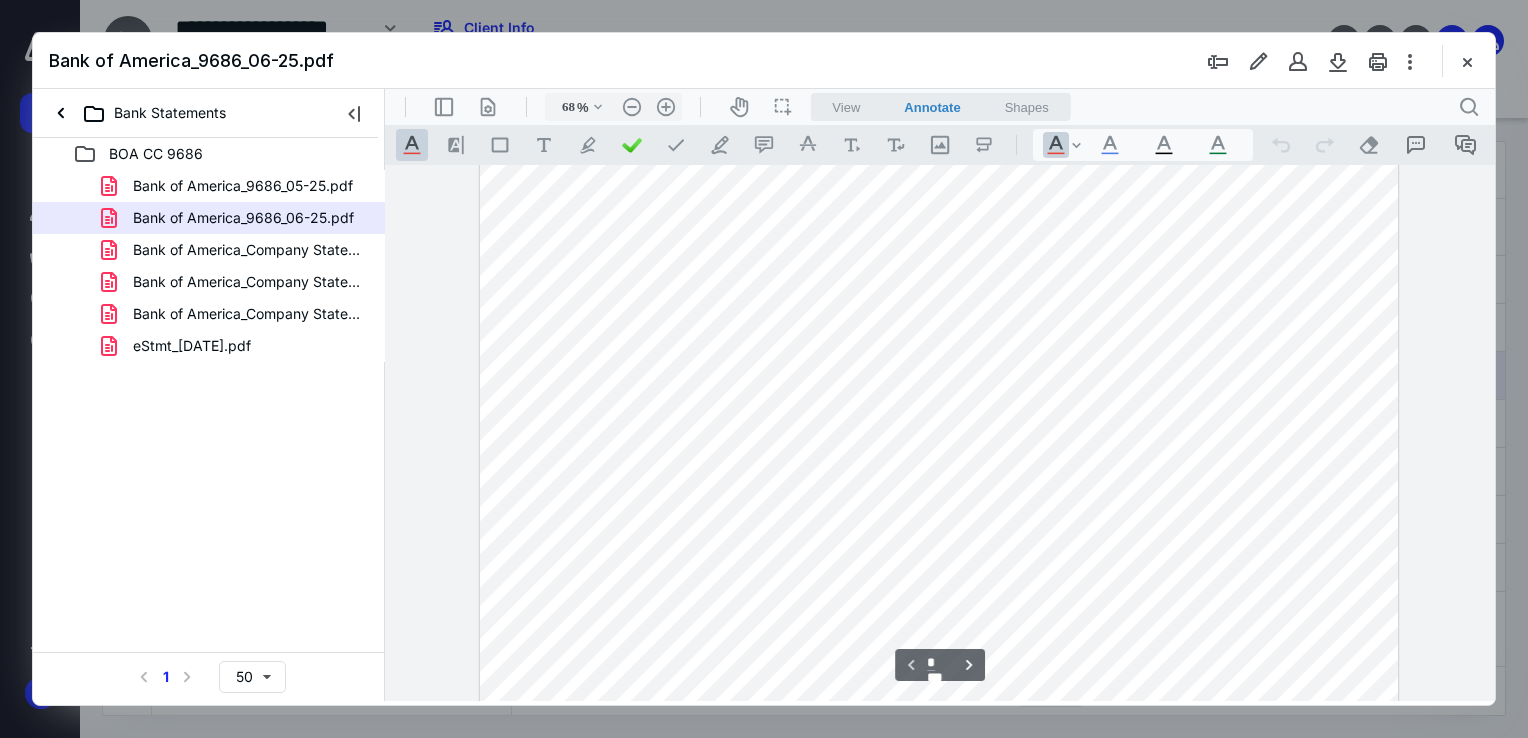 type on "150" 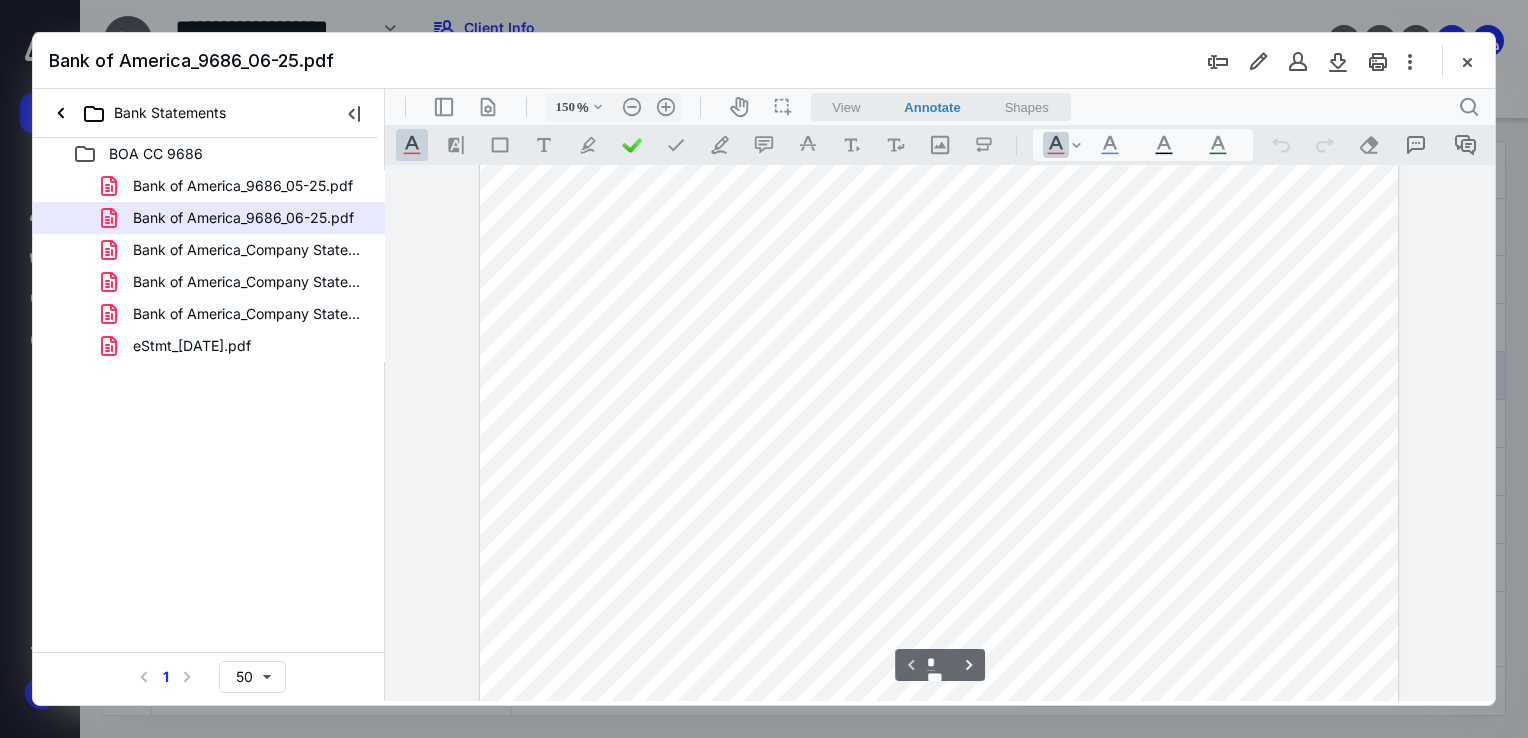 scroll, scrollTop: 0, scrollLeft: 0, axis: both 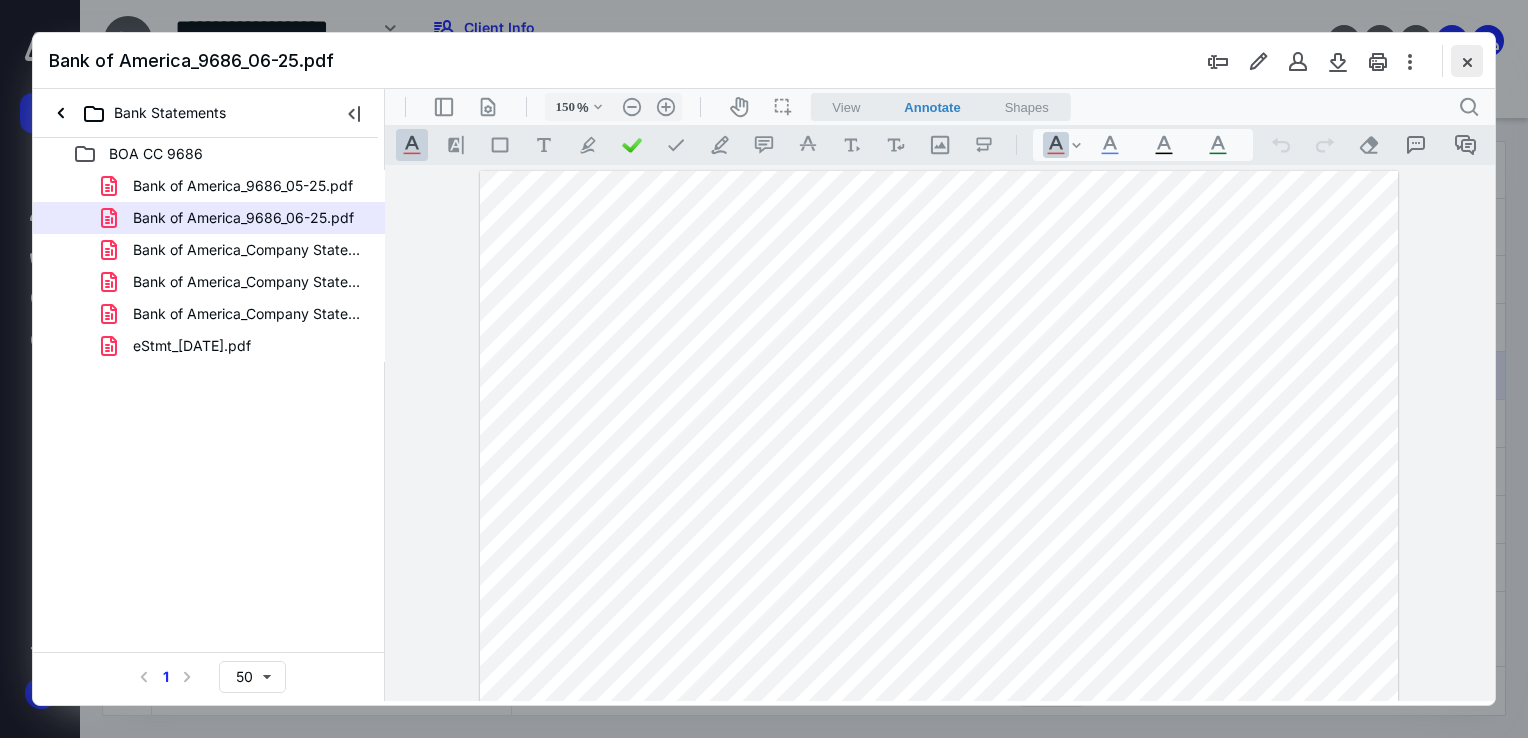 click at bounding box center [1467, 61] 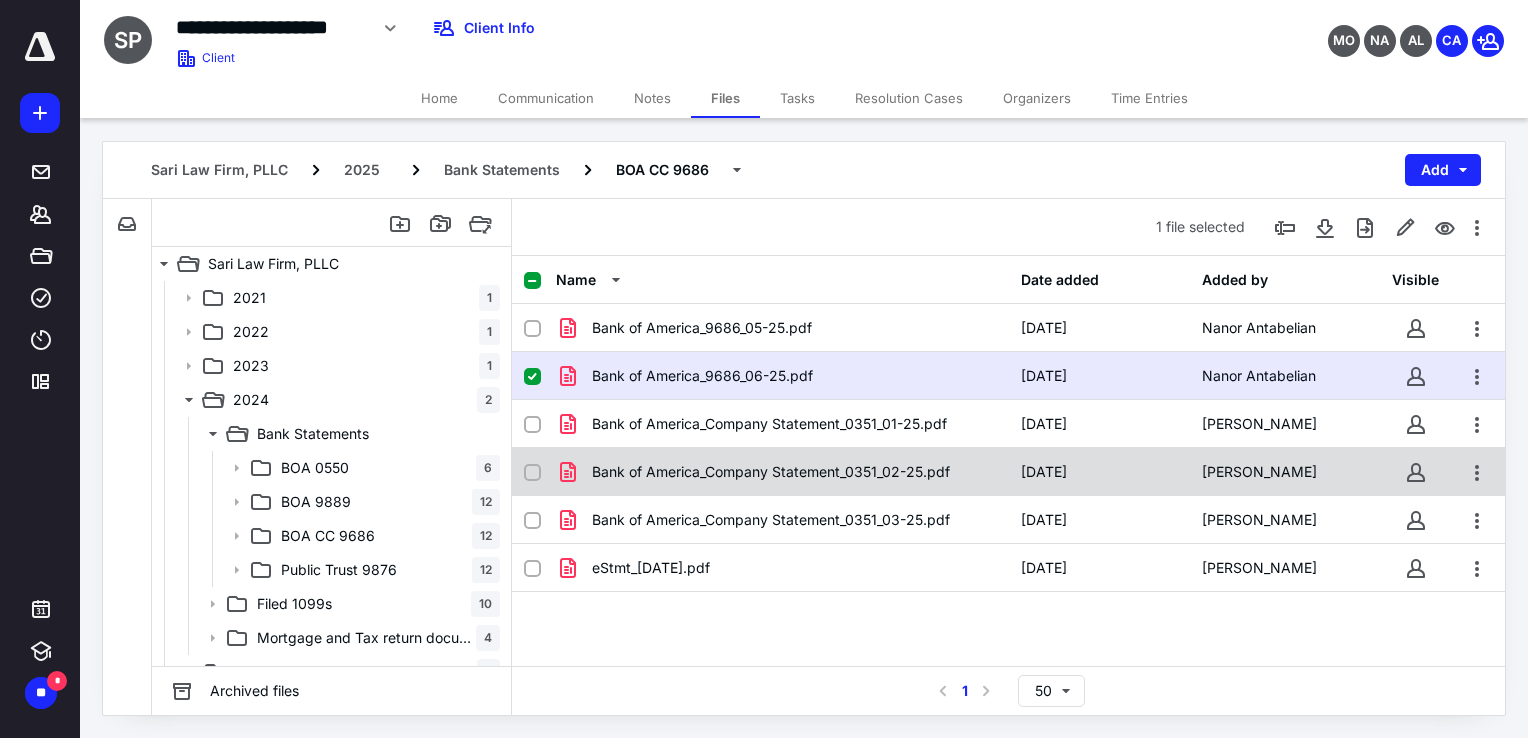 click on "Bank of America_Company Statement_0351_02-25.pdf [DATE] [PERSON_NAME]" at bounding box center [1008, 472] 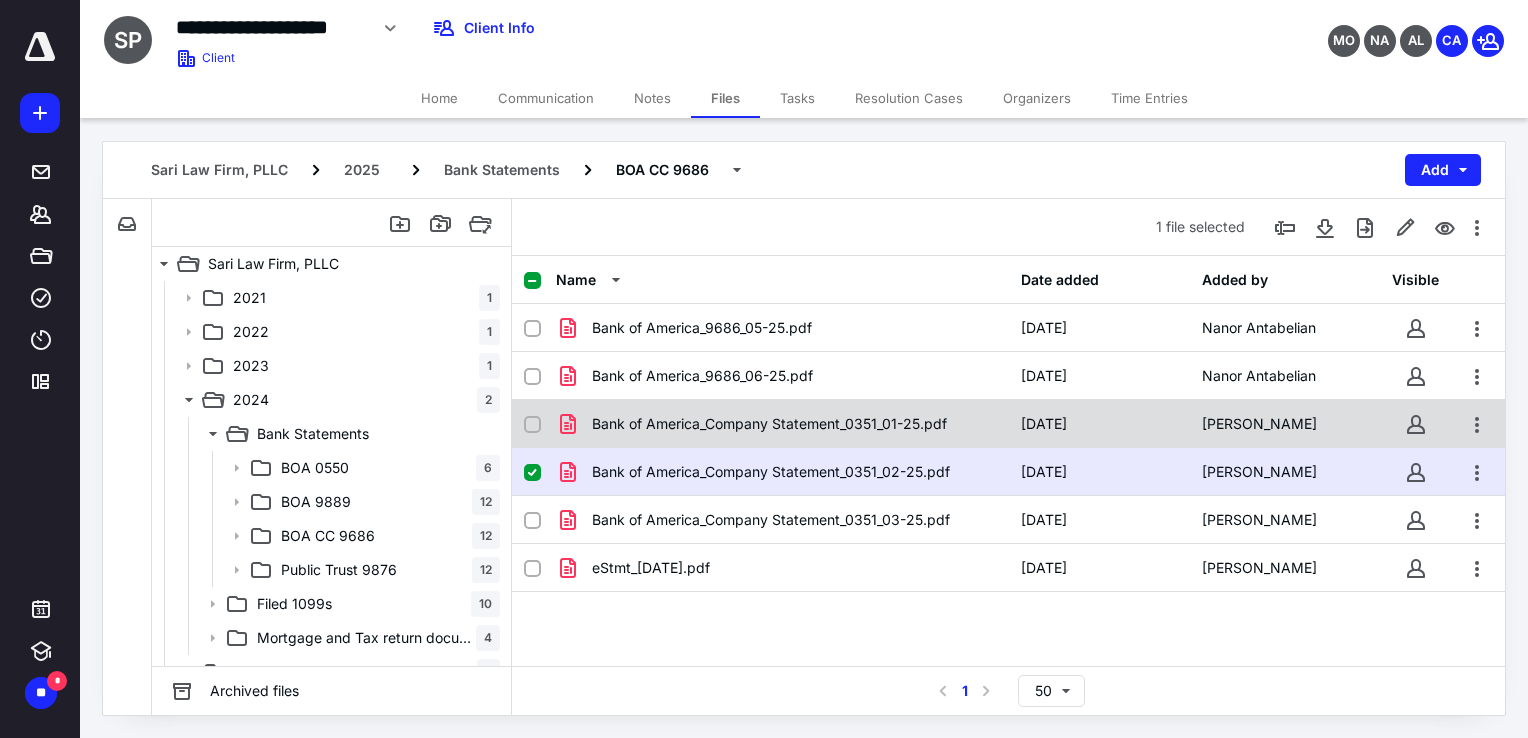 click on "Bank of America_Company Statement_0351_01-25.pdf" at bounding box center [769, 424] 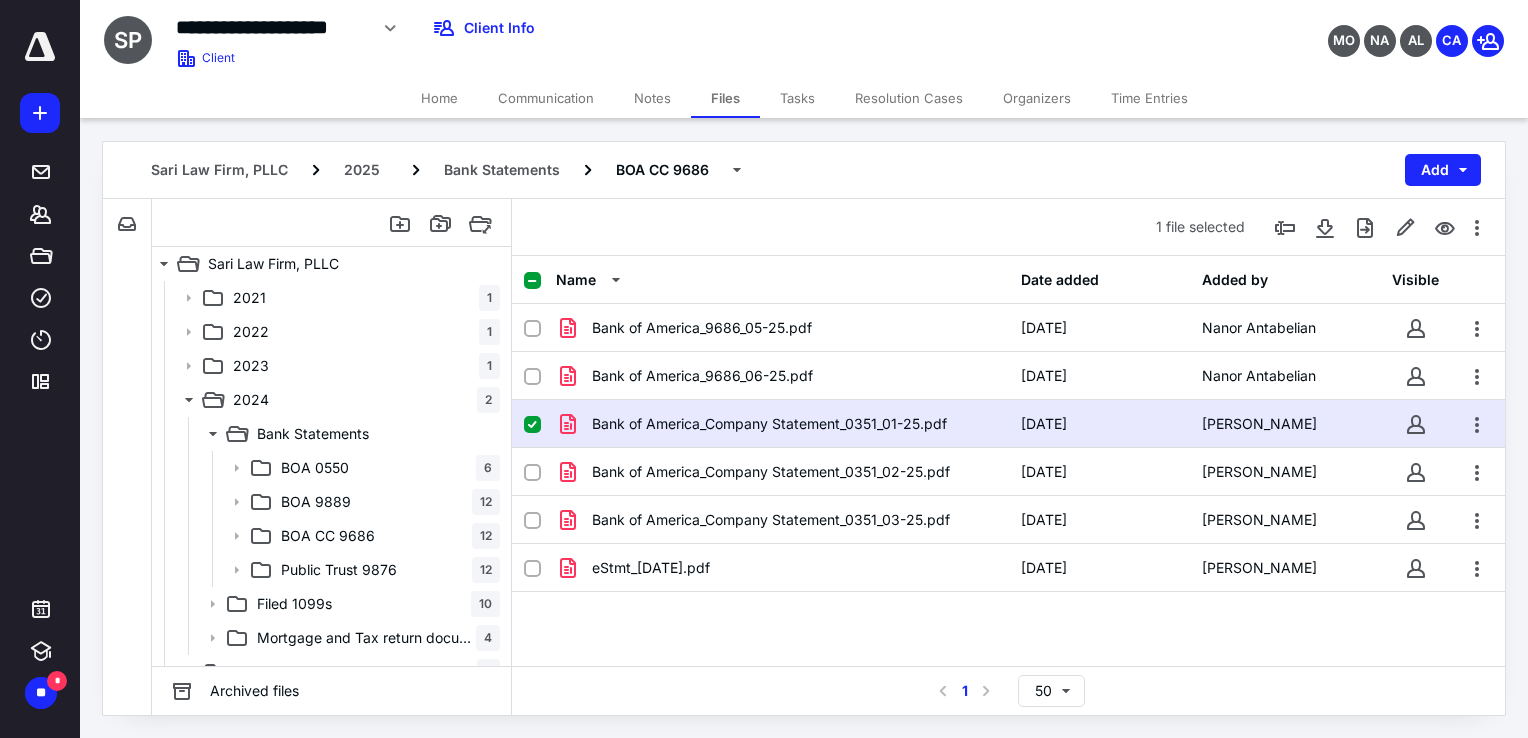checkbox on "true" 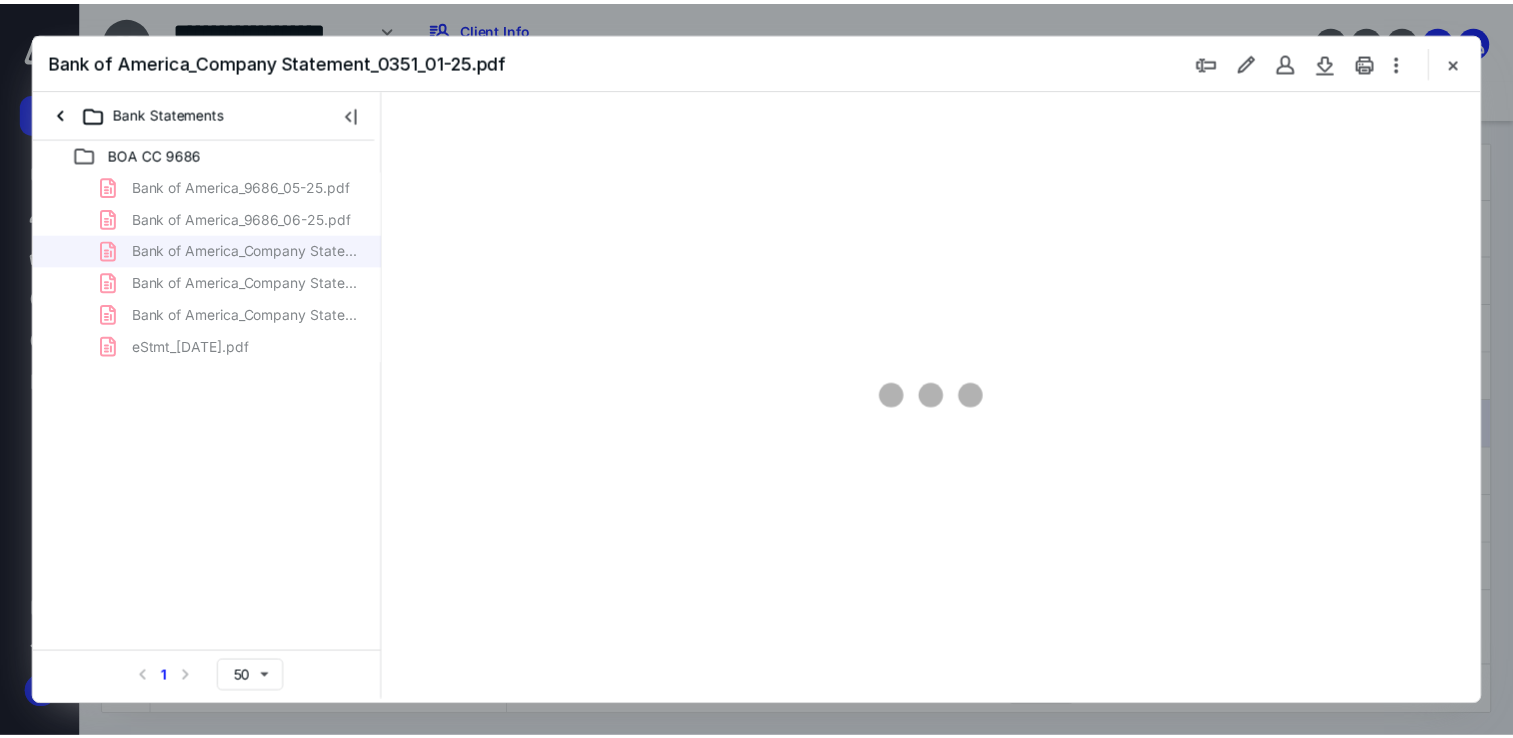 scroll, scrollTop: 0, scrollLeft: 0, axis: both 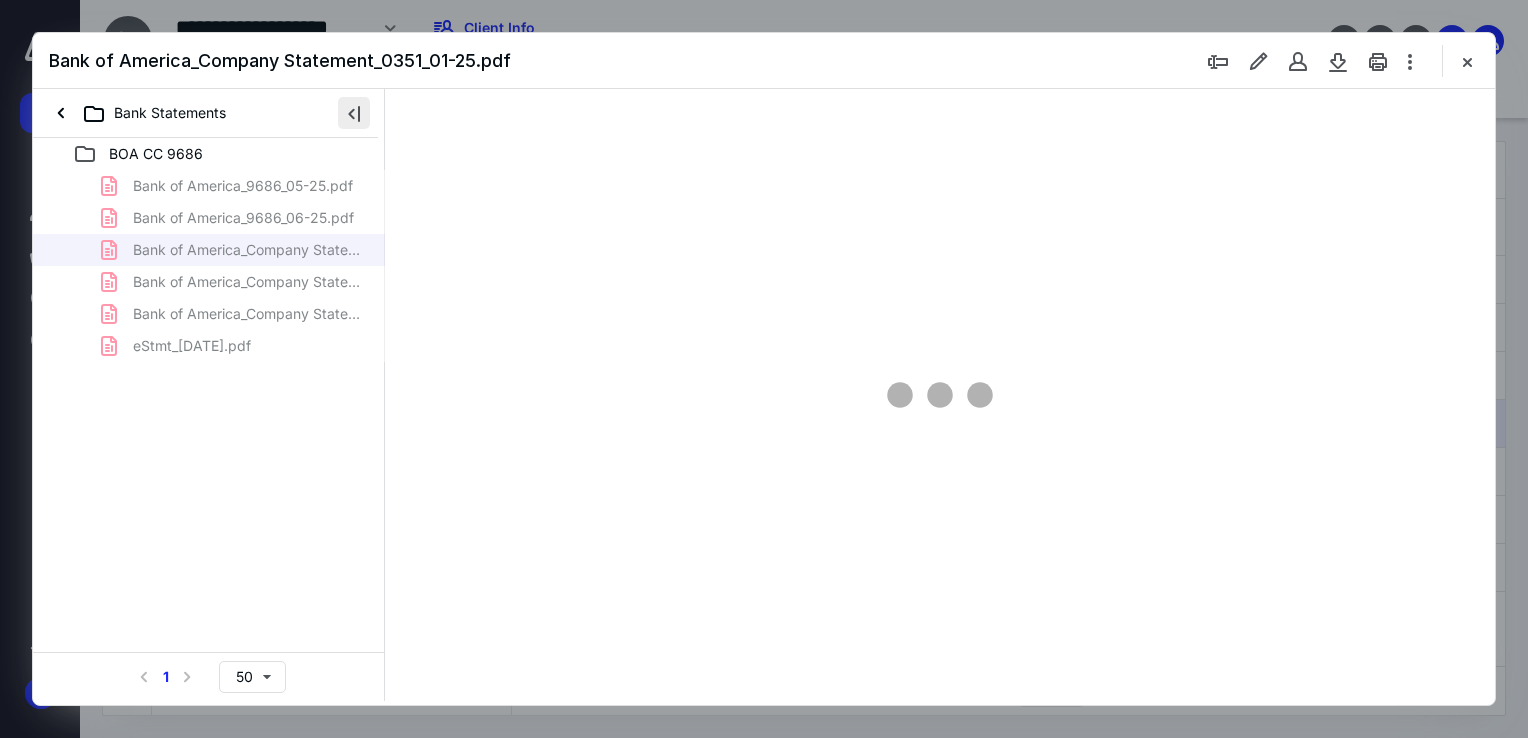 click at bounding box center (354, 113) 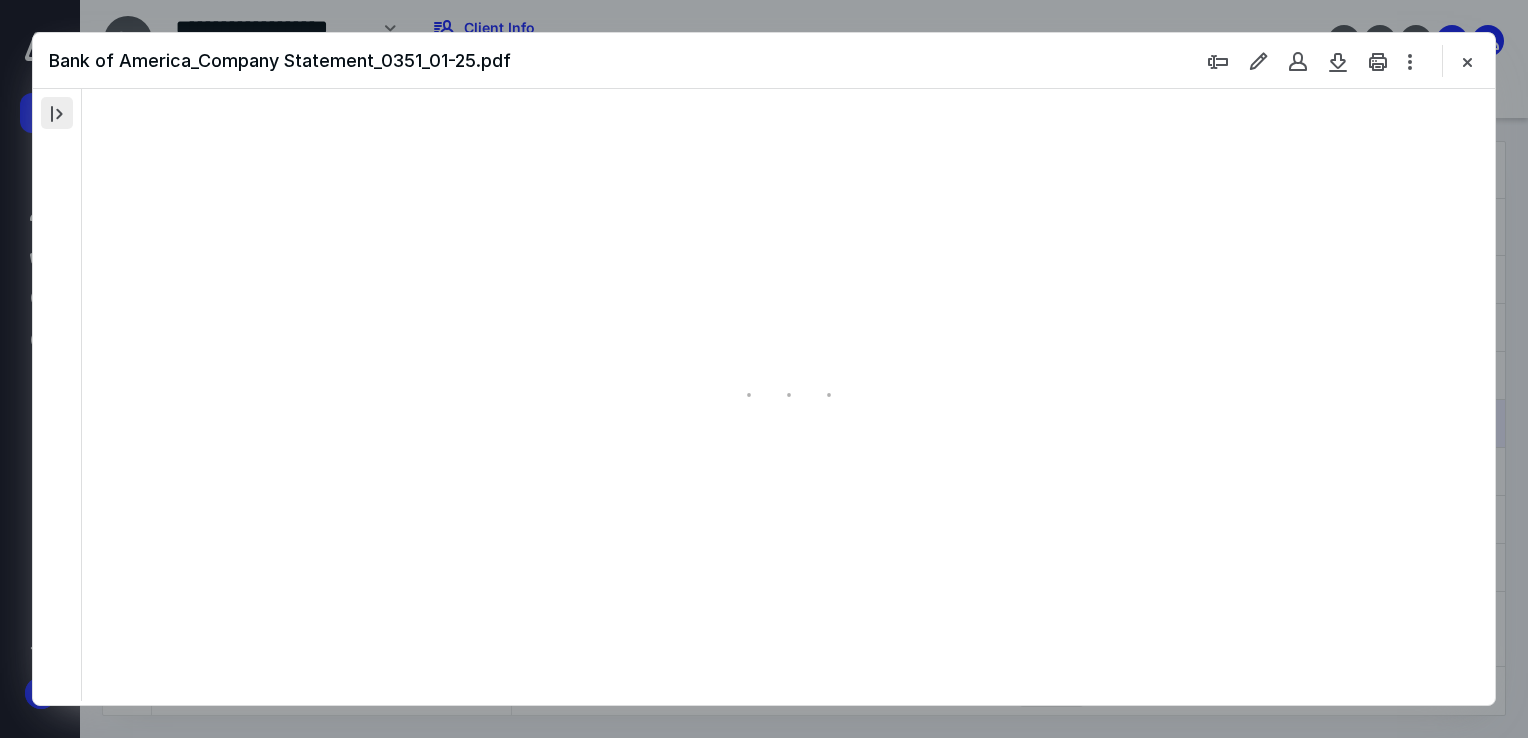 click at bounding box center [57, 113] 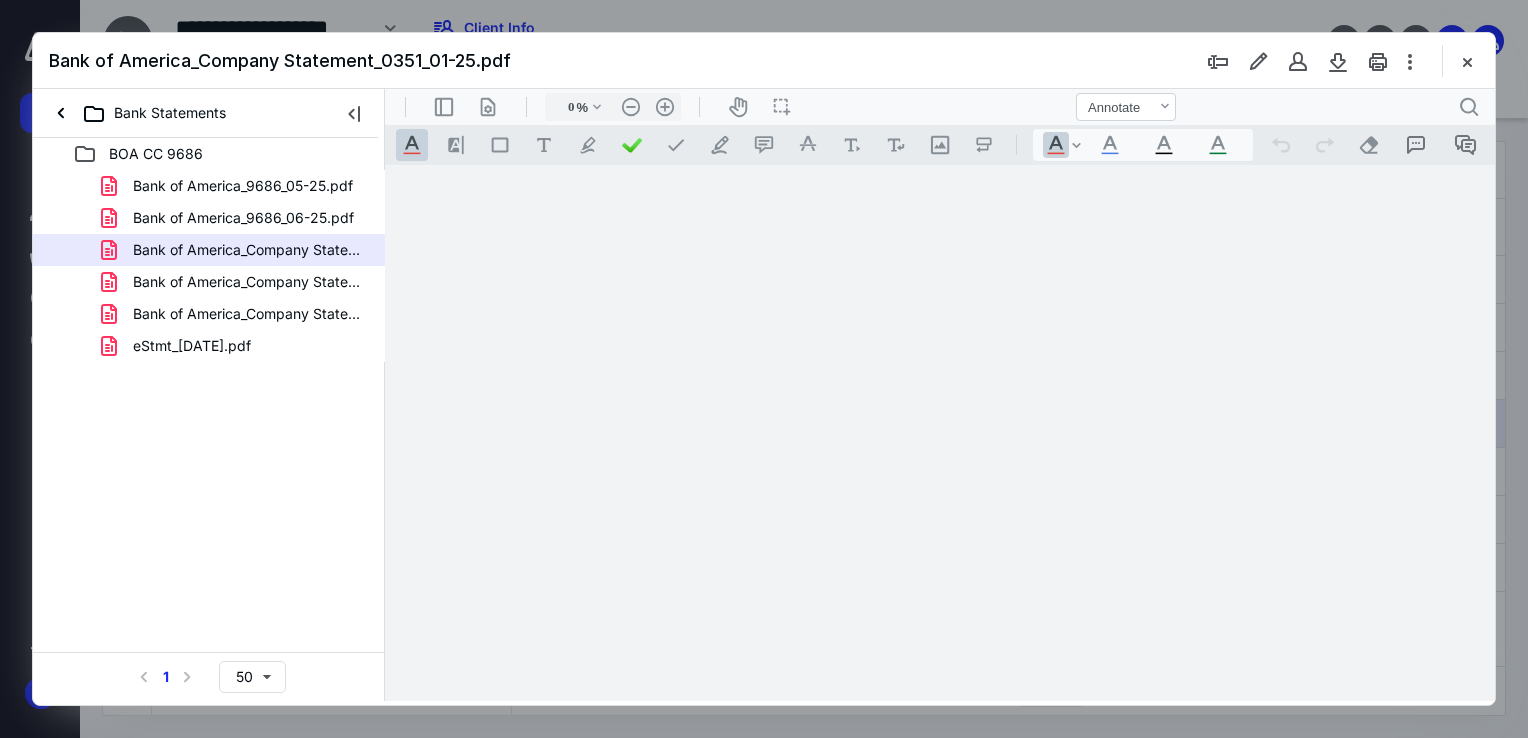 type on "68" 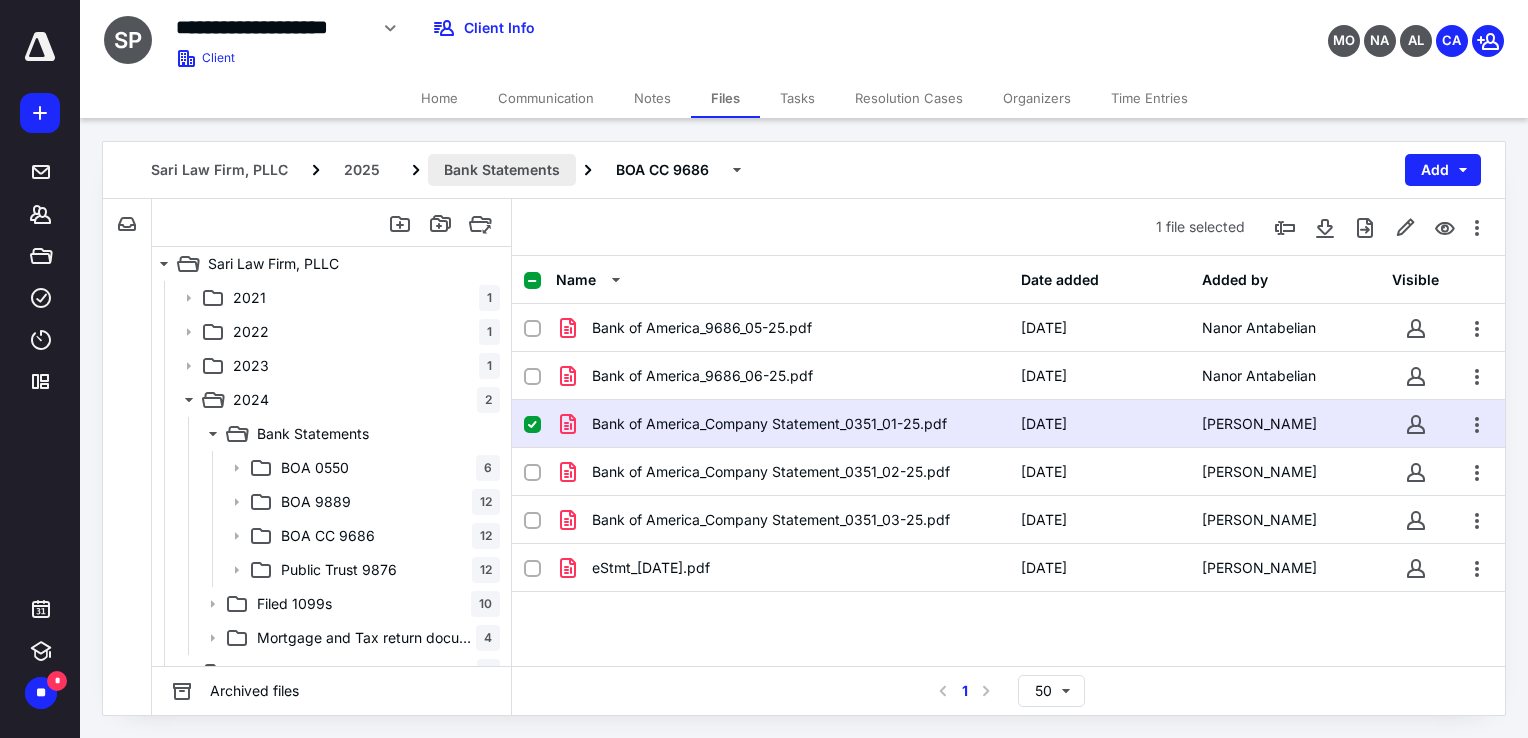 click on "Bank Statements" at bounding box center (502, 170) 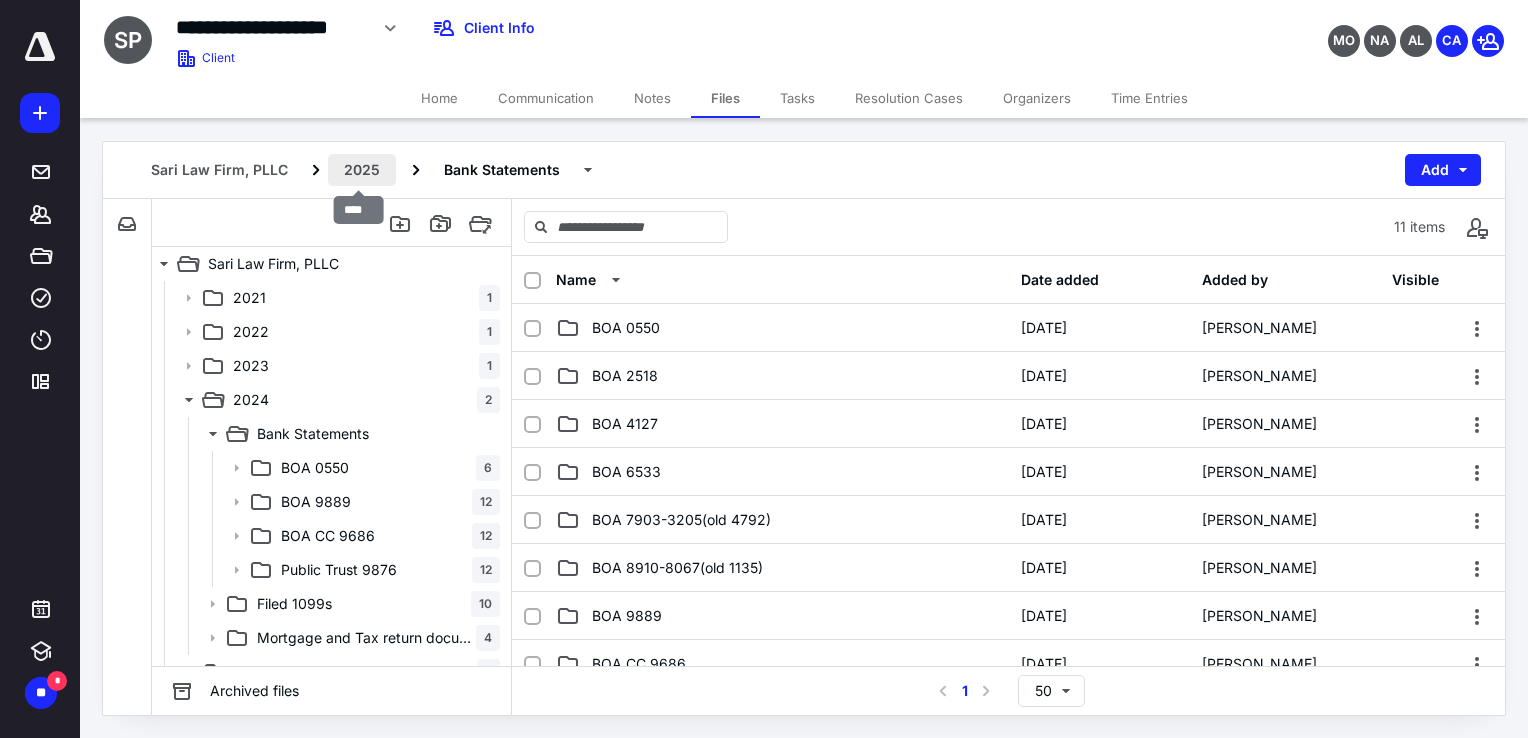 click on "2025" at bounding box center [362, 170] 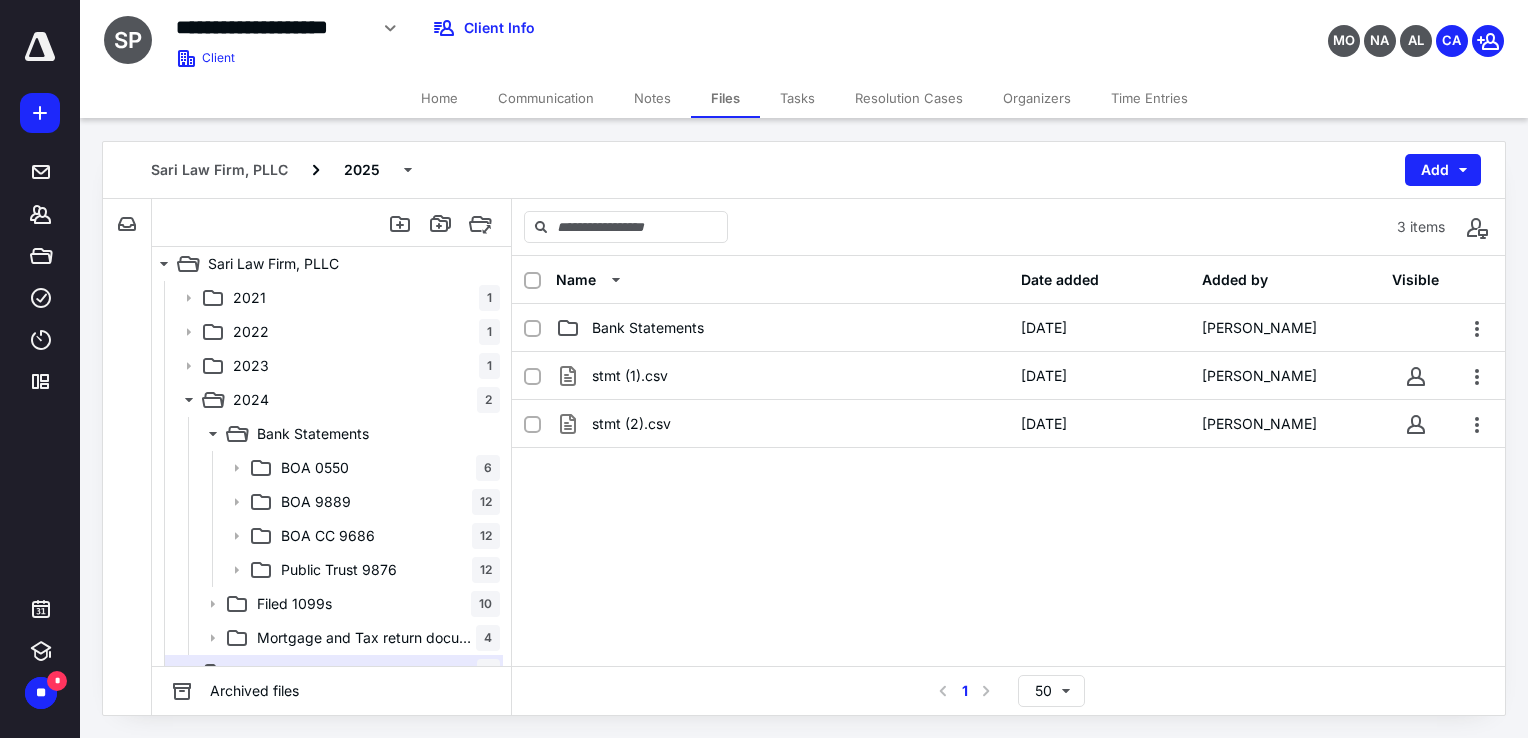 click on "Time Entries" at bounding box center (1149, 98) 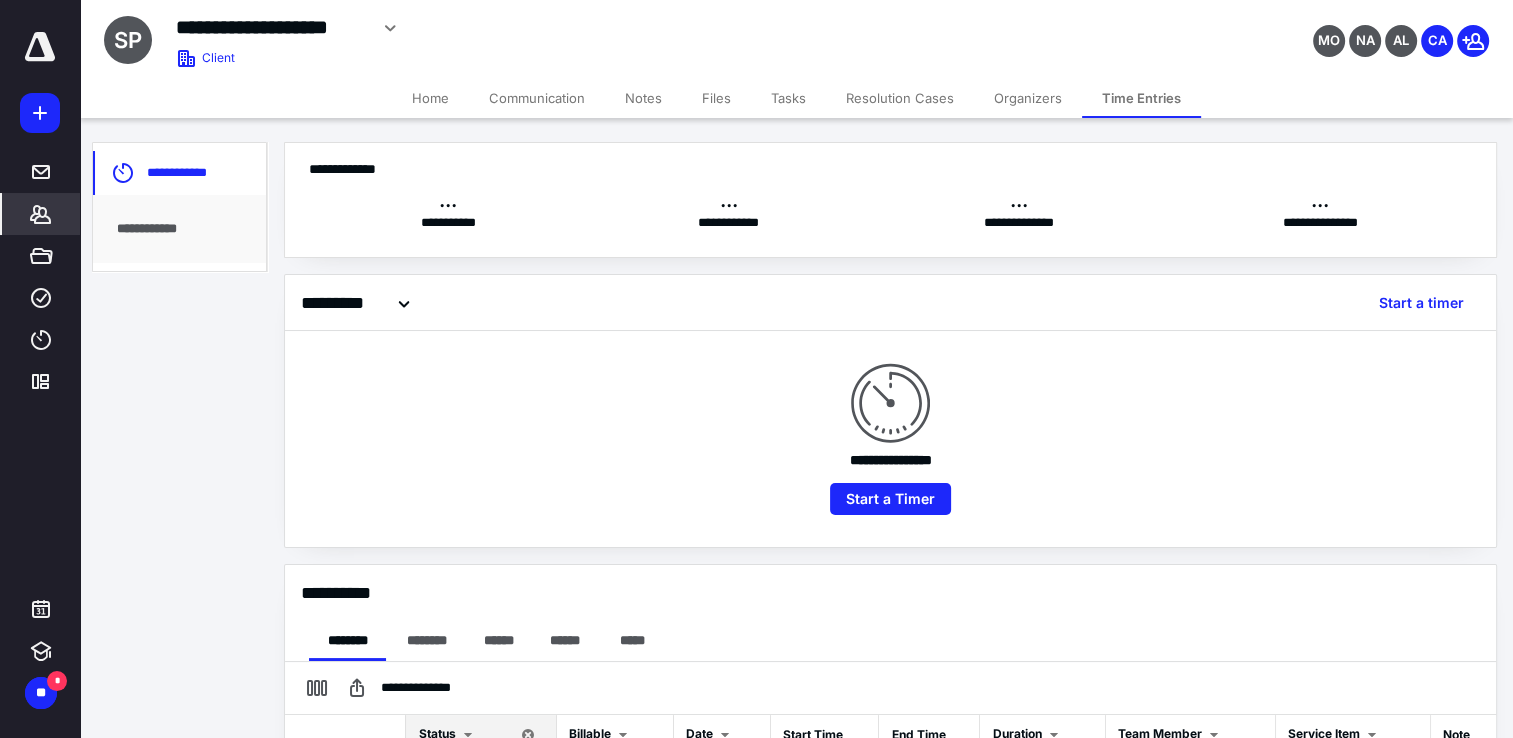 checkbox on "true" 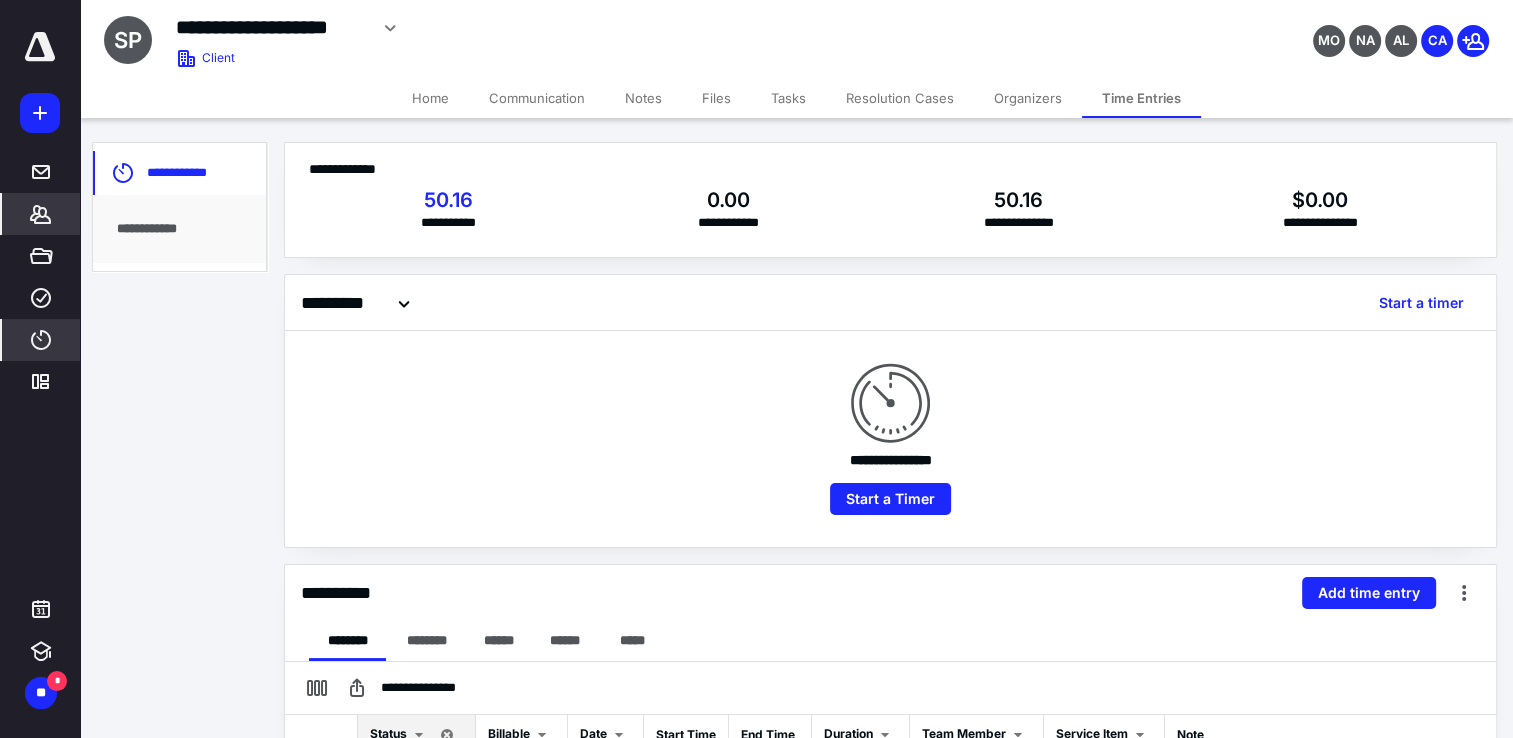 click on "****" at bounding box center (41, 340) 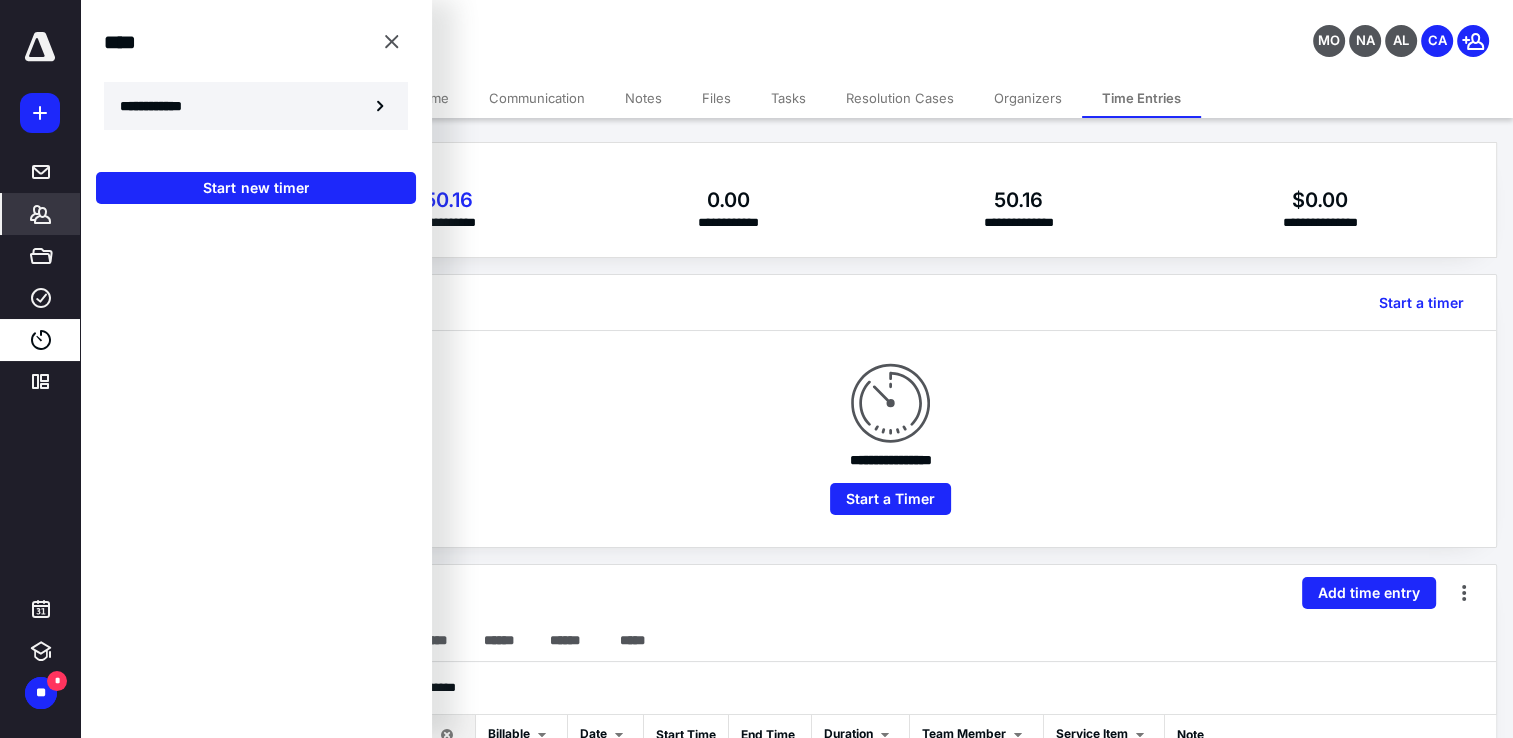 click on "**********" at bounding box center [256, 106] 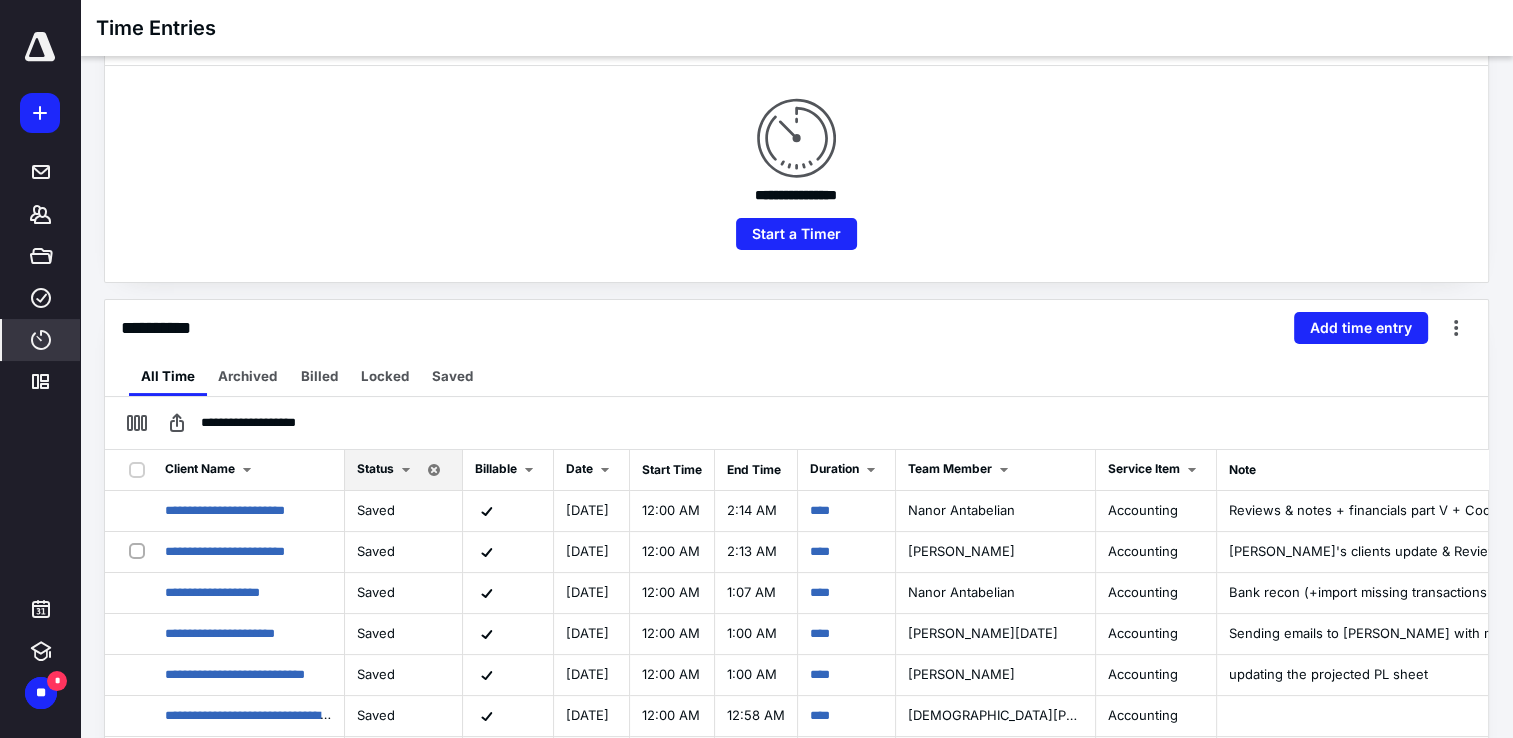 scroll, scrollTop: 300, scrollLeft: 0, axis: vertical 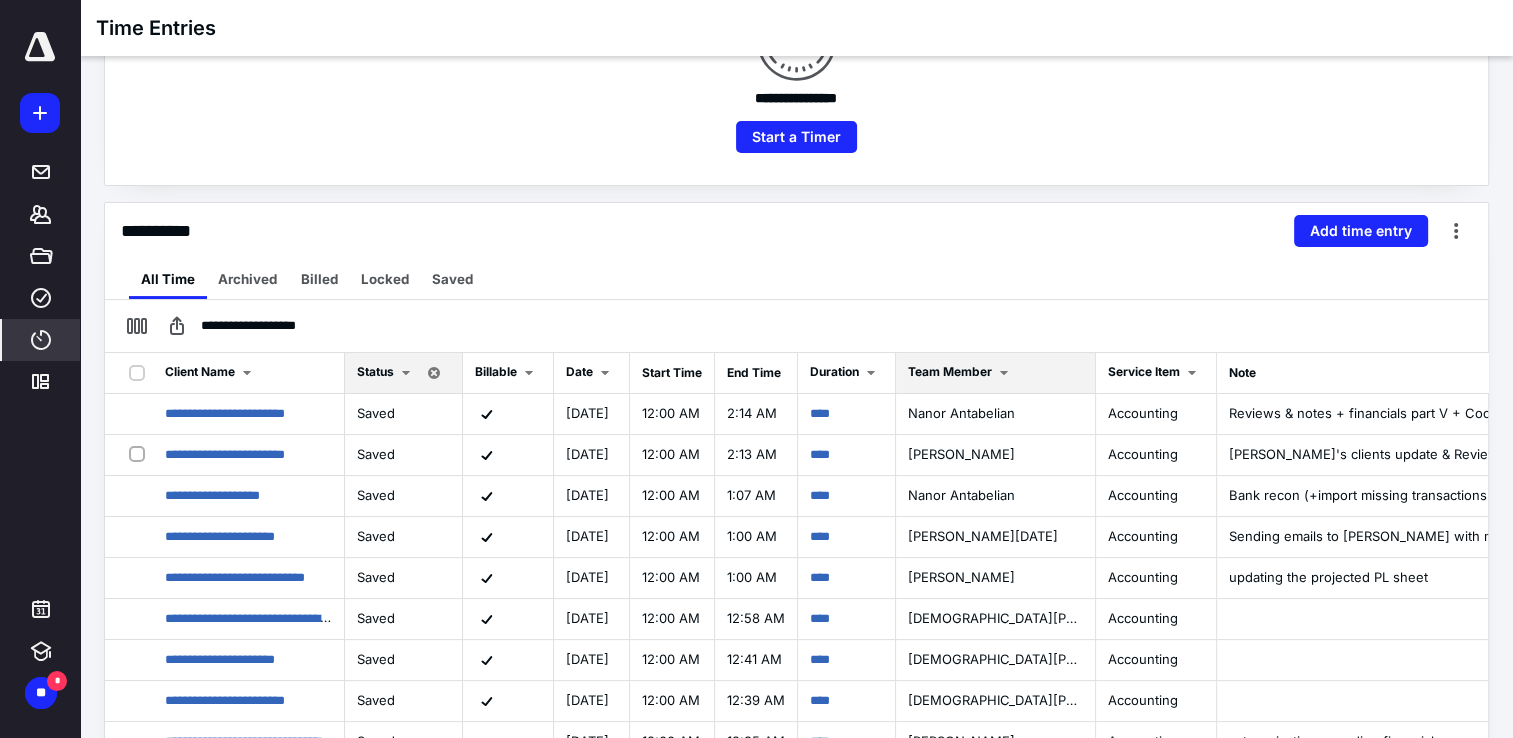 click on "Team Member" at bounding box center (950, 371) 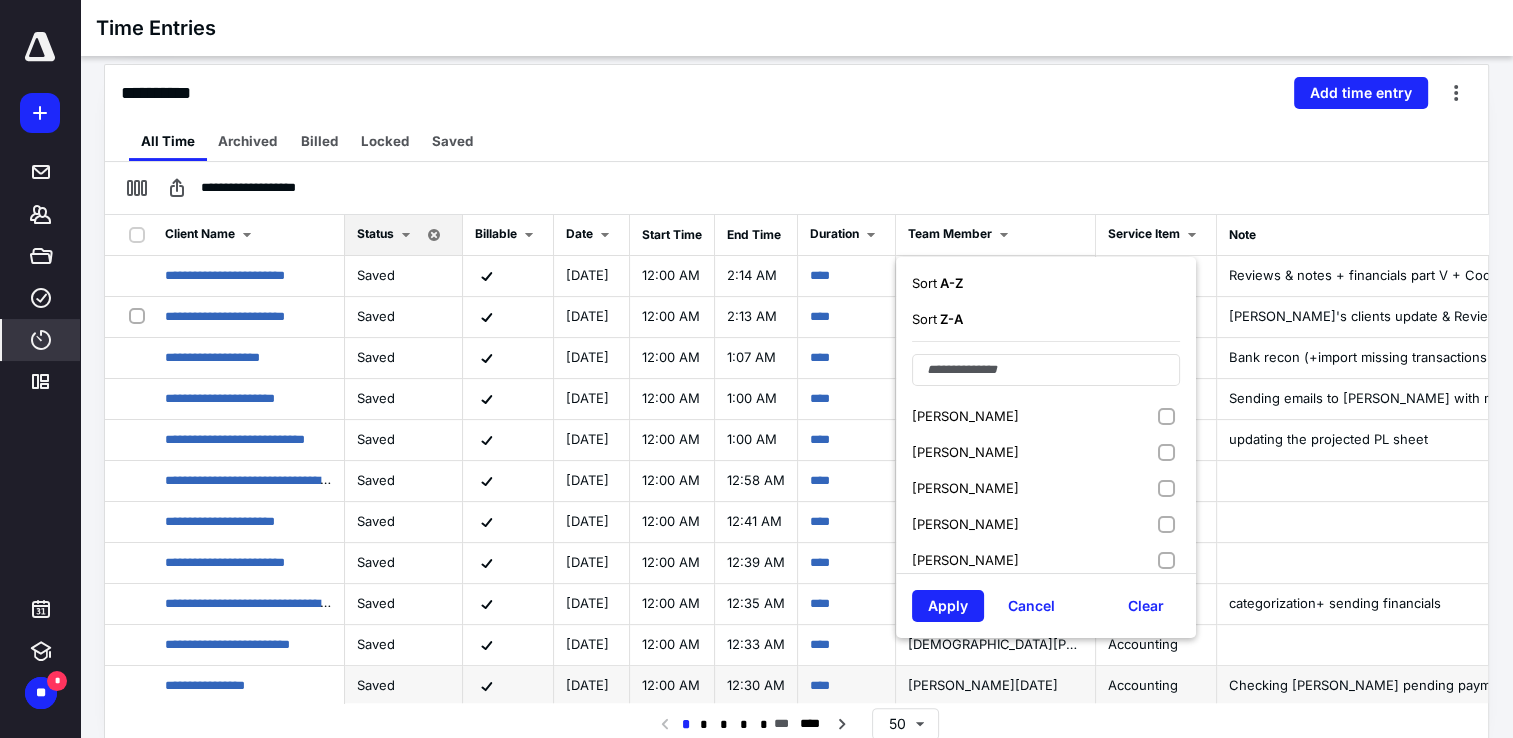 scroll, scrollTop: 442, scrollLeft: 0, axis: vertical 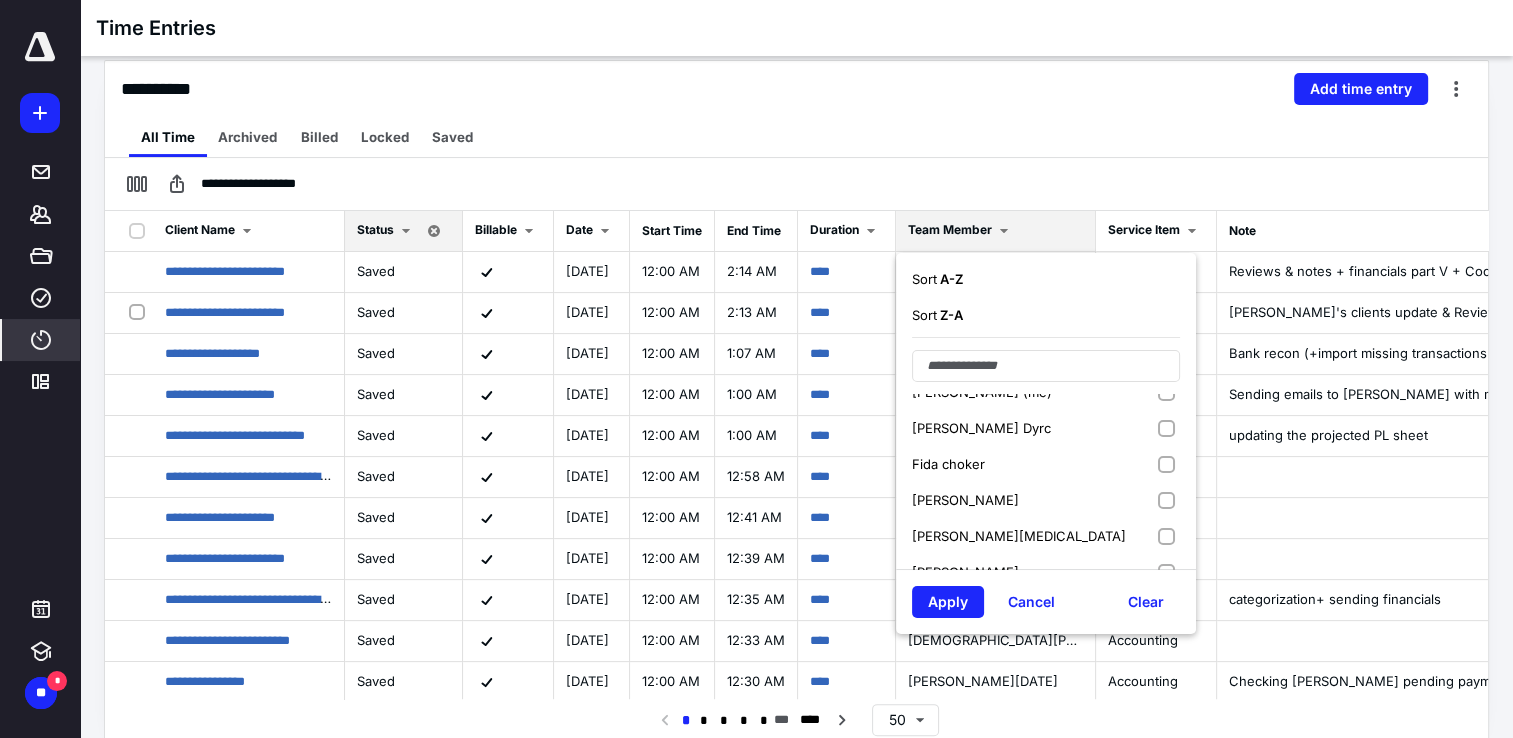 click on "[PERSON_NAME] (me)" at bounding box center (982, 392) 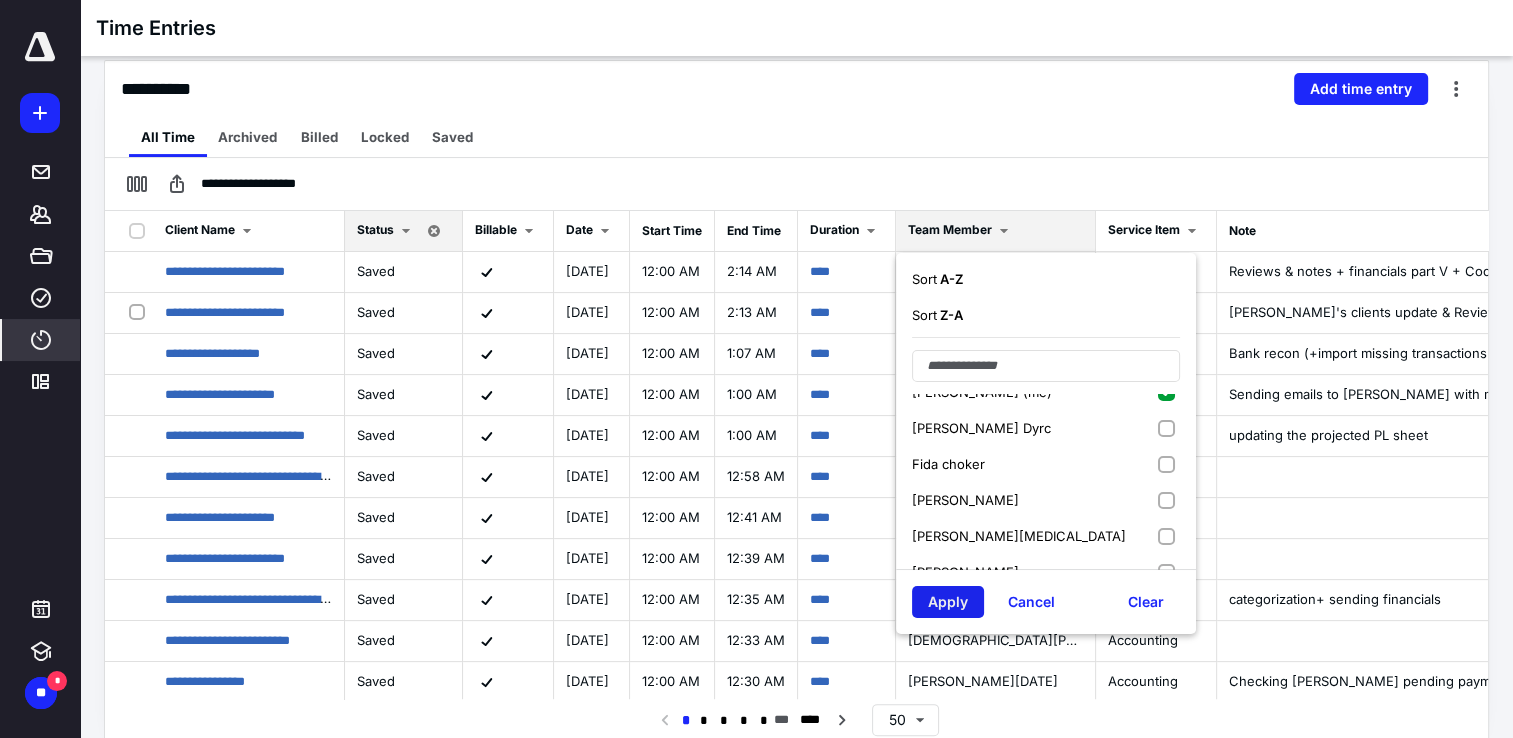 click on "Apply" at bounding box center [948, 602] 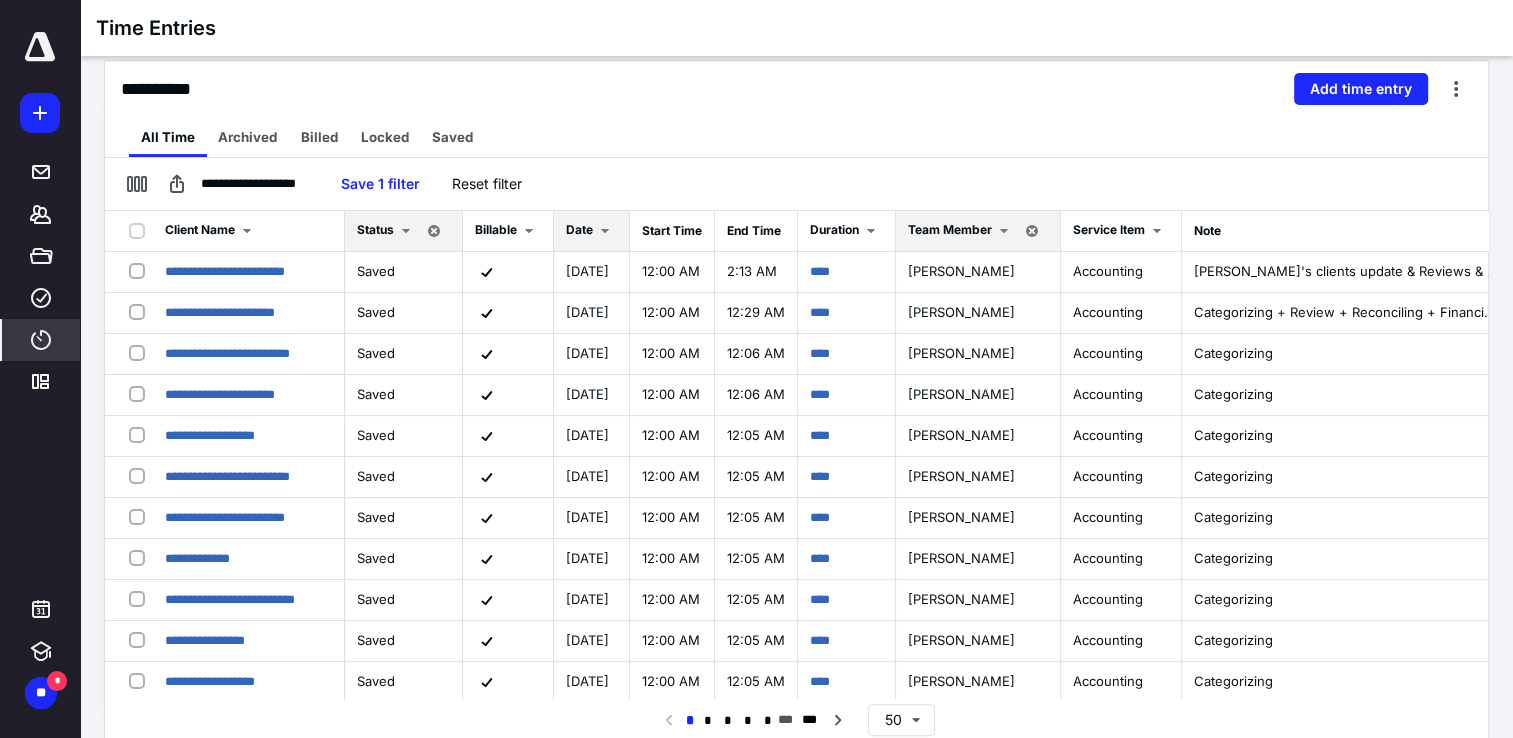 click on "Date" at bounding box center [591, 231] 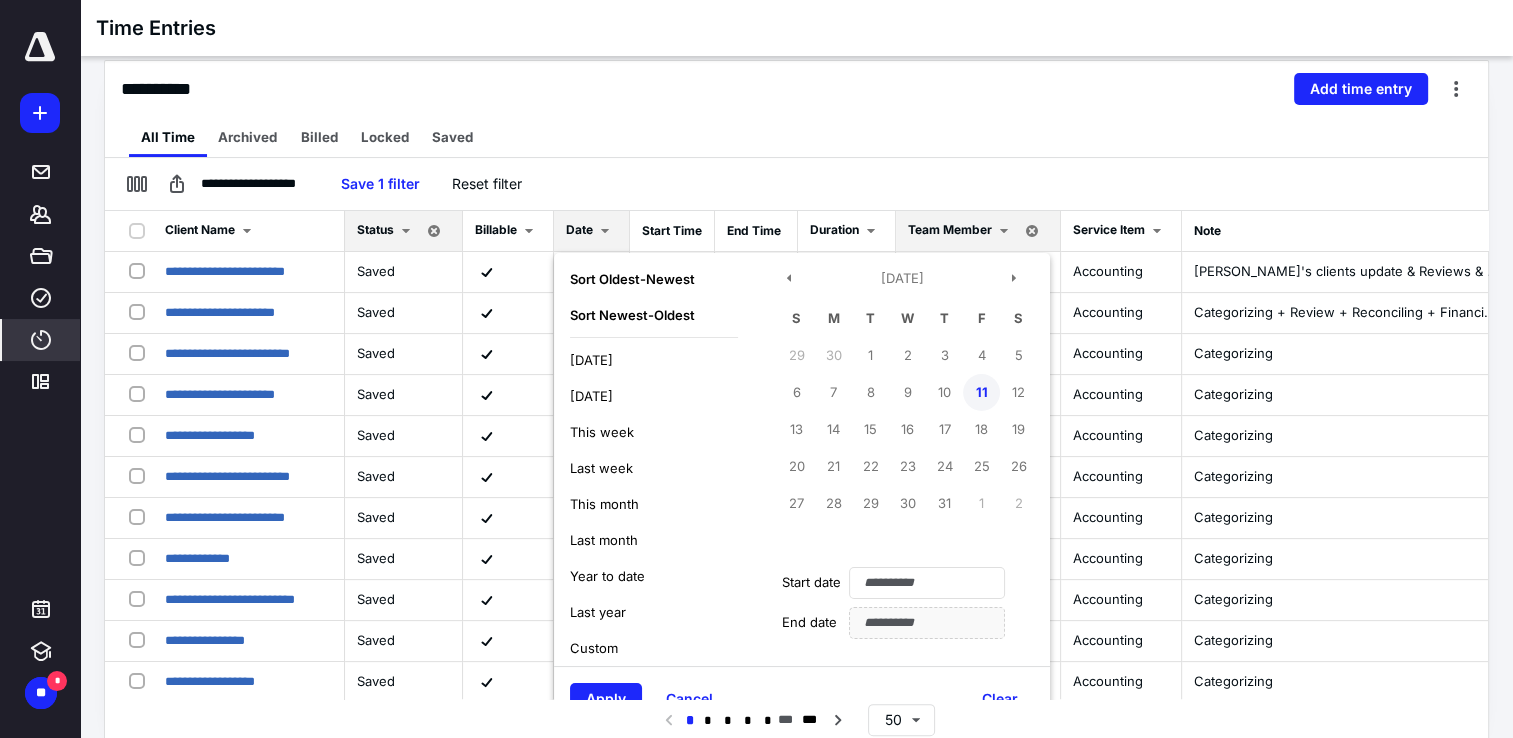 click on "11" at bounding box center (981, 392) 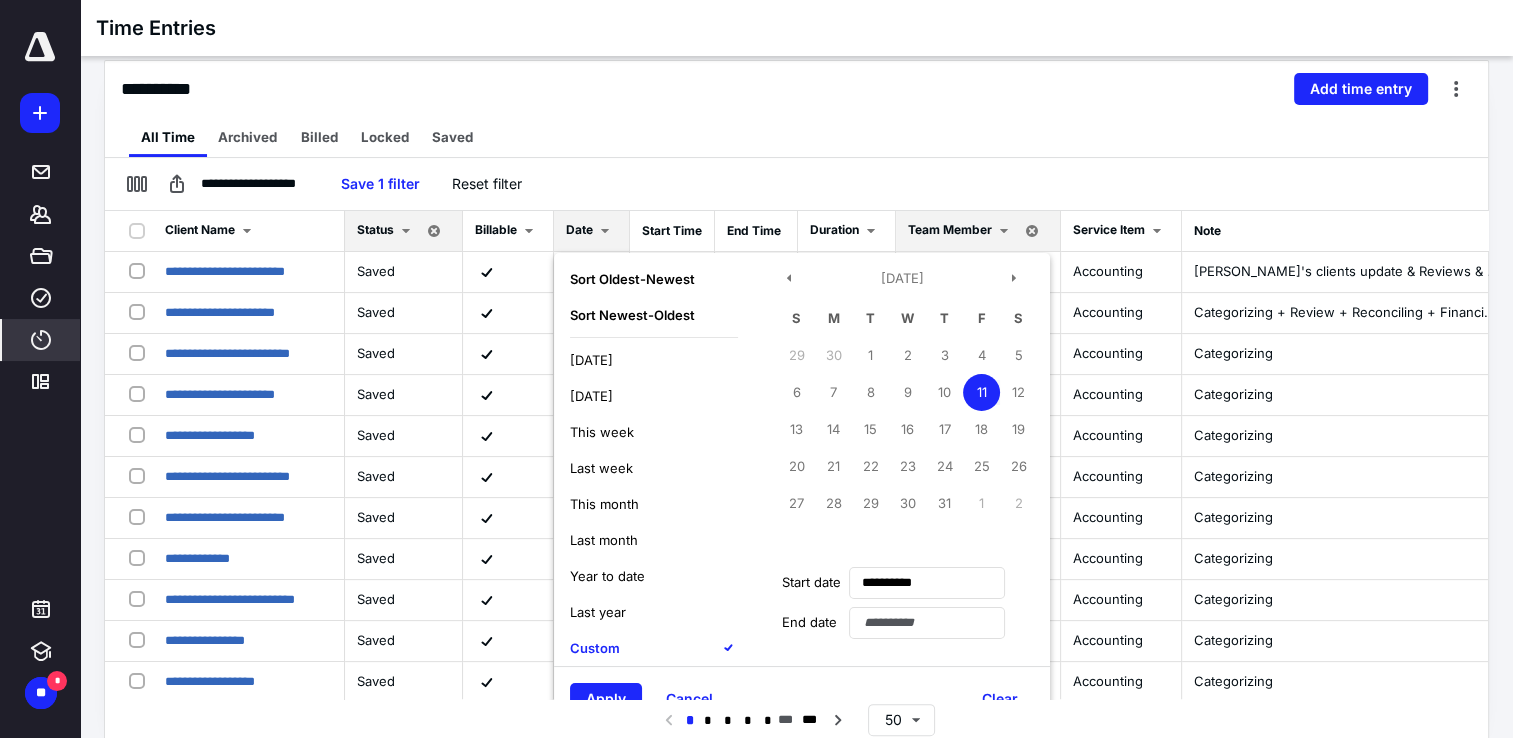 click on "11" at bounding box center (981, 392) 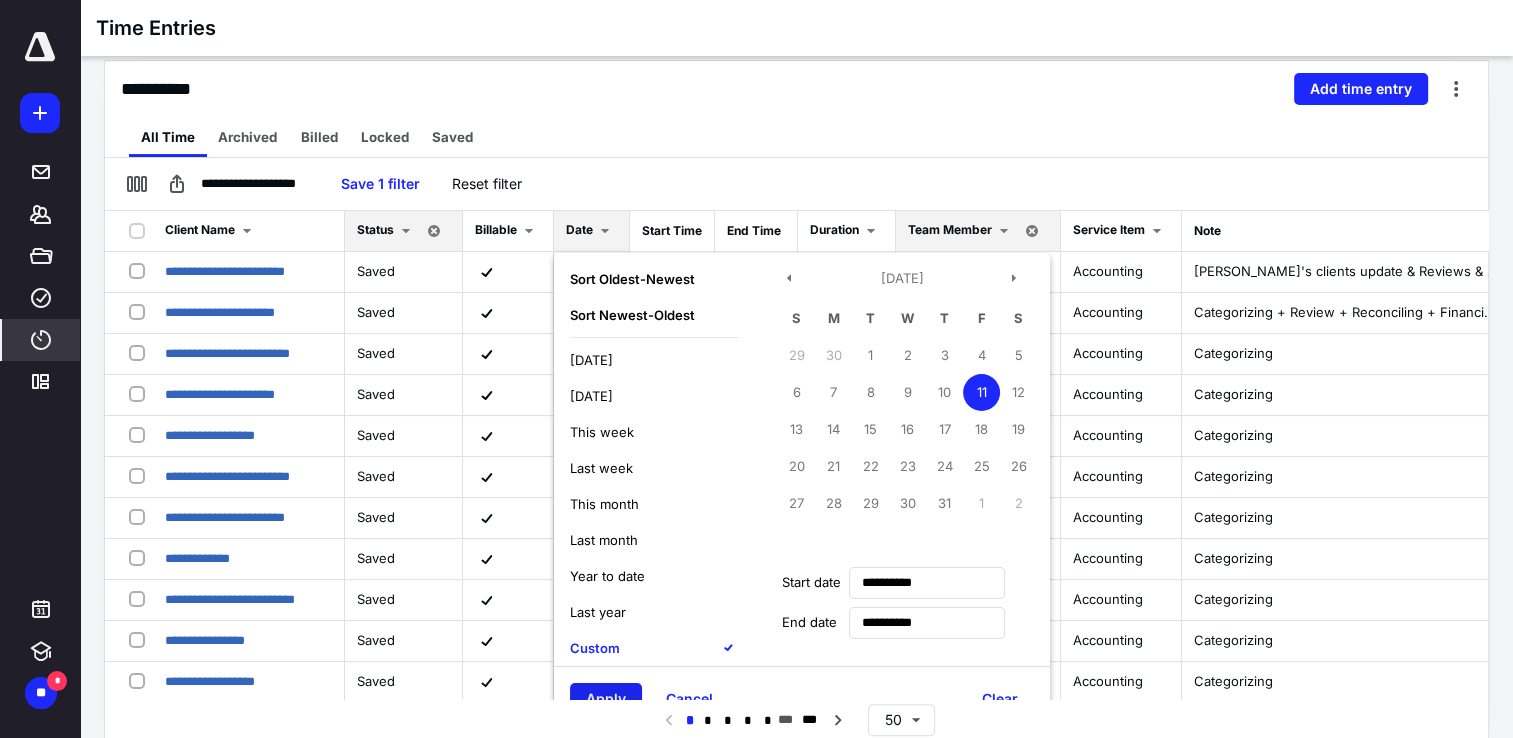 click on "Apply" at bounding box center [606, 699] 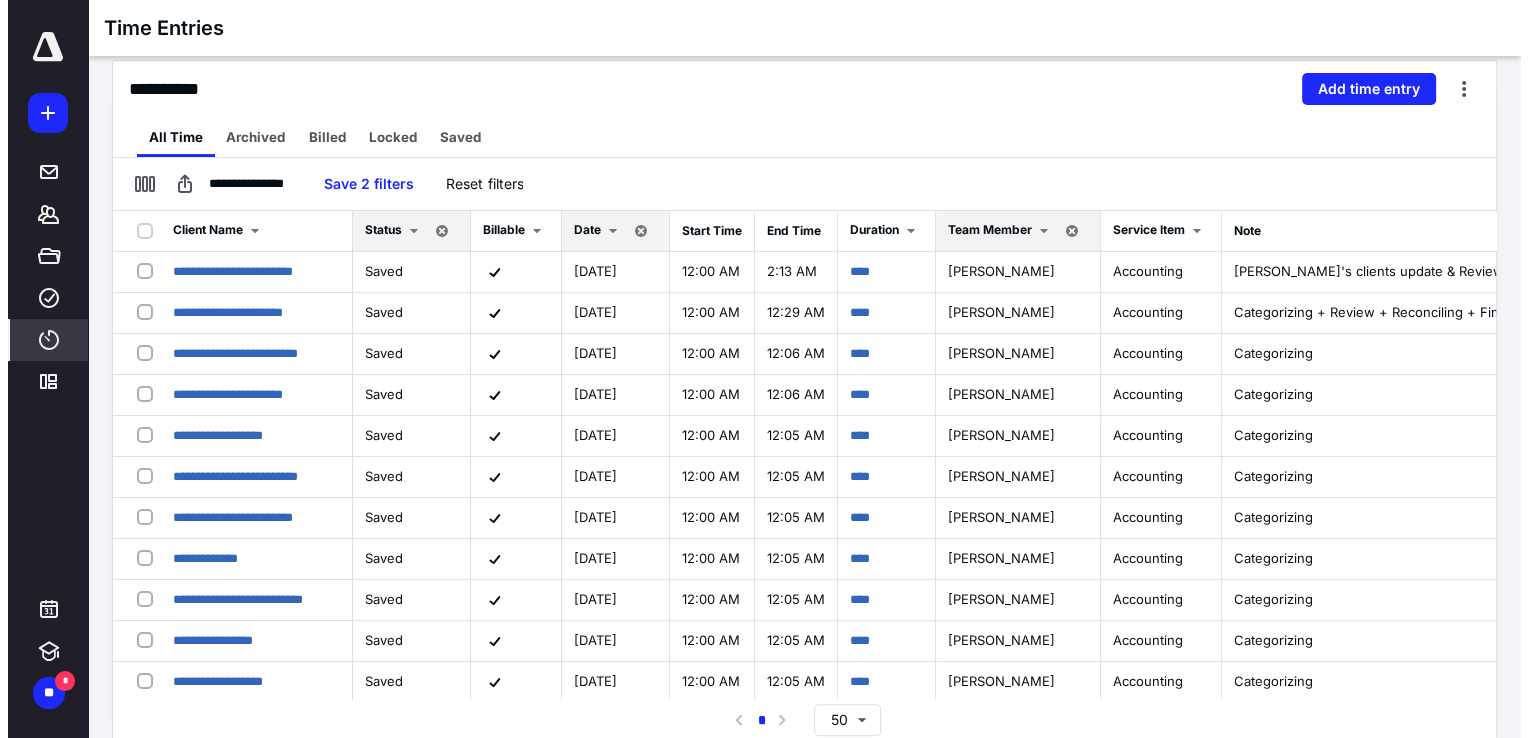 scroll, scrollTop: 0, scrollLeft: 0, axis: both 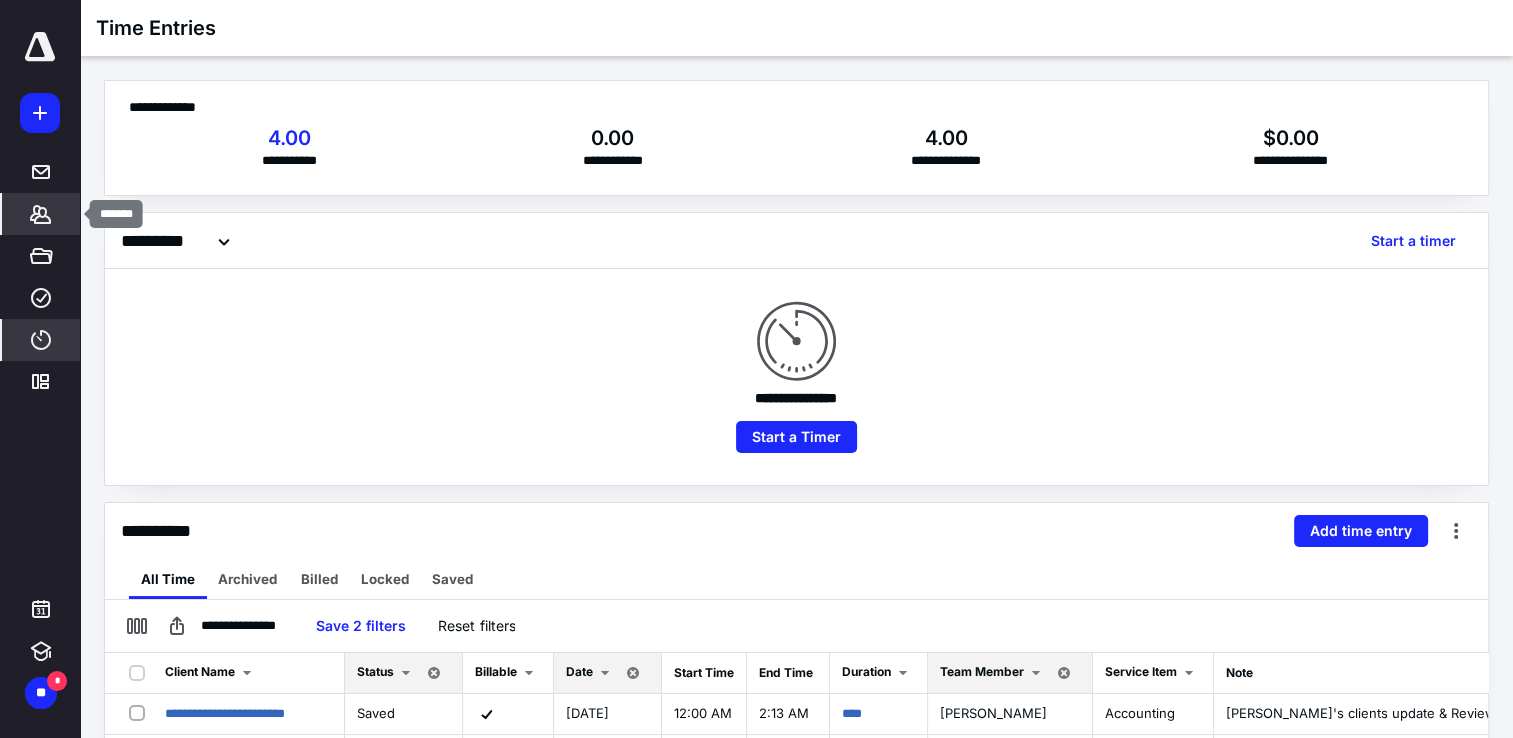 click on "*******" at bounding box center (41, 214) 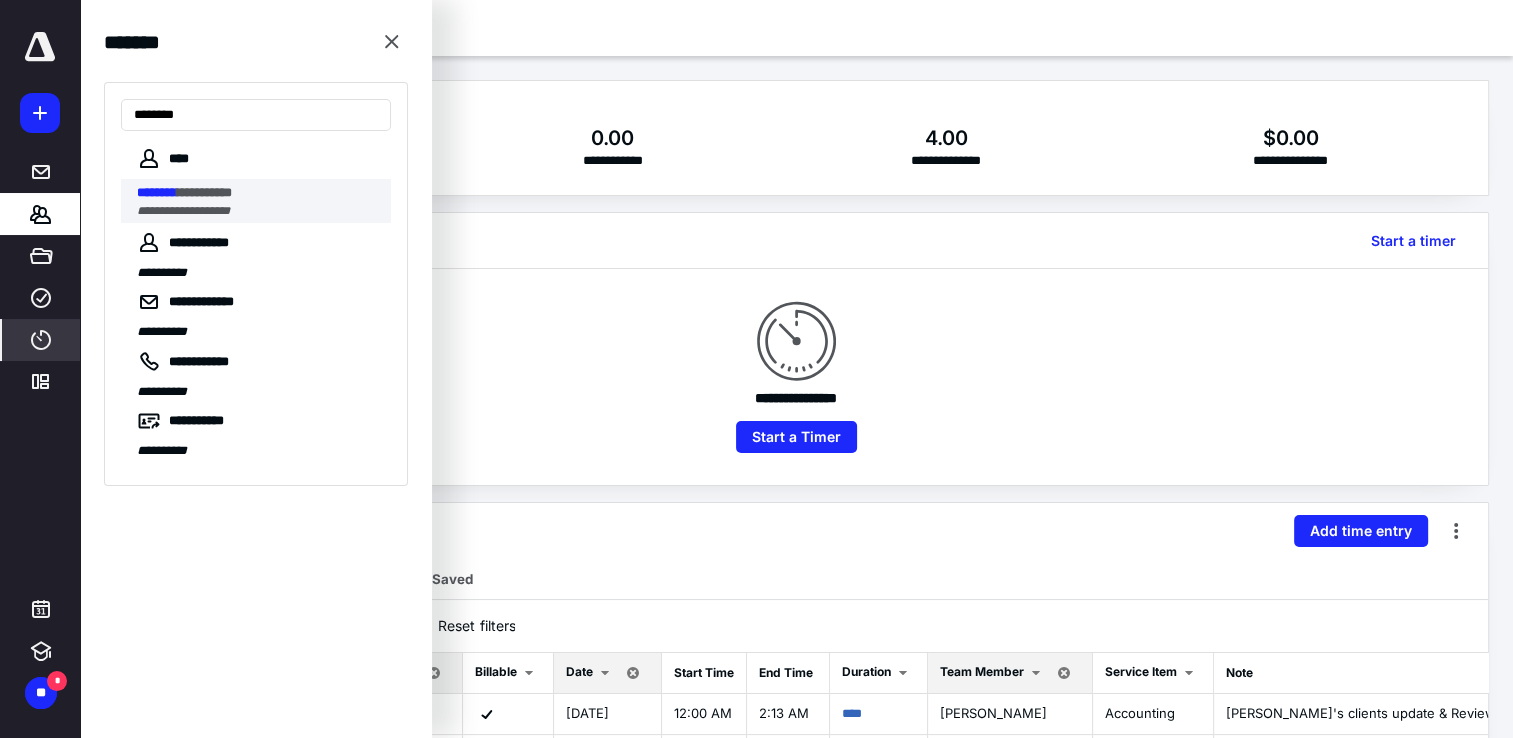 type on "********" 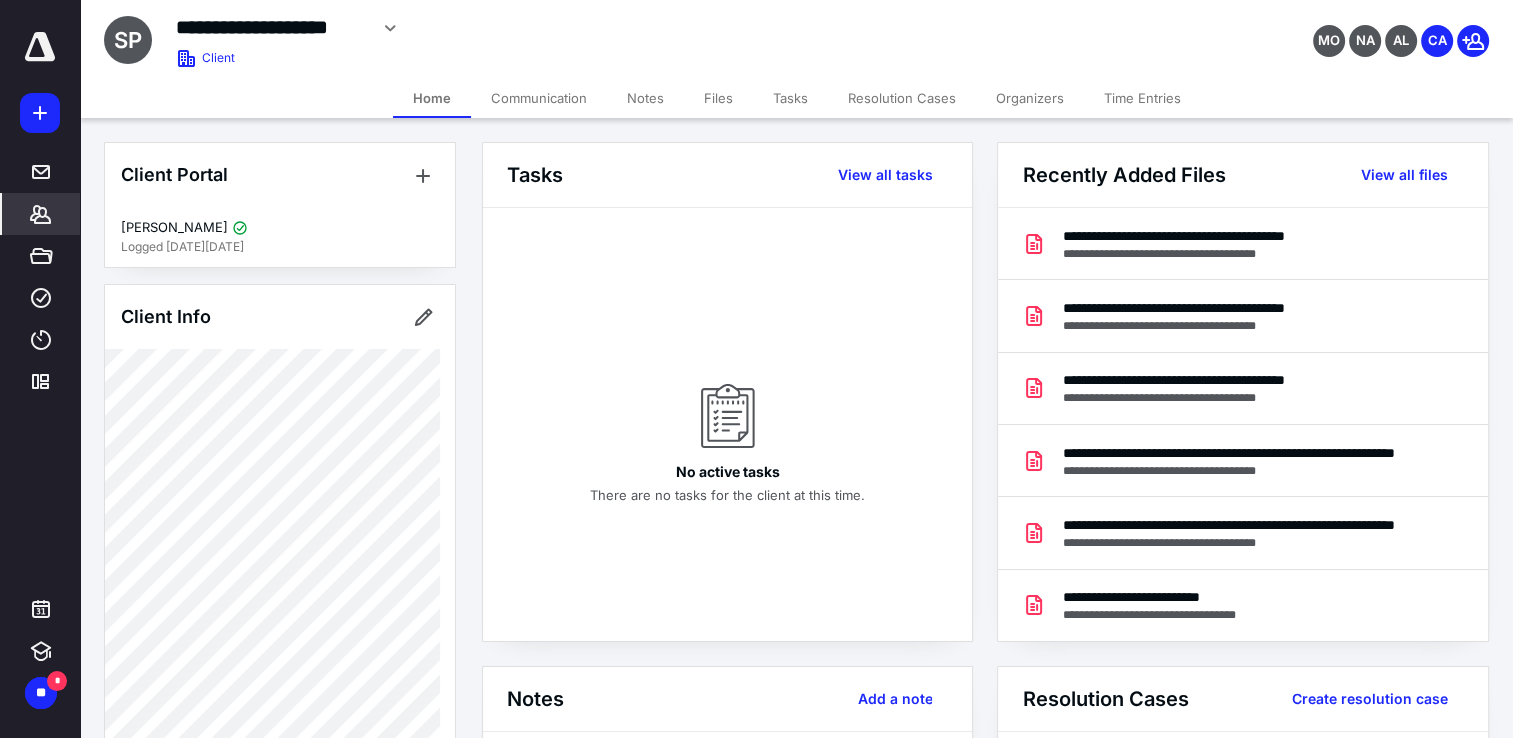 click on "Files" at bounding box center (718, 98) 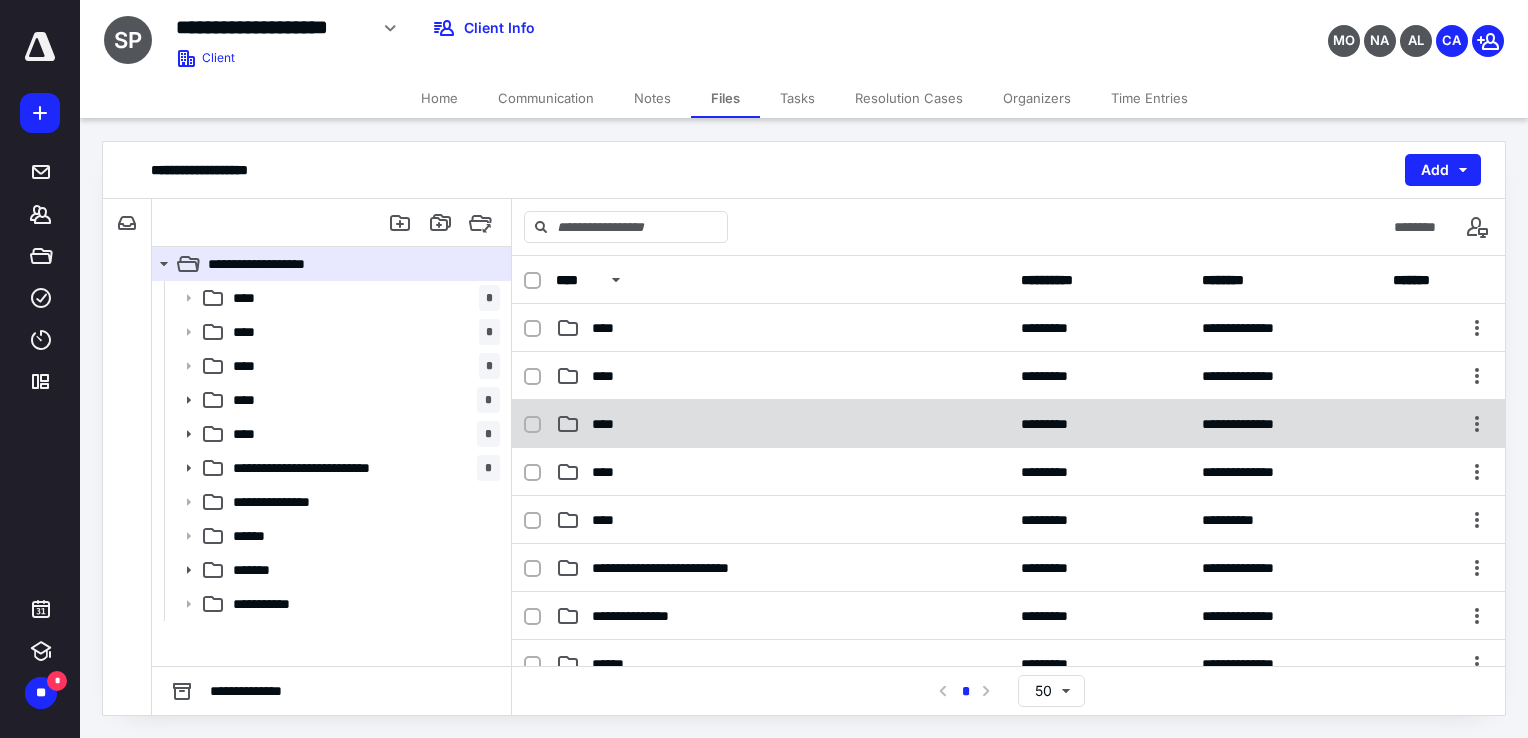 click on "****" at bounding box center [782, 424] 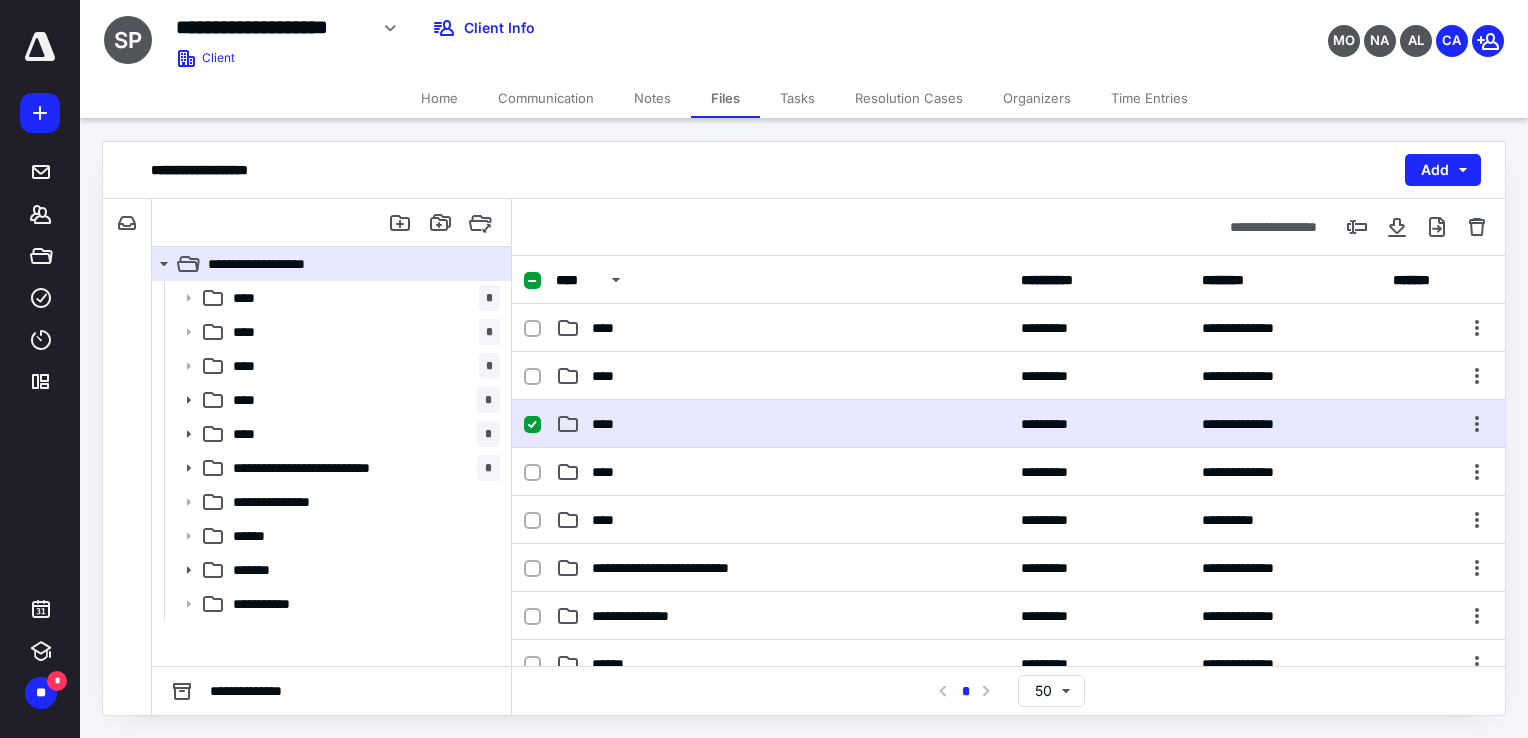 click on "****" at bounding box center (782, 424) 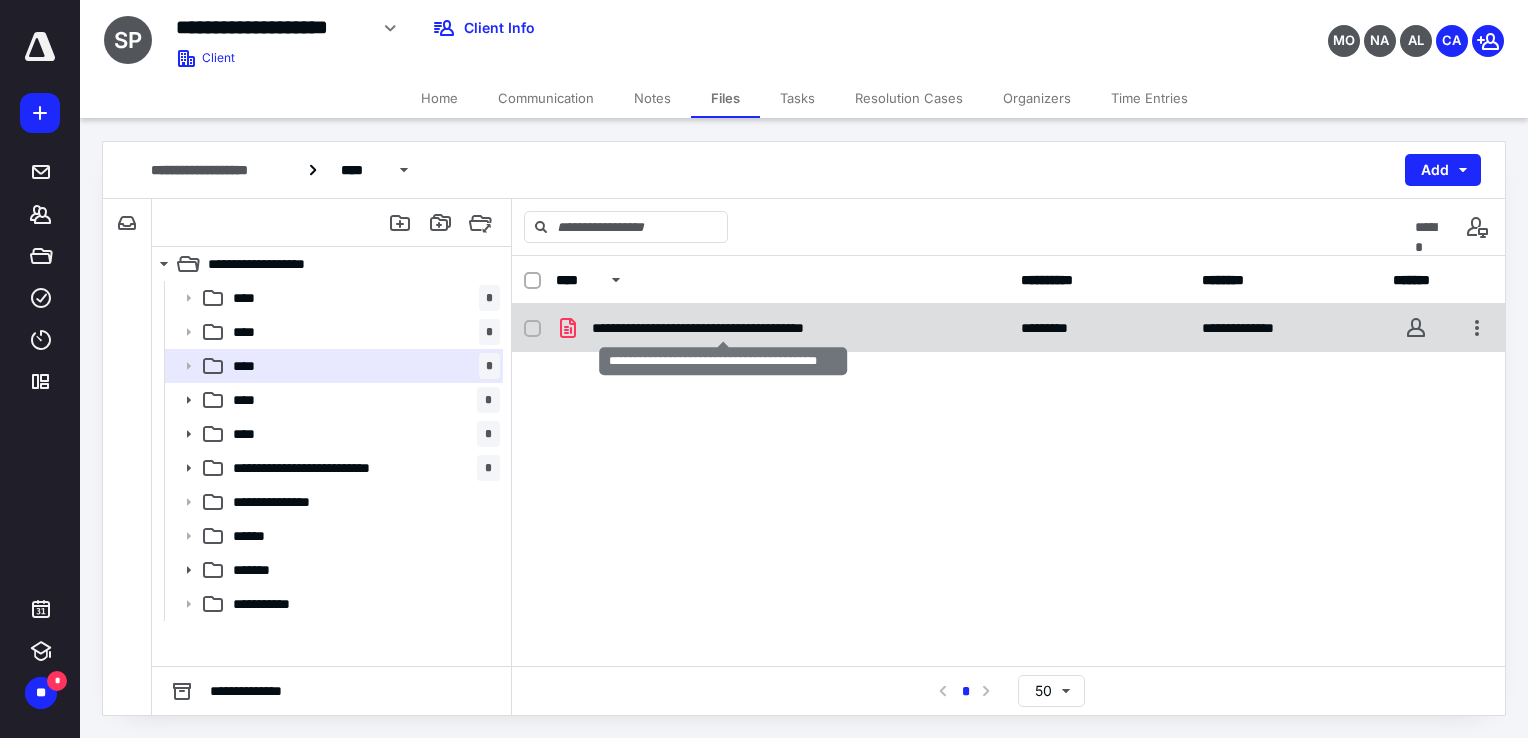 click on "**********" at bounding box center (723, 328) 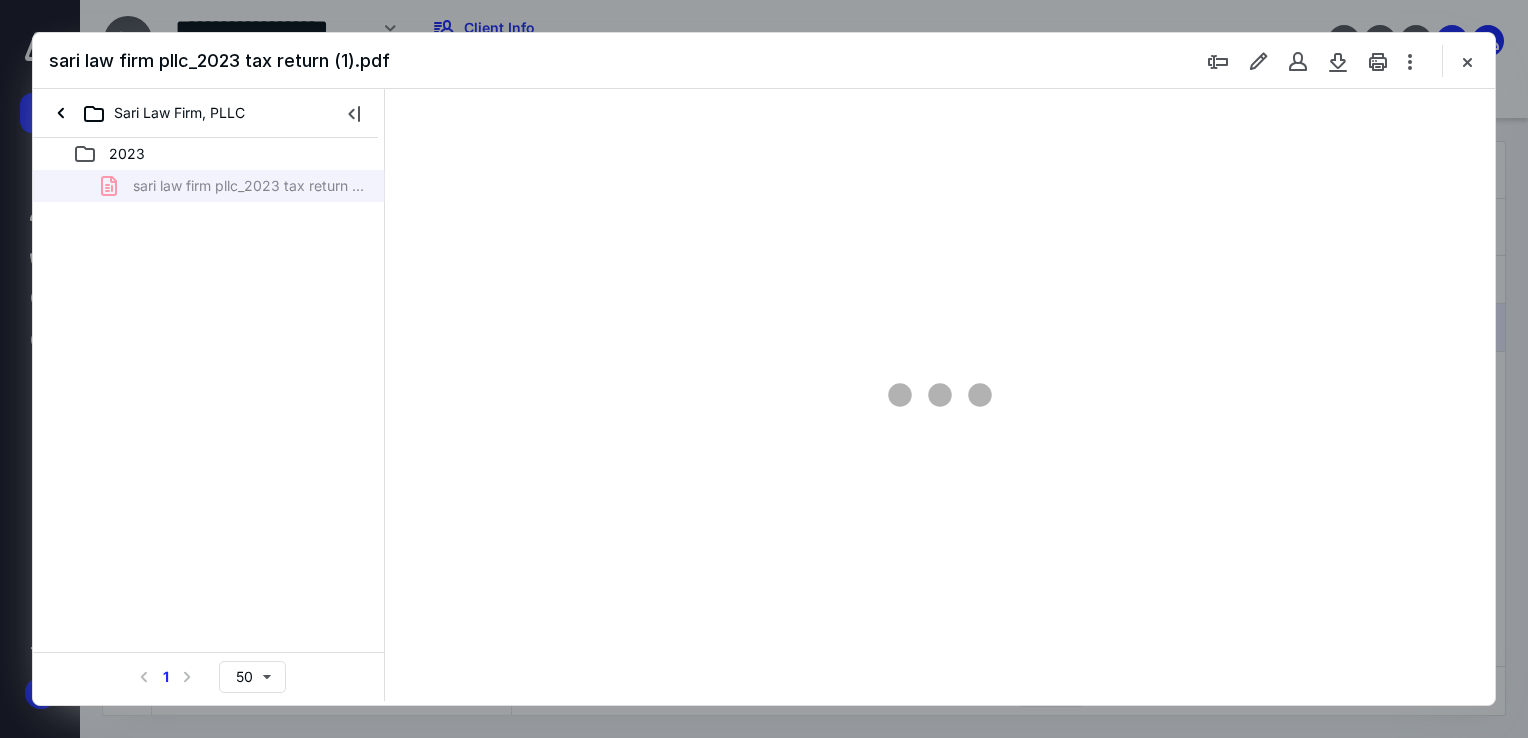 scroll, scrollTop: 0, scrollLeft: 0, axis: both 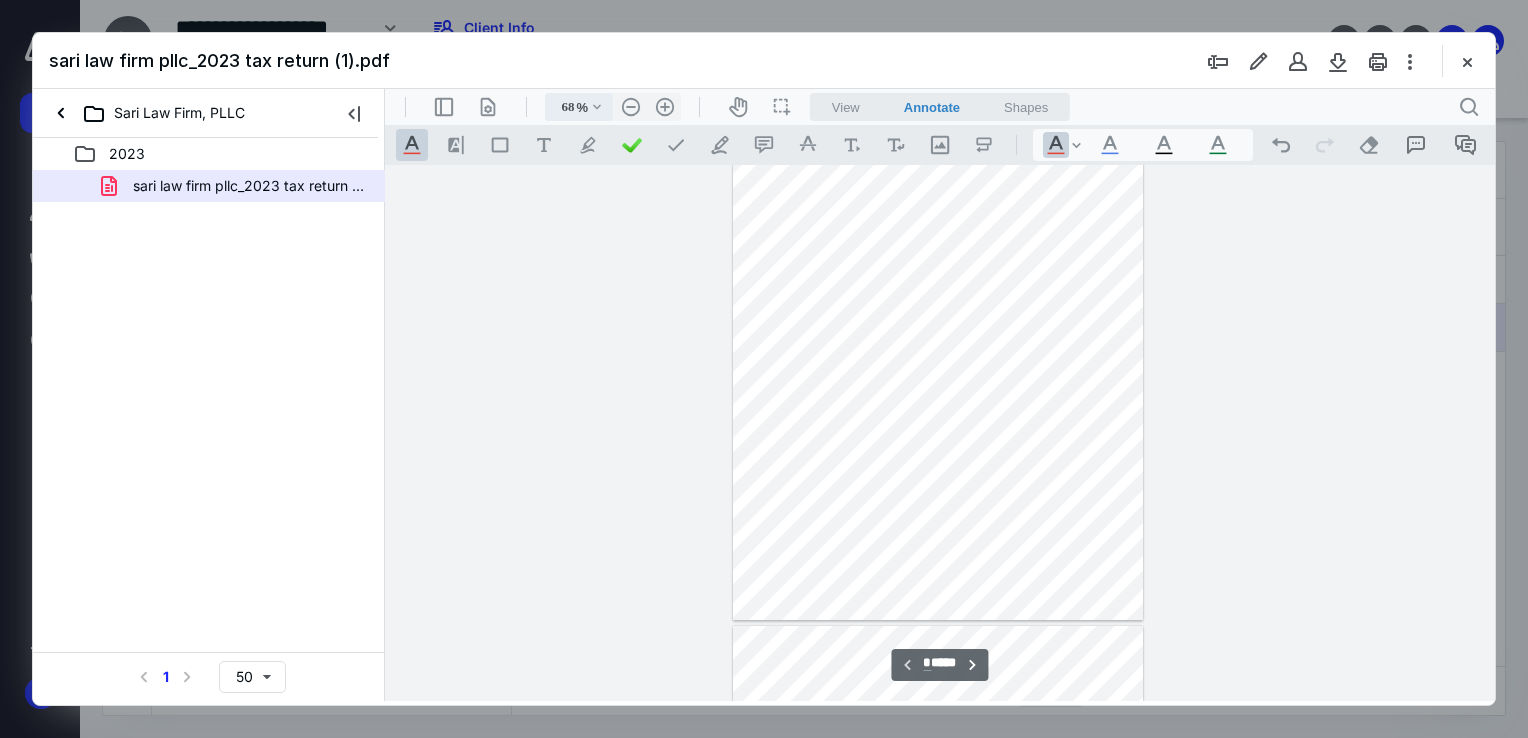 click on ".cls-1{fill:#abb0c4;} icon - chevron - down" at bounding box center (597, 107) 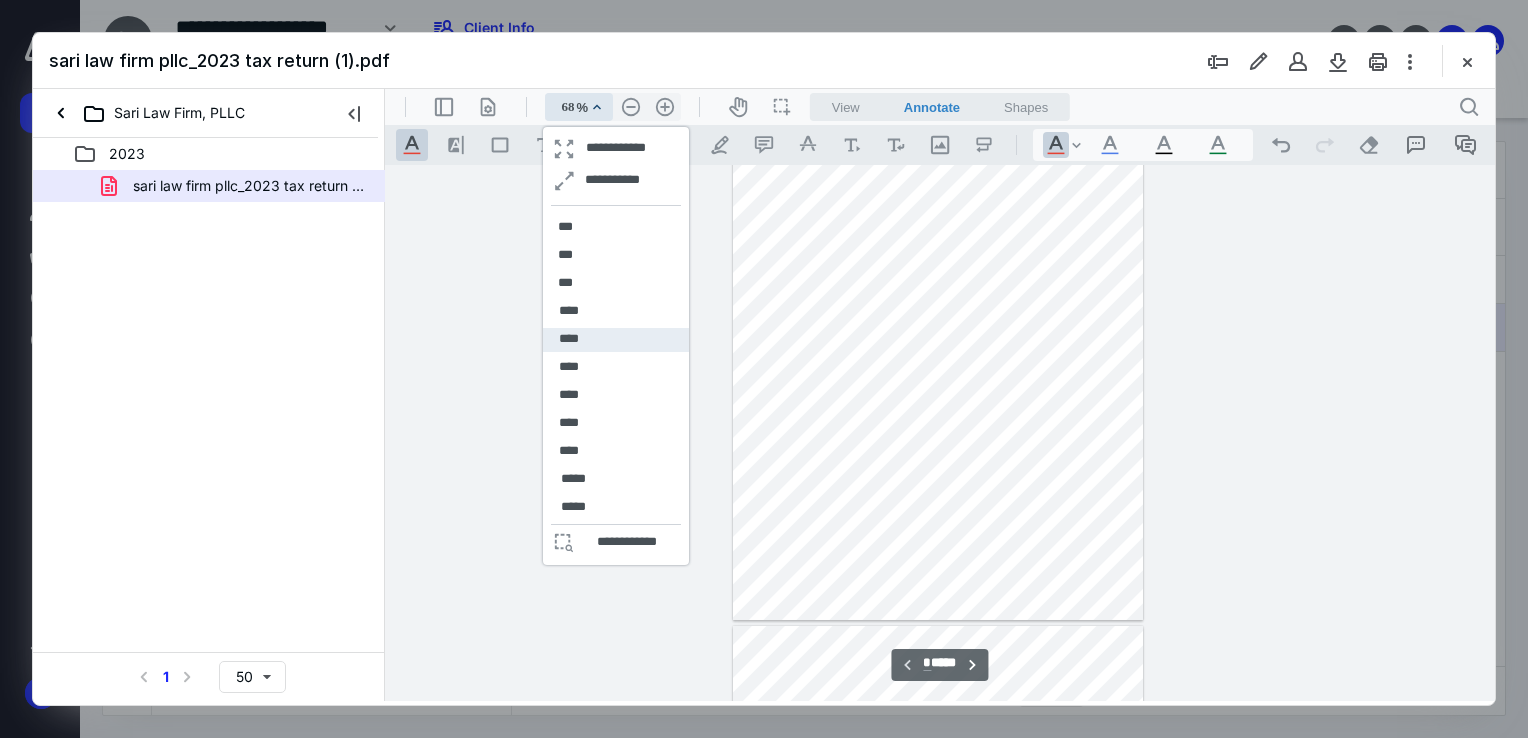 click on "****" at bounding box center (569, 339) 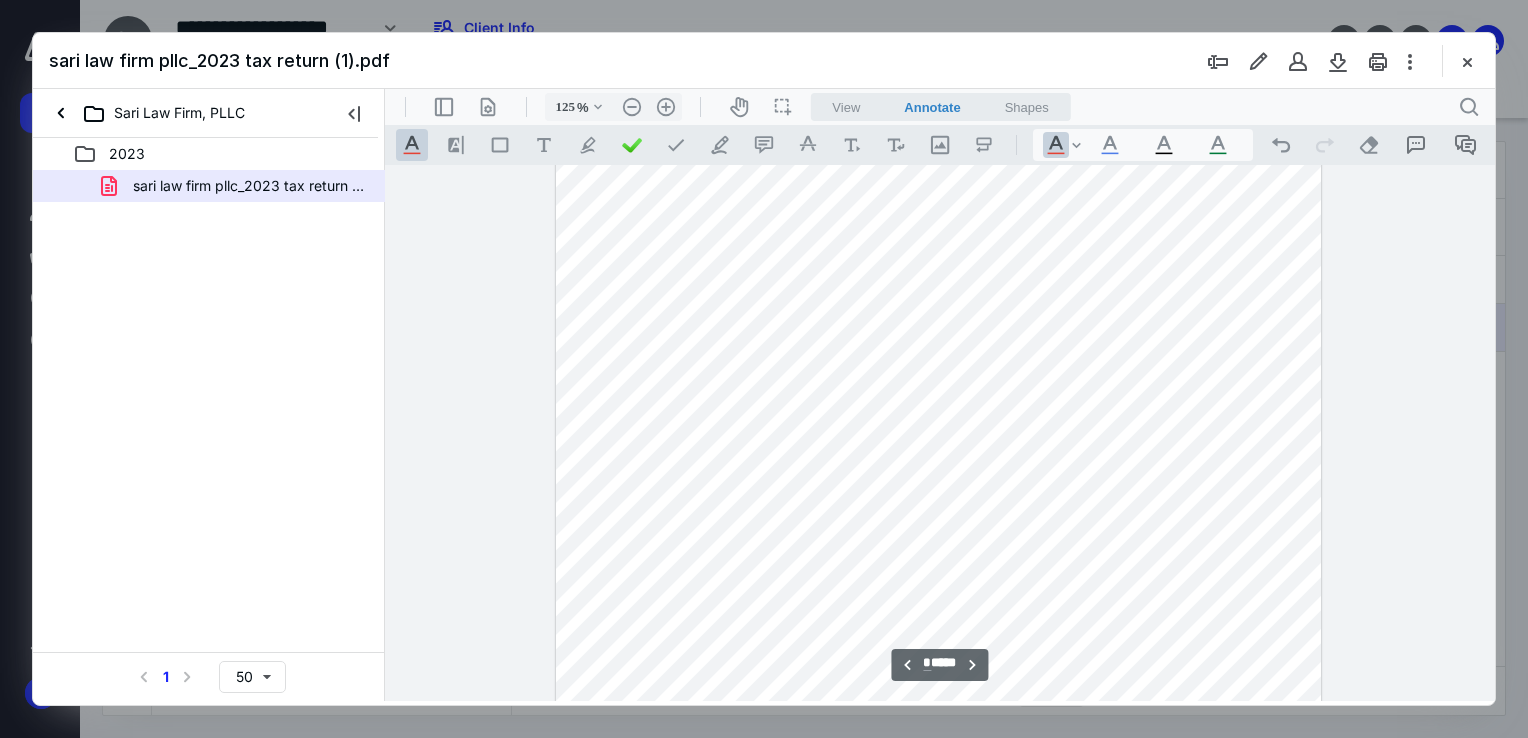 type on "*" 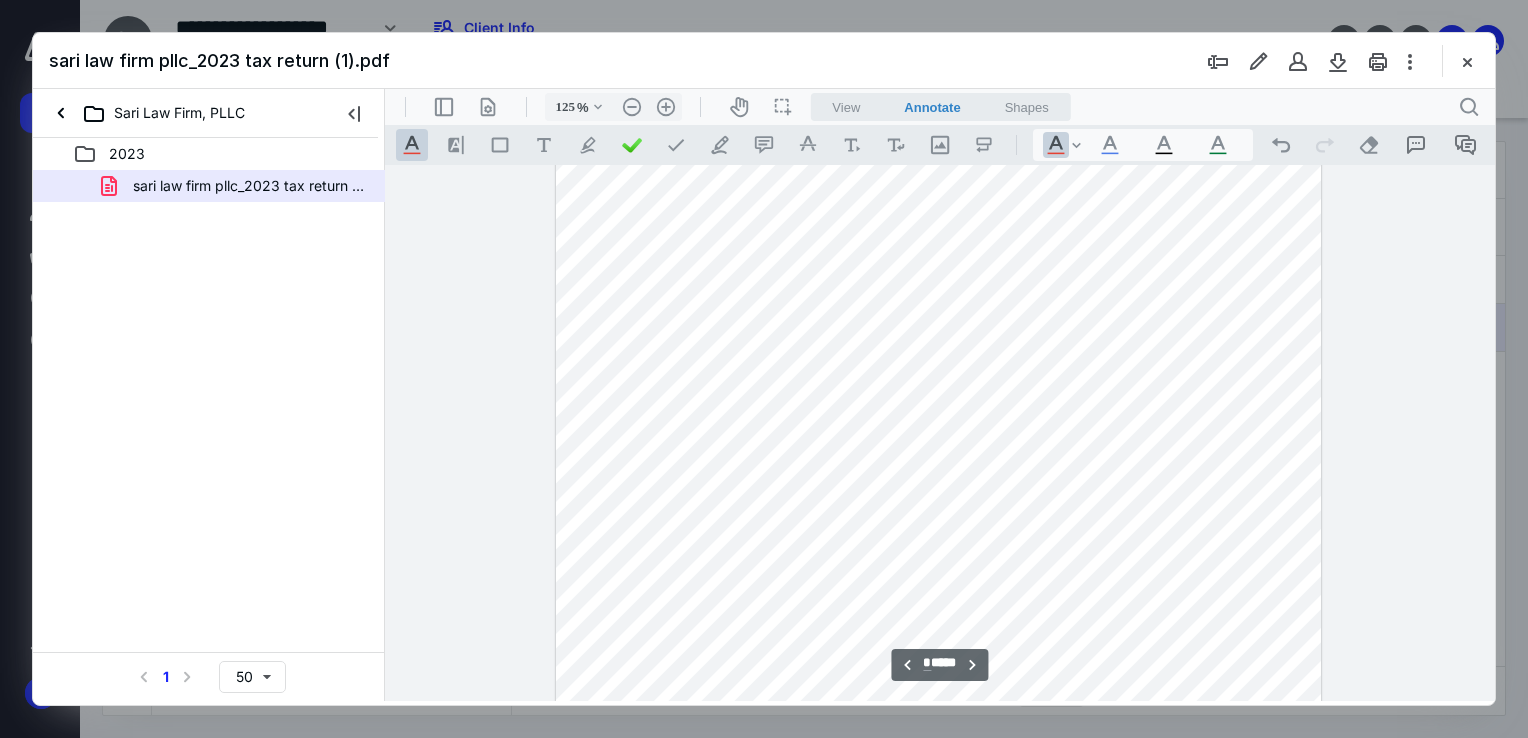 scroll, scrollTop: 4346, scrollLeft: 0, axis: vertical 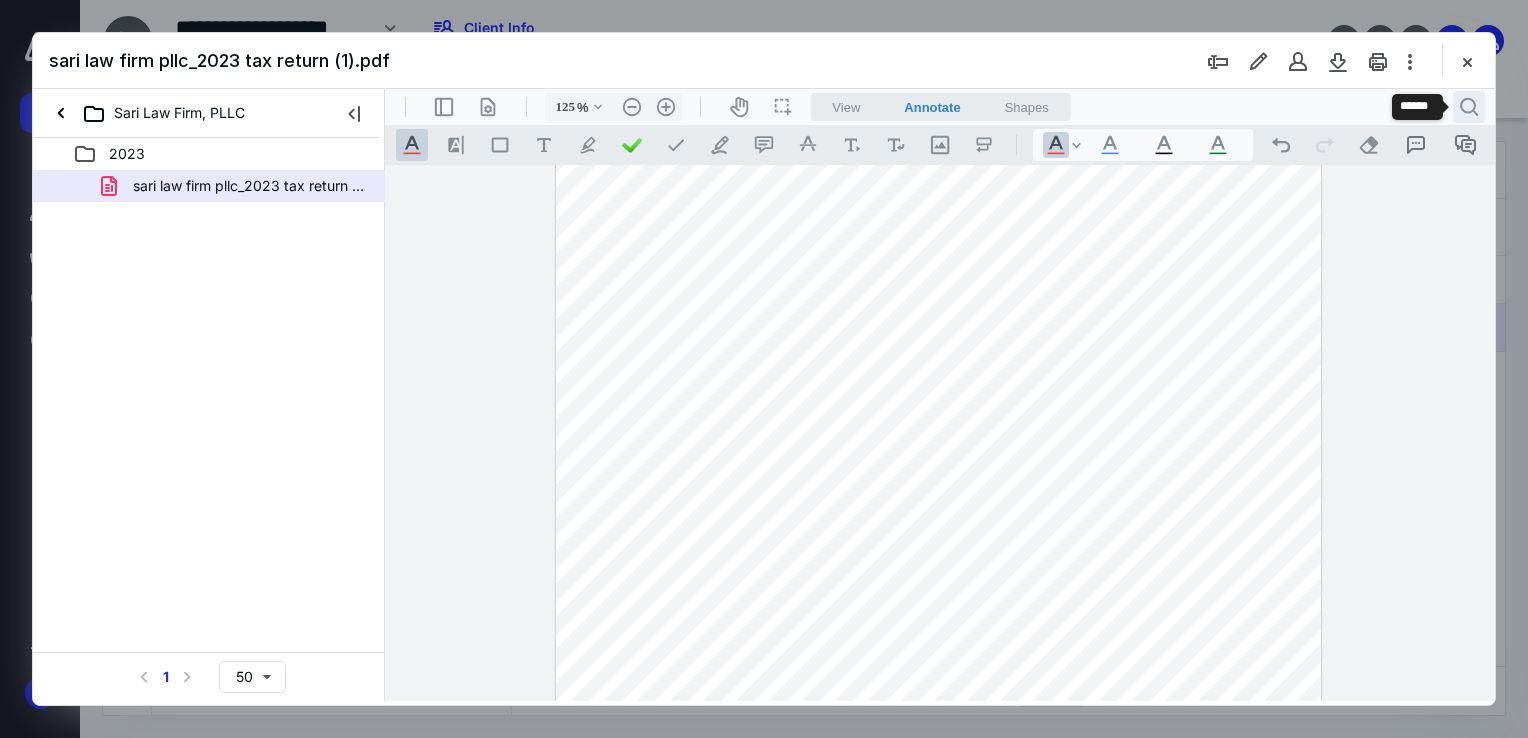 click on ".cls-1{fill:#abb0c4;} icon - header - search" at bounding box center [1469, 107] 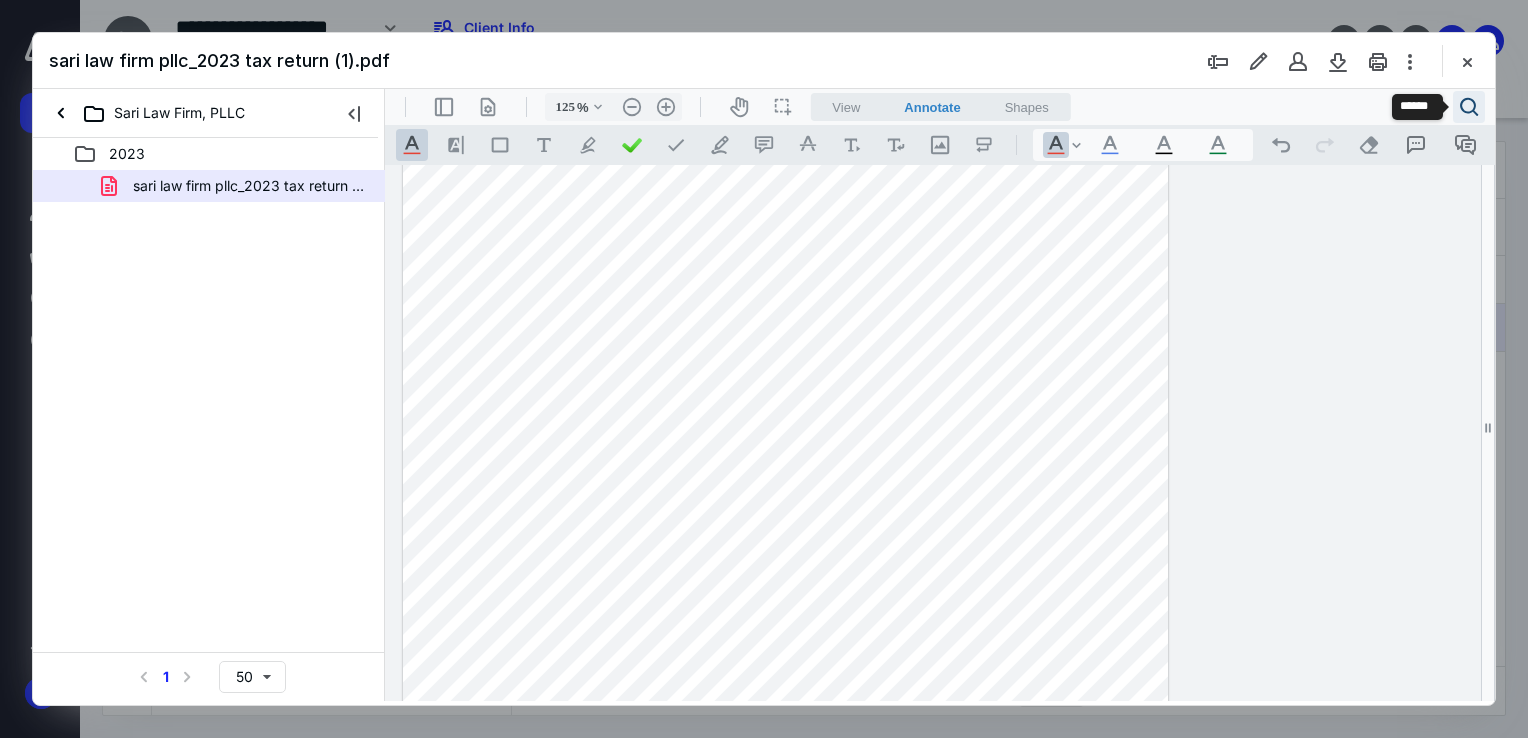 type 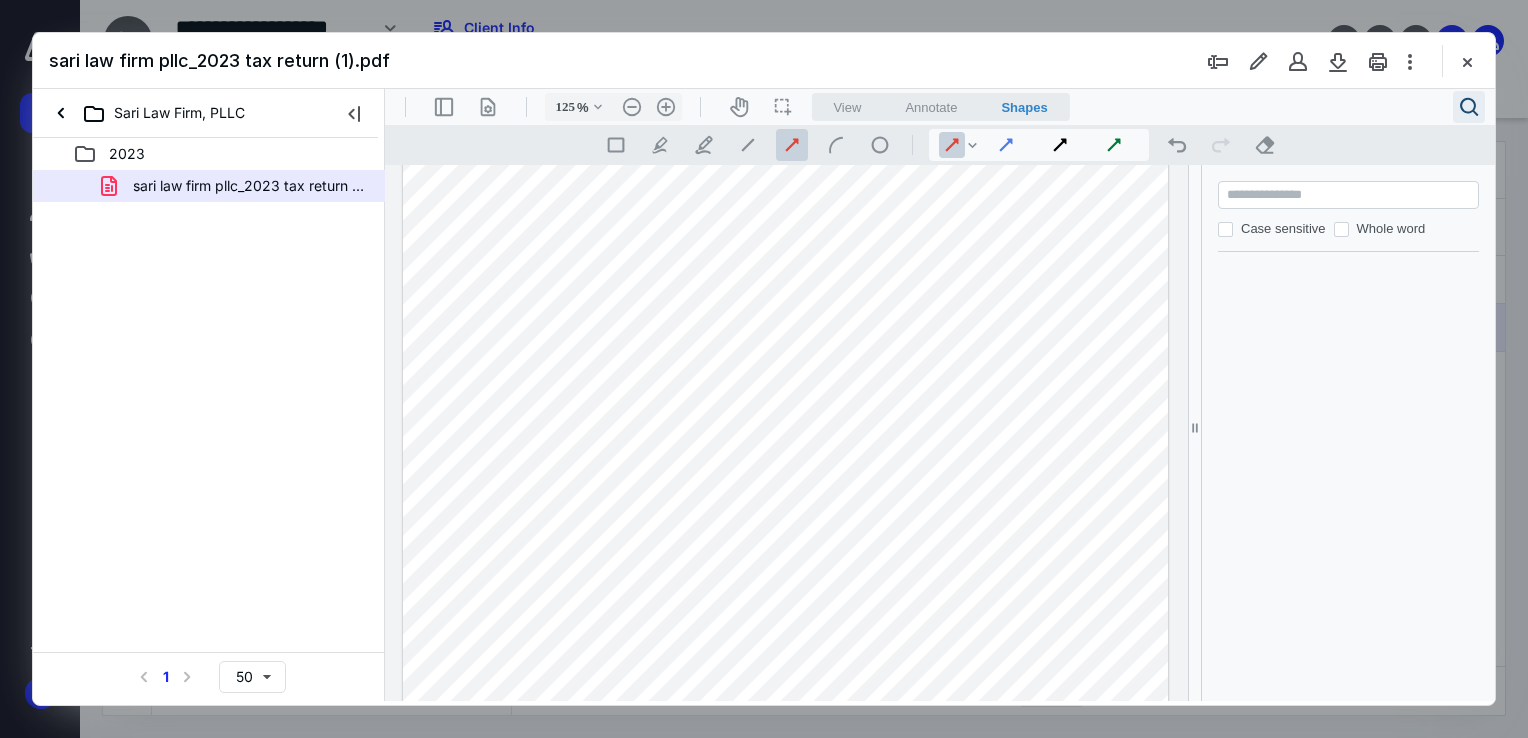 click on ".cls-1{fill:#abb0c4;} icon - header - search" at bounding box center [1469, 107] 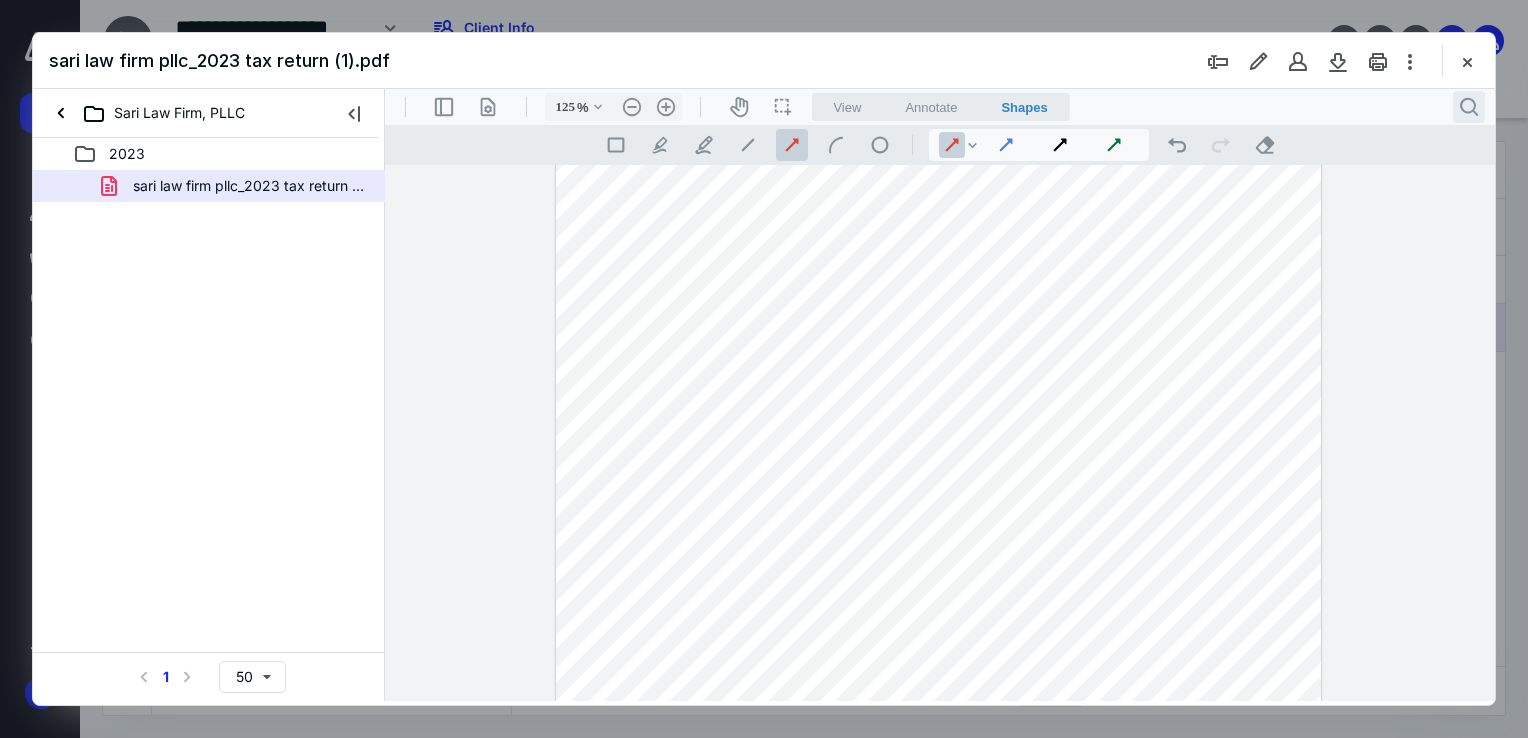 click on ".cls-1{fill:#abb0c4;} icon - header - search" at bounding box center [1469, 107] 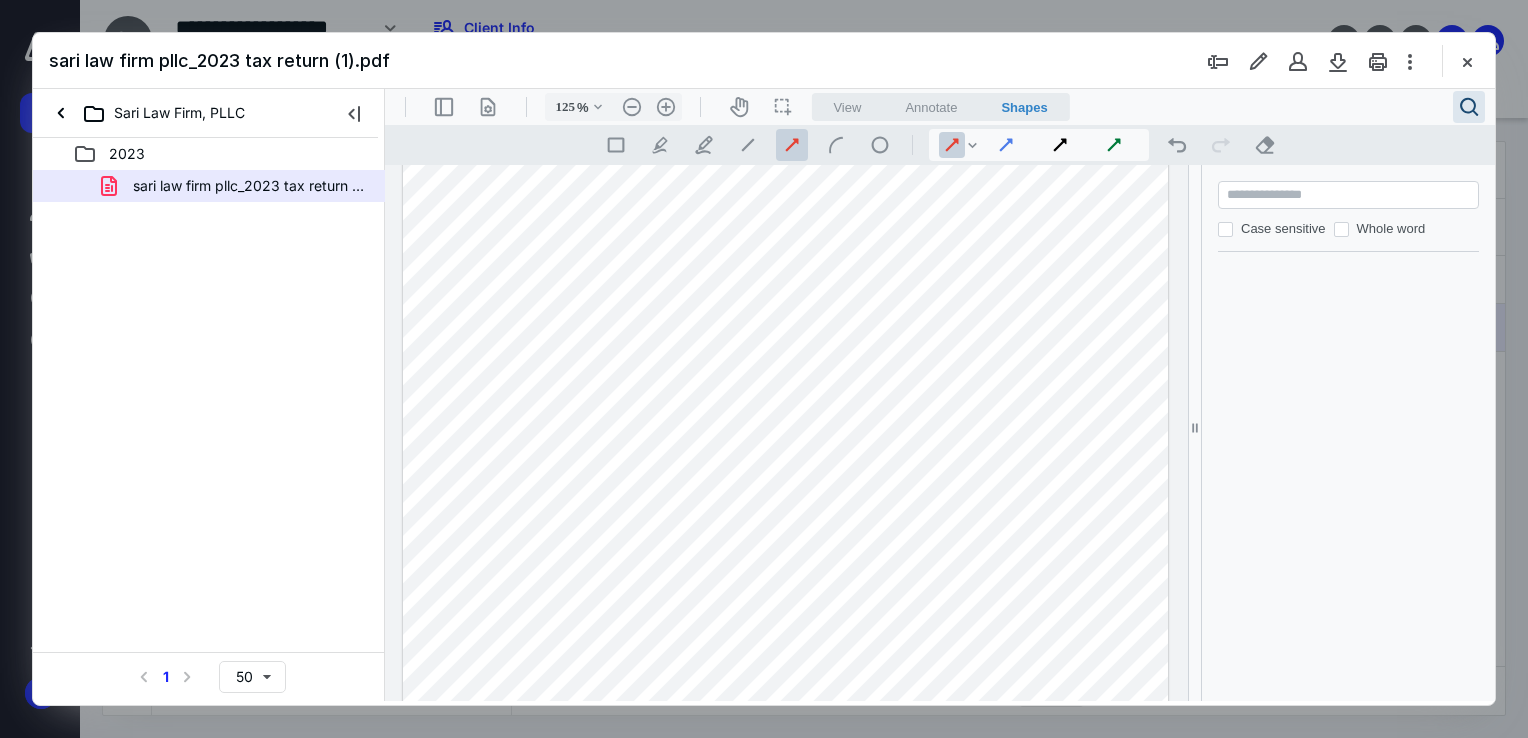 click at bounding box center (1350, 195) 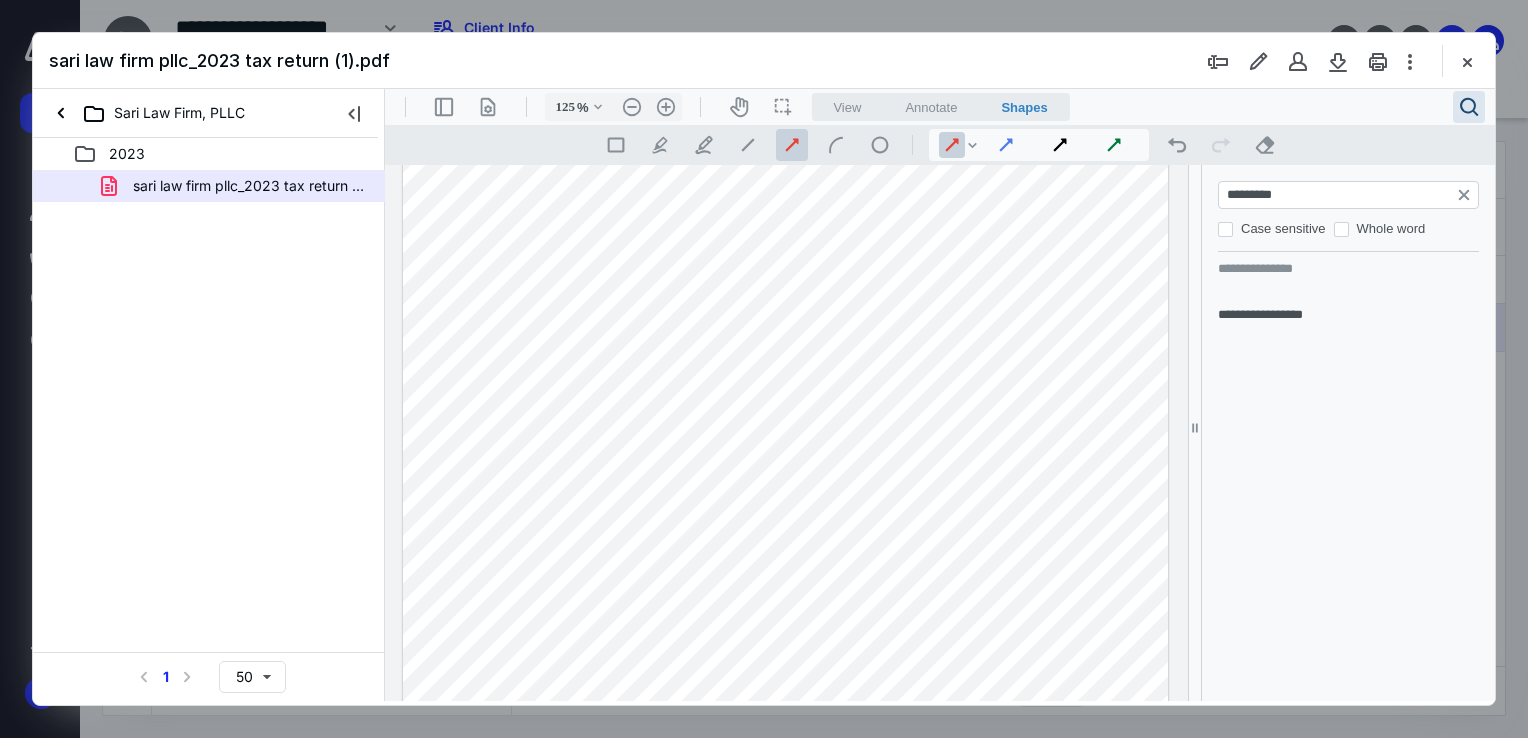 type on "*********" 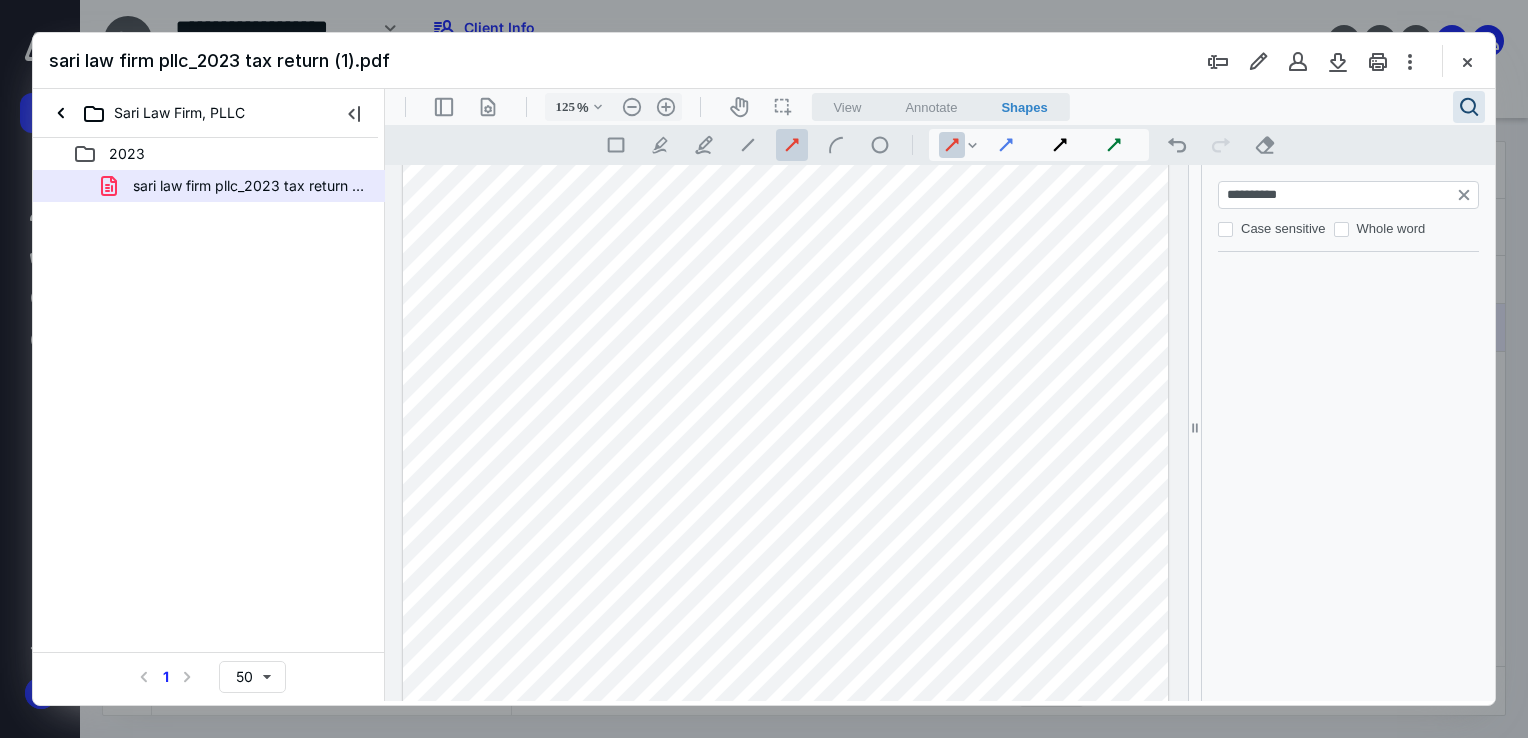 type on "*" 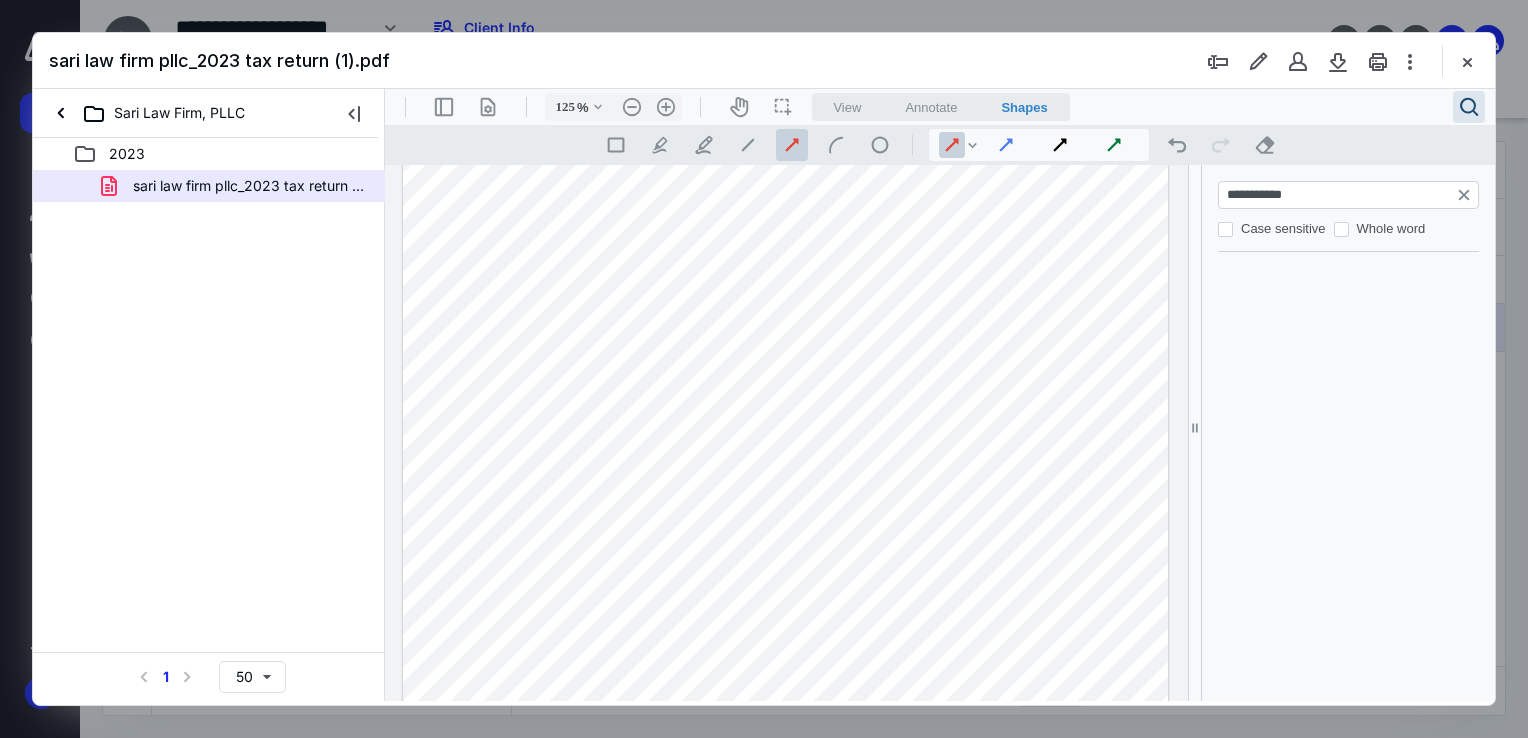 scroll, scrollTop: 1312, scrollLeft: 0, axis: vertical 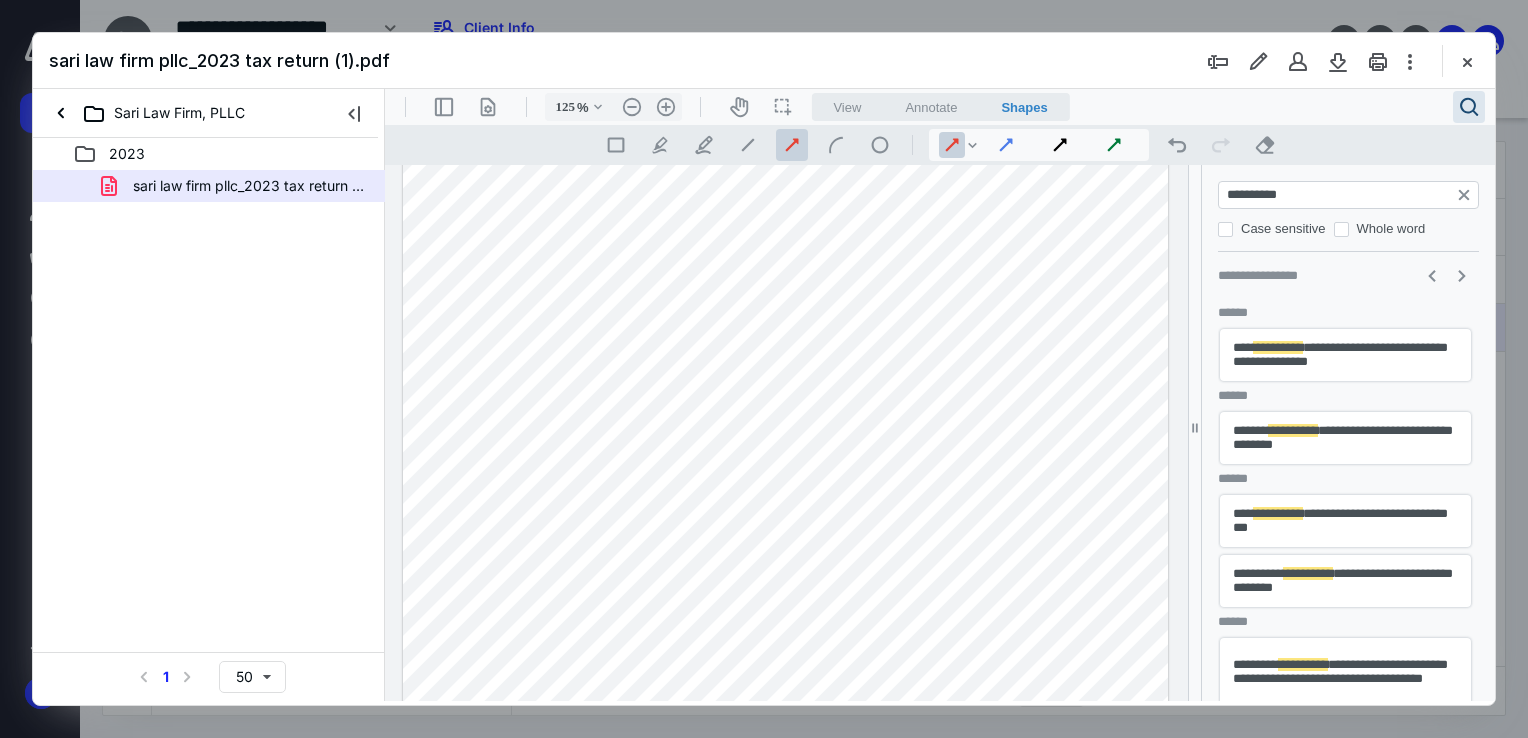 type on "*********" 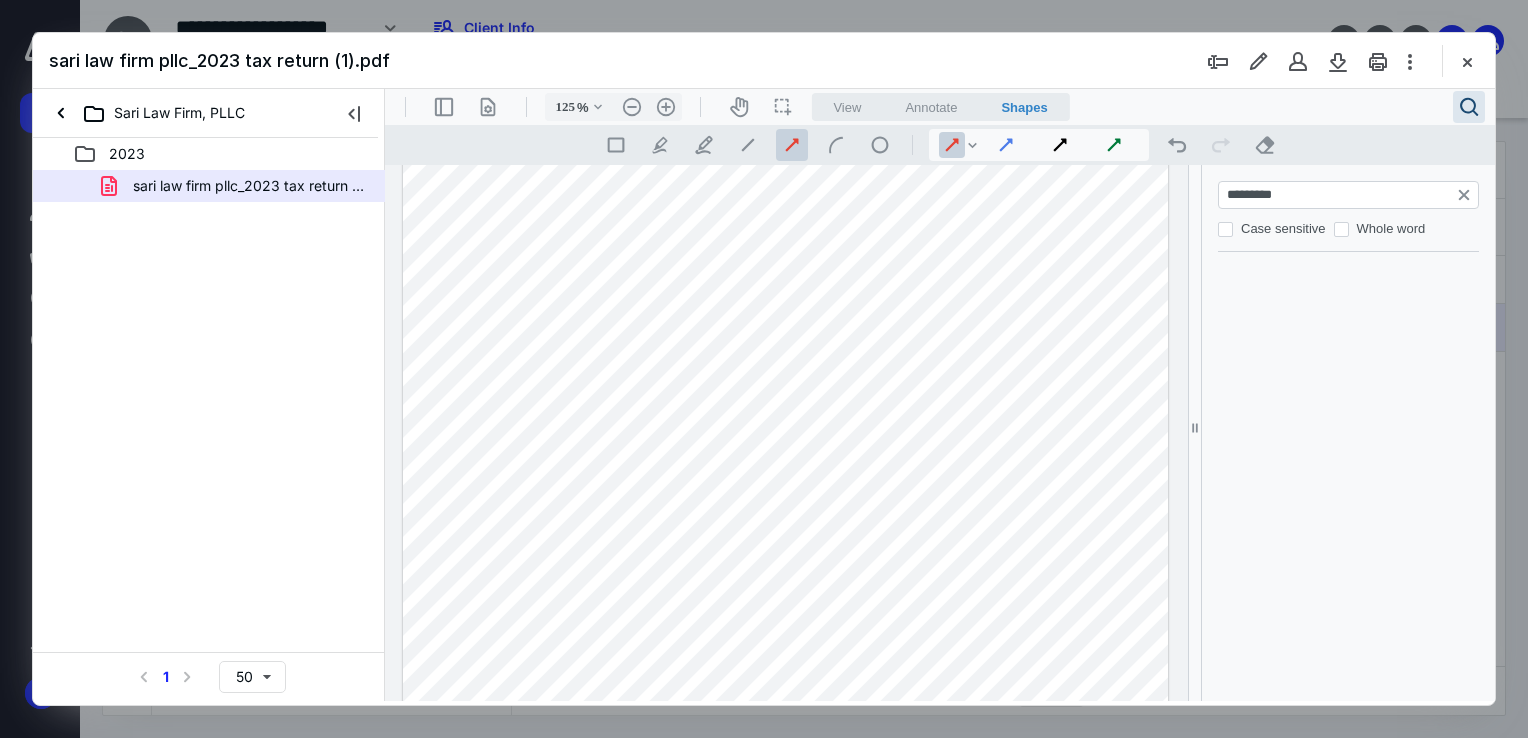 type on "*" 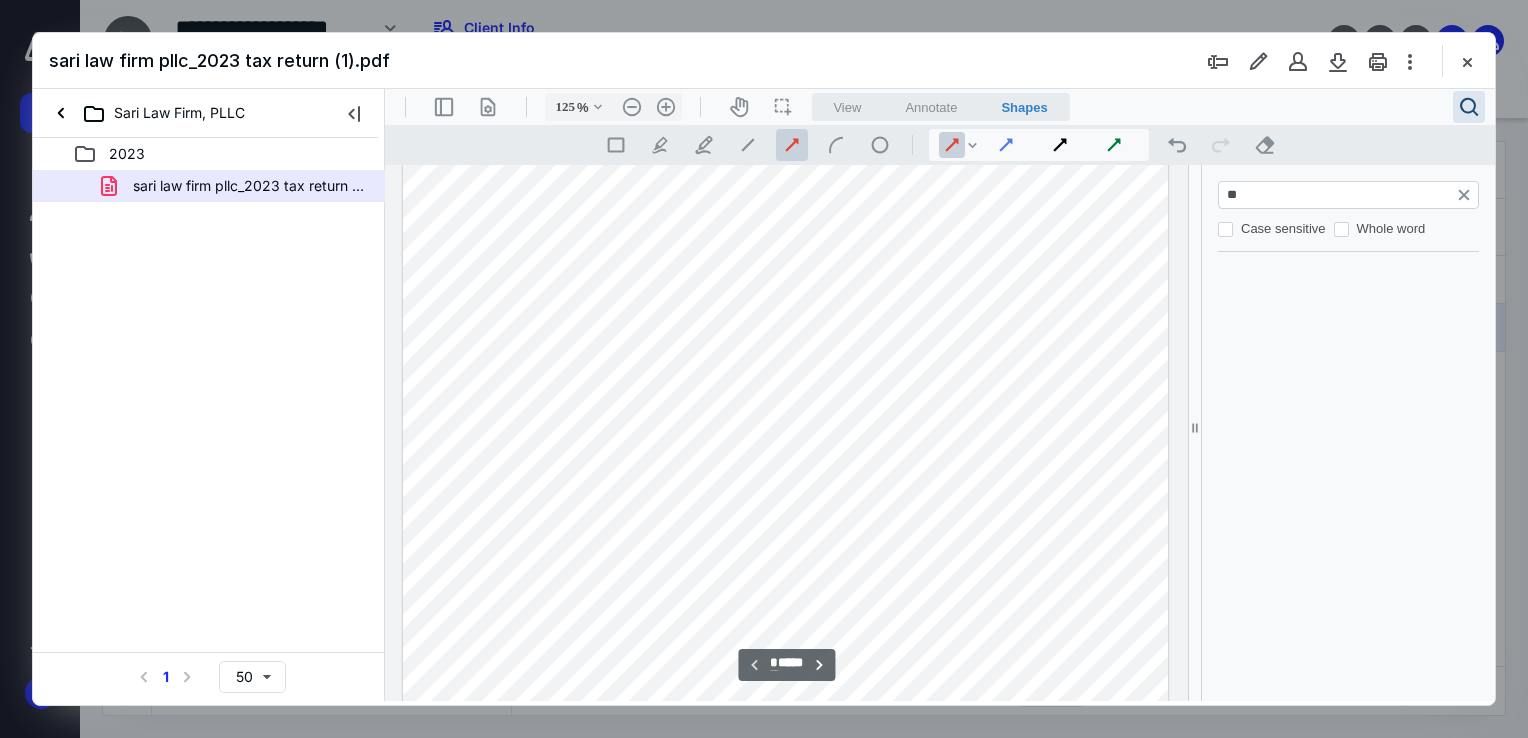 type on "*" 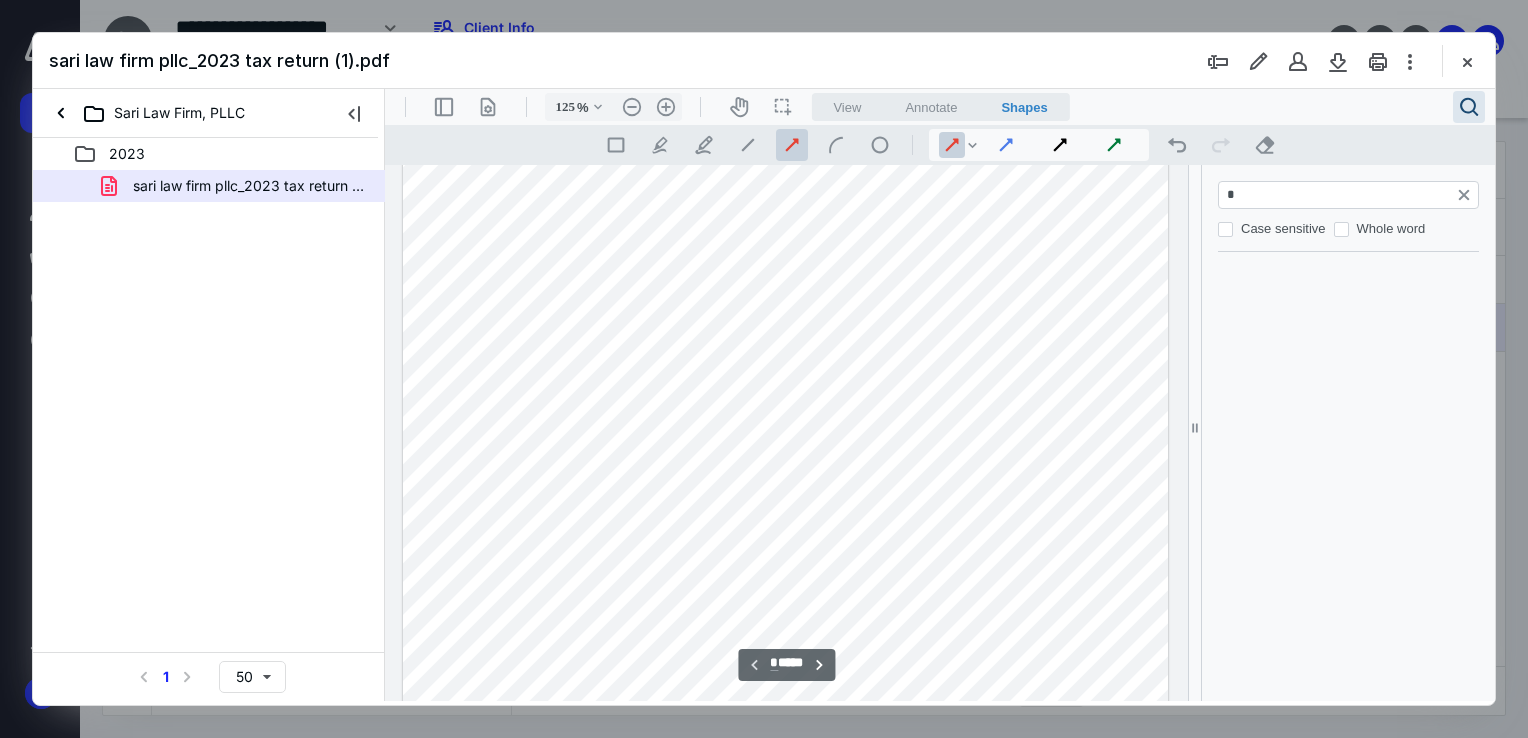 type 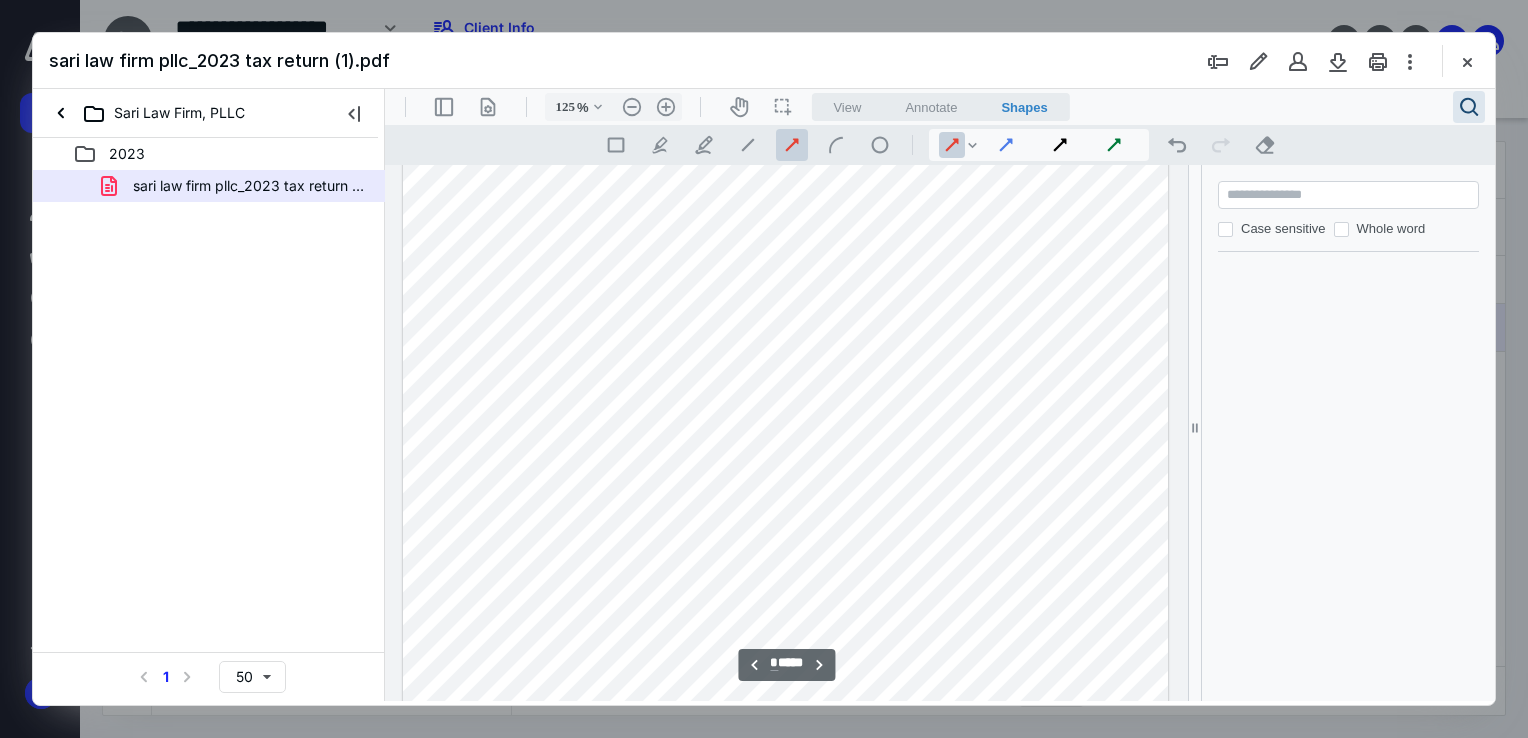 type on "*" 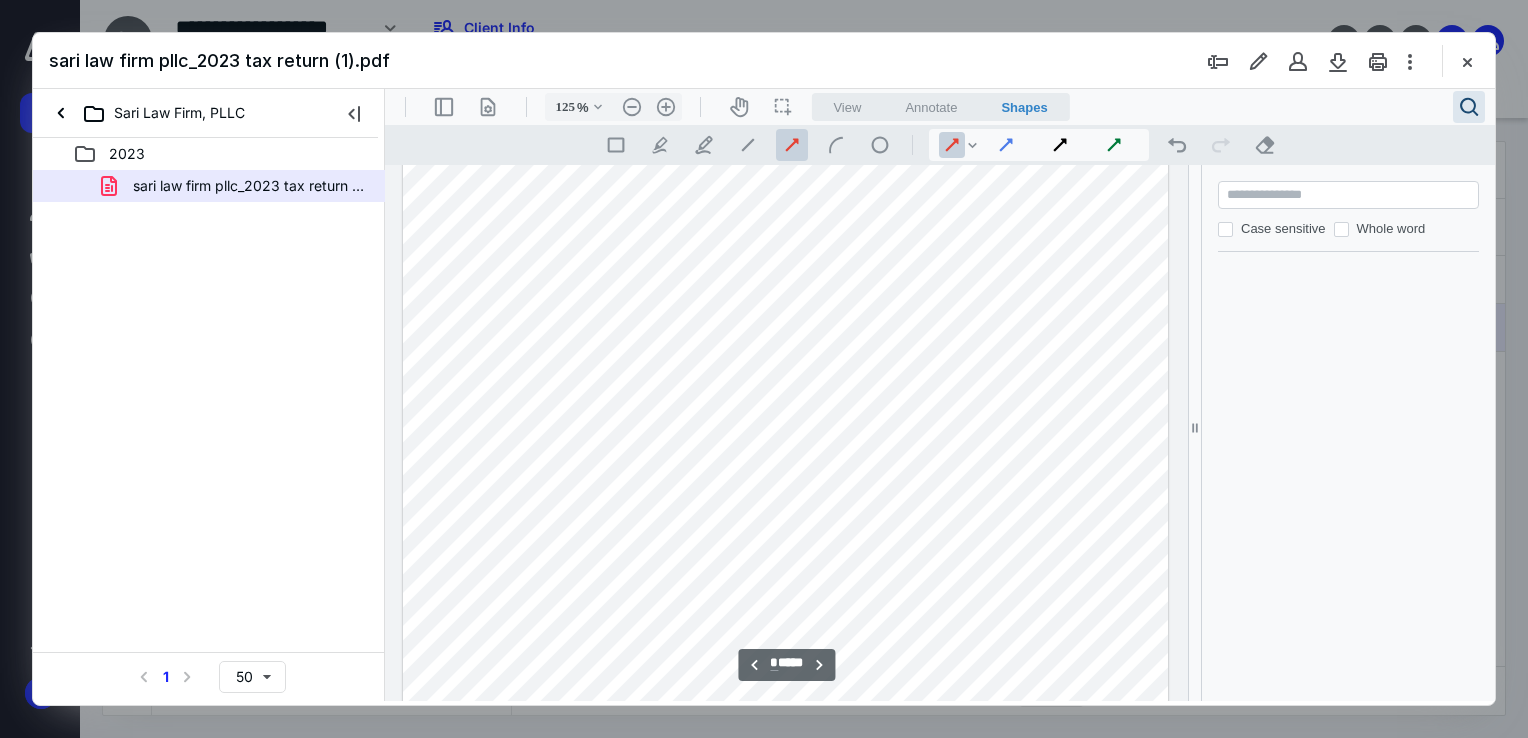 scroll, scrollTop: 4136, scrollLeft: 0, axis: vertical 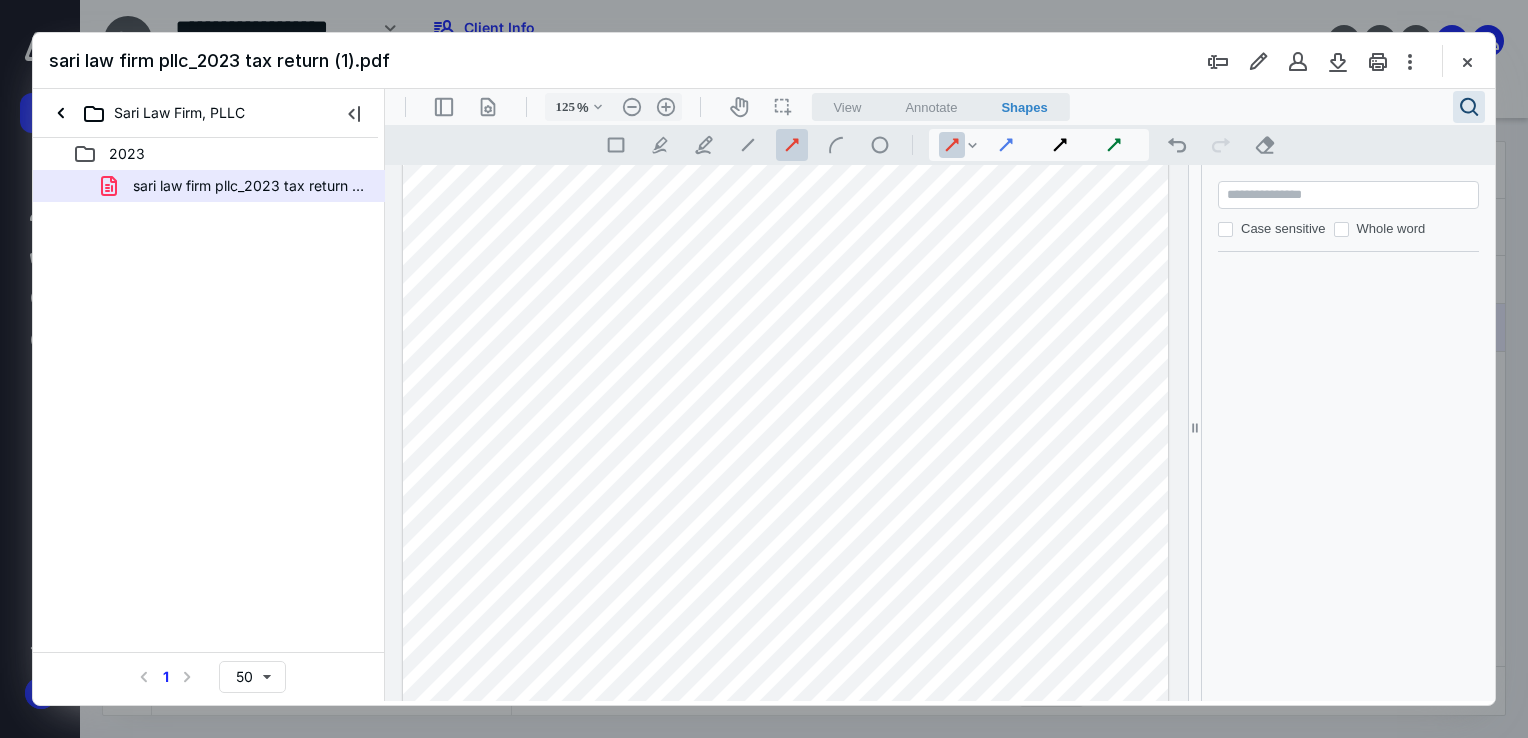 click at bounding box center (1350, 195) 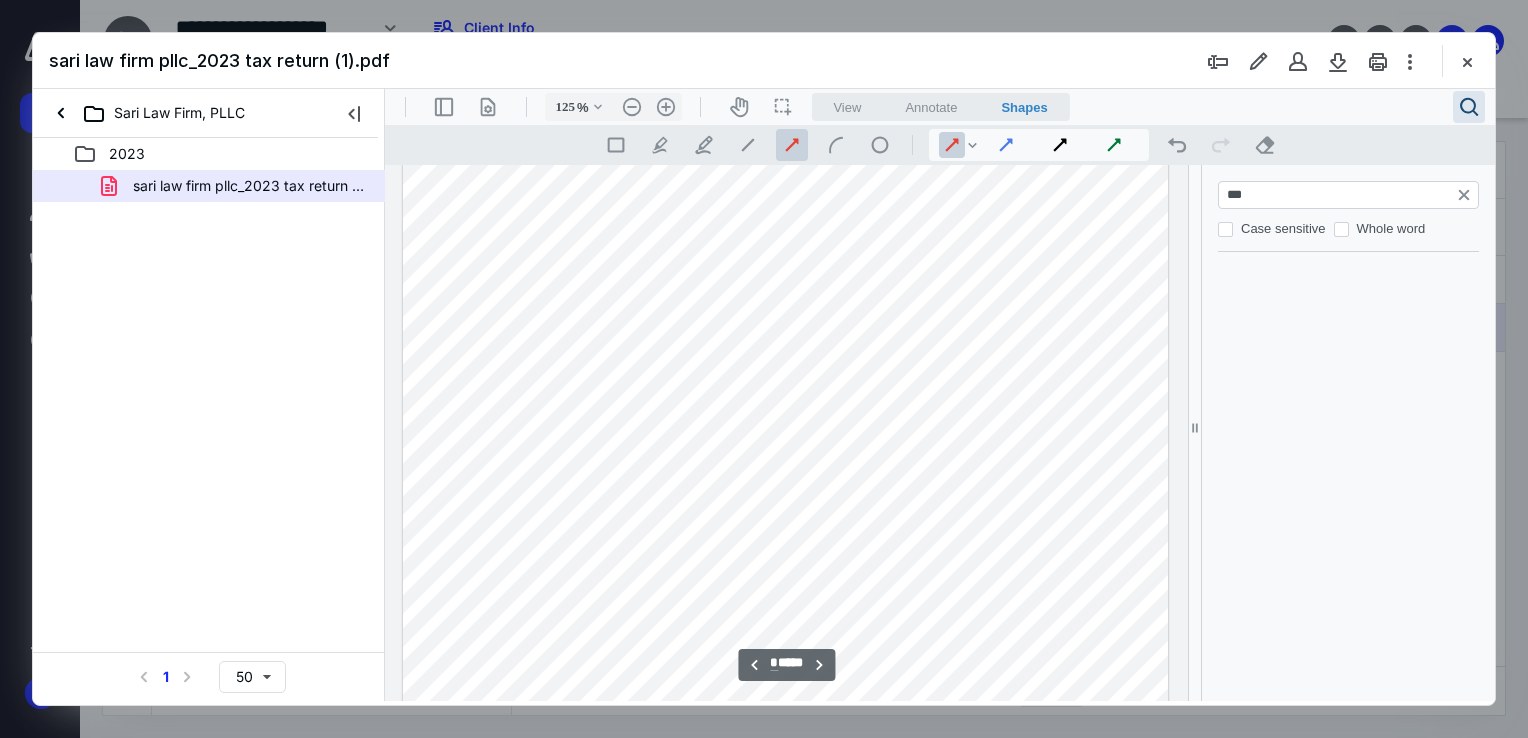 scroll, scrollTop: 4285, scrollLeft: 0, axis: vertical 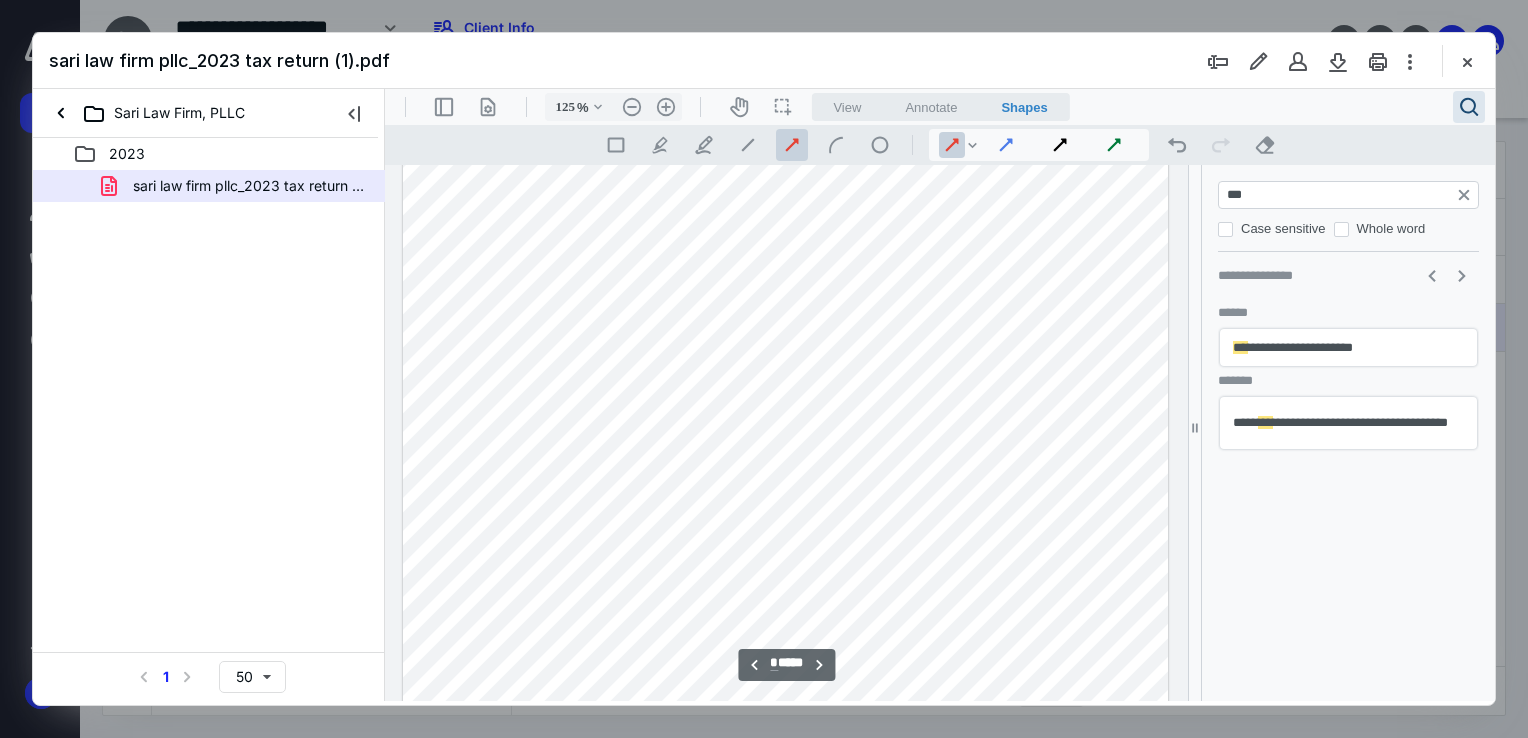 type on "***" 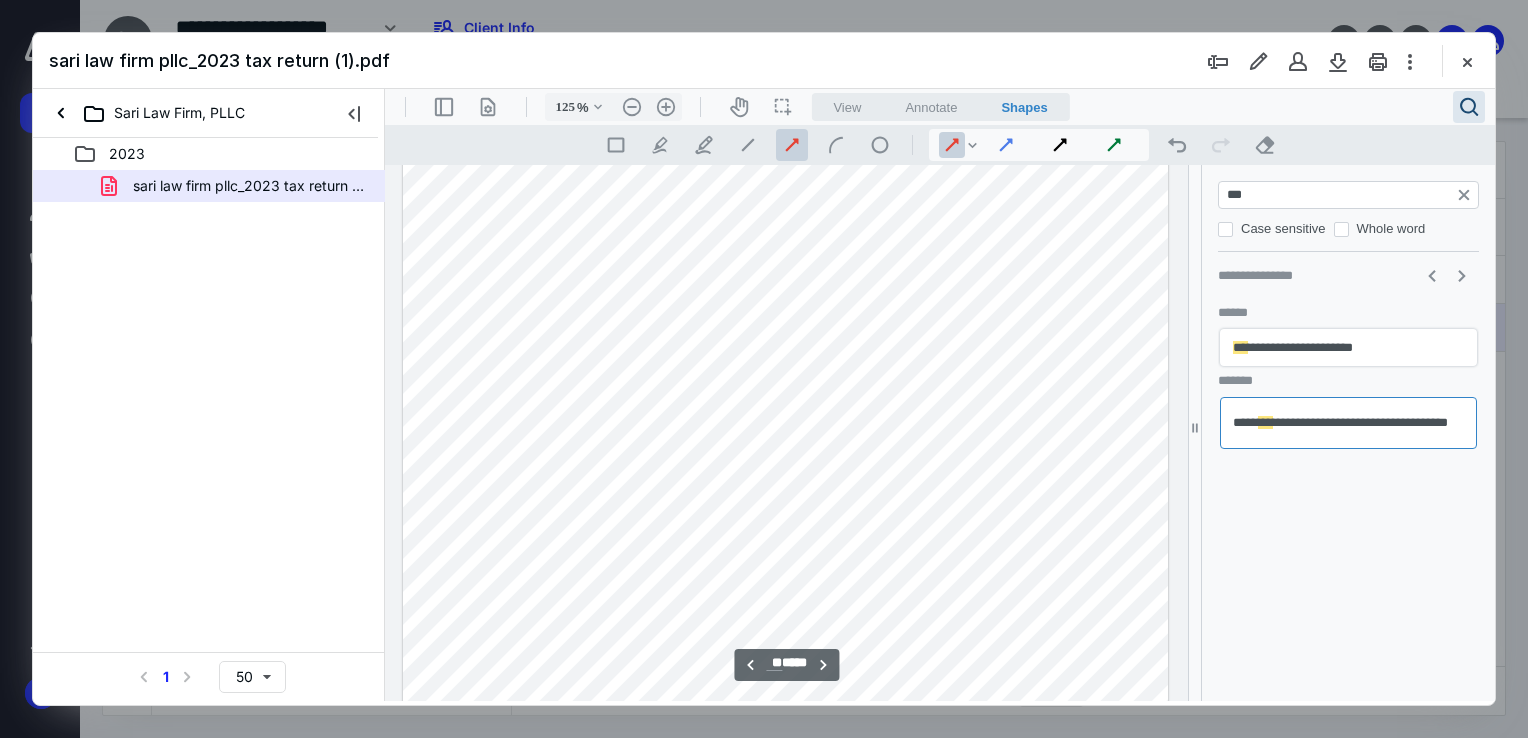 scroll, scrollTop: 13065, scrollLeft: 0, axis: vertical 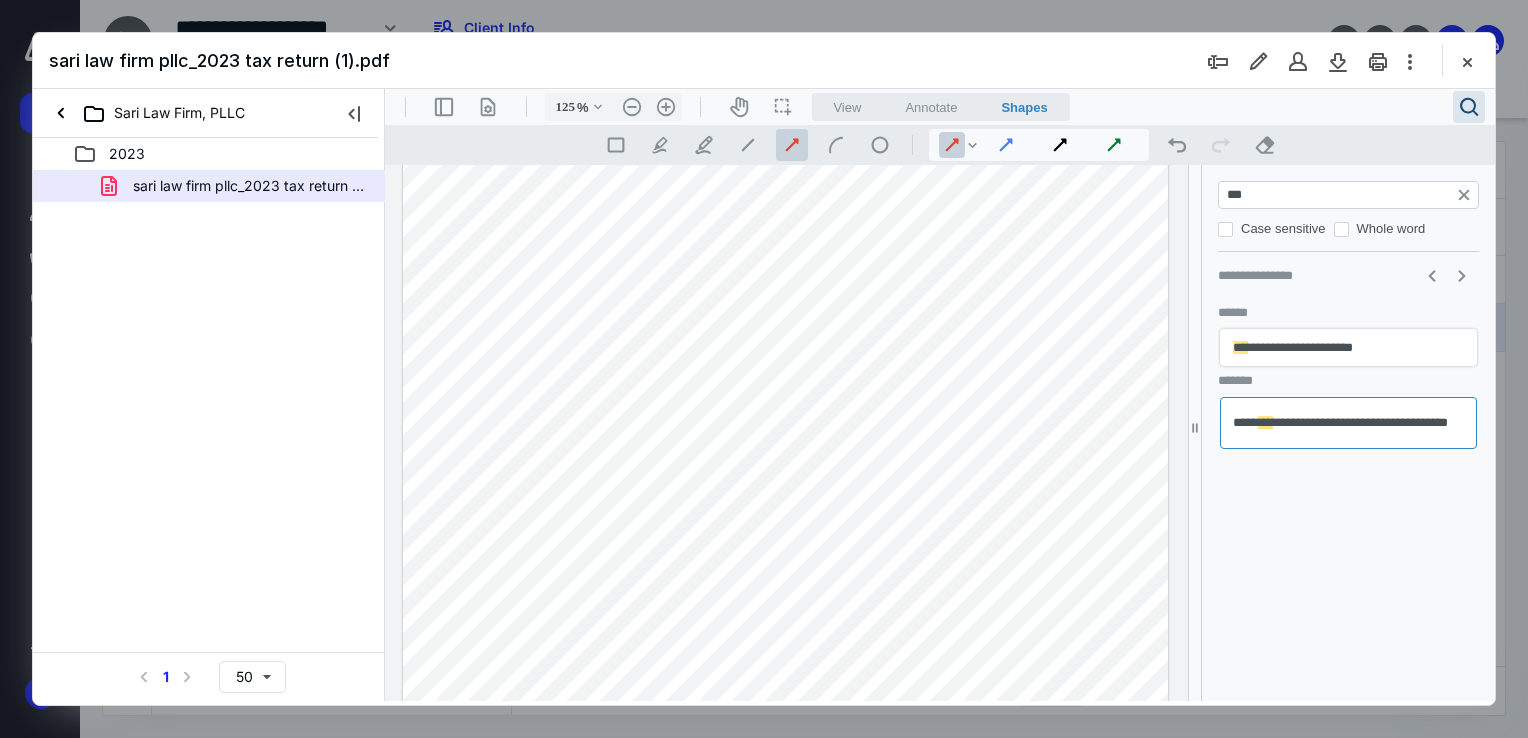 click on "**********" at bounding box center (1348, 347) 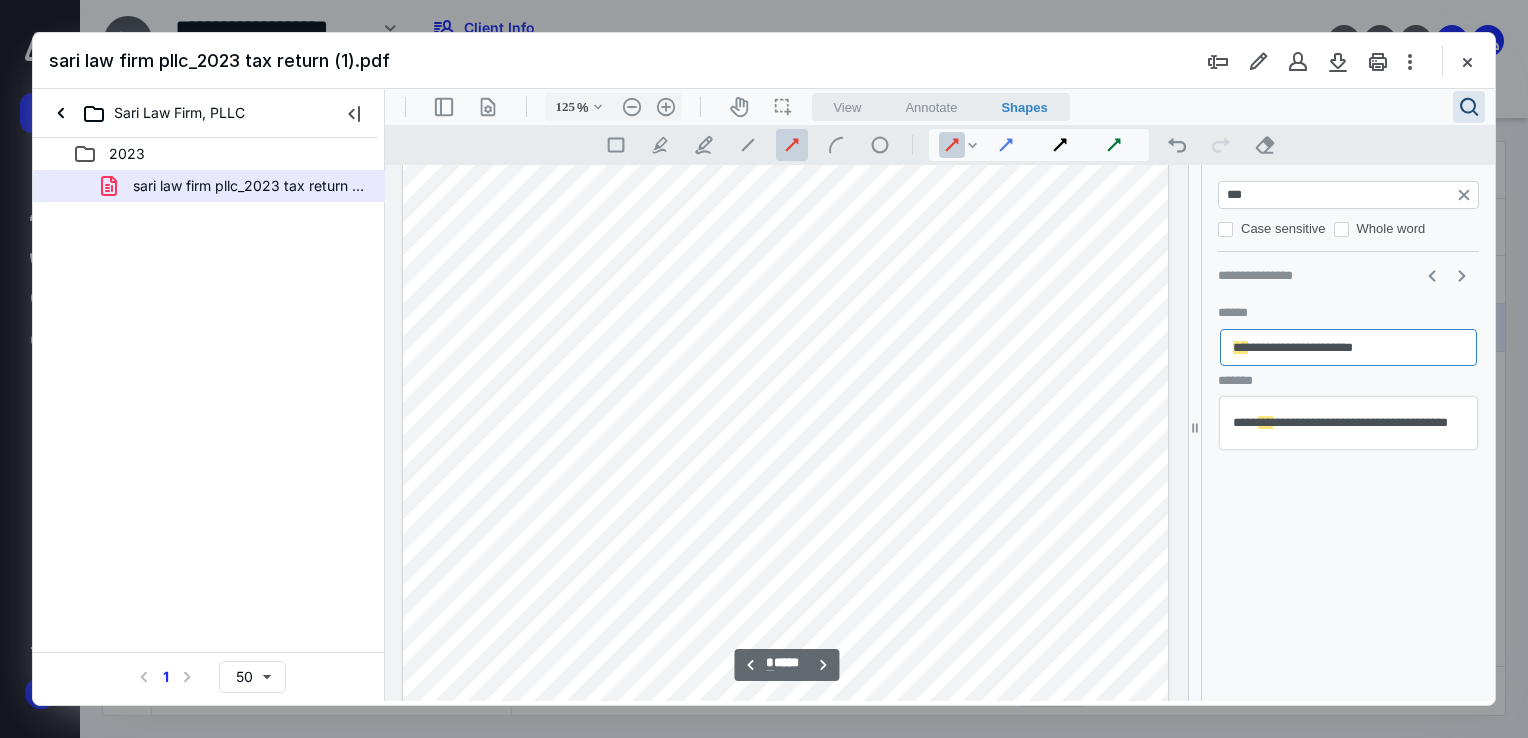 scroll, scrollTop: 4285, scrollLeft: 0, axis: vertical 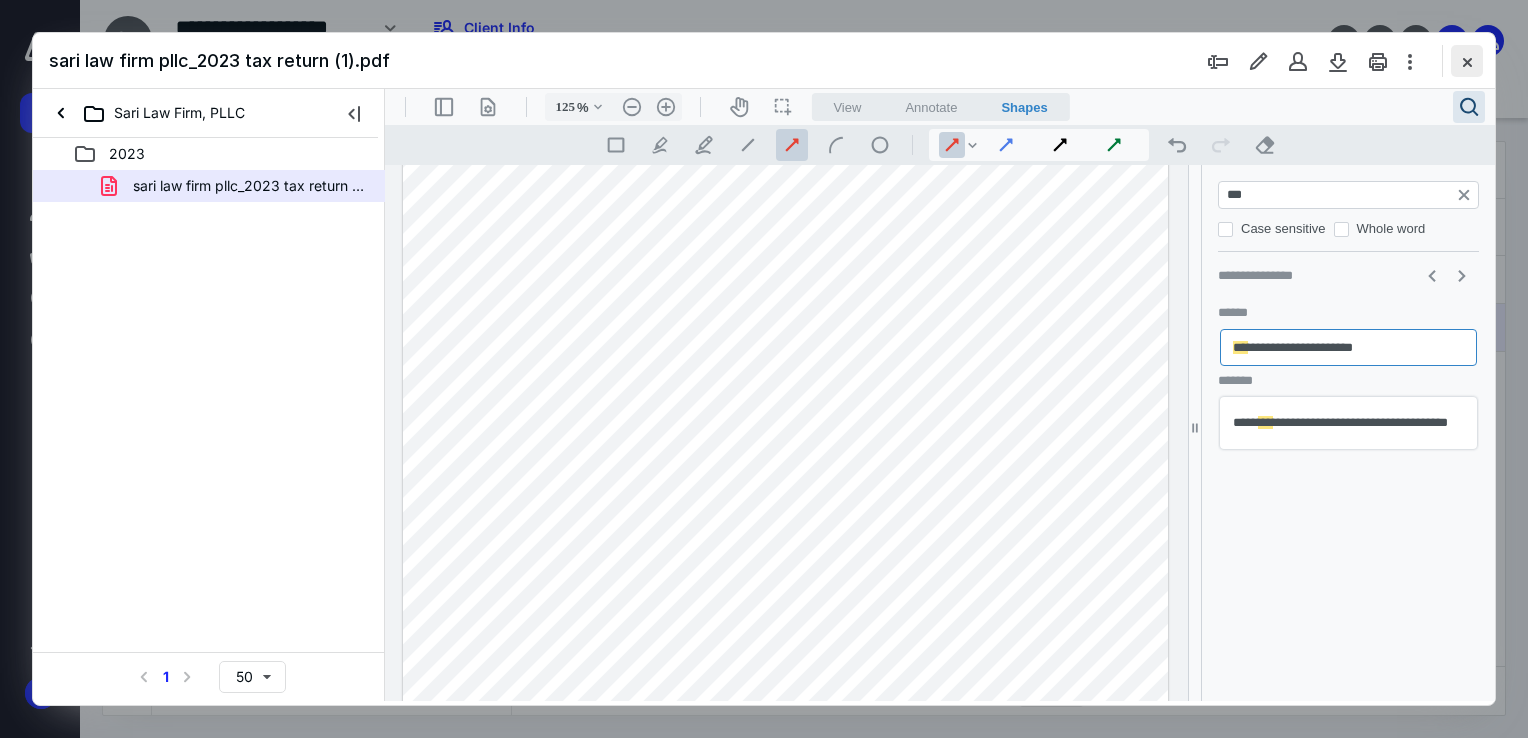 click at bounding box center [1467, 61] 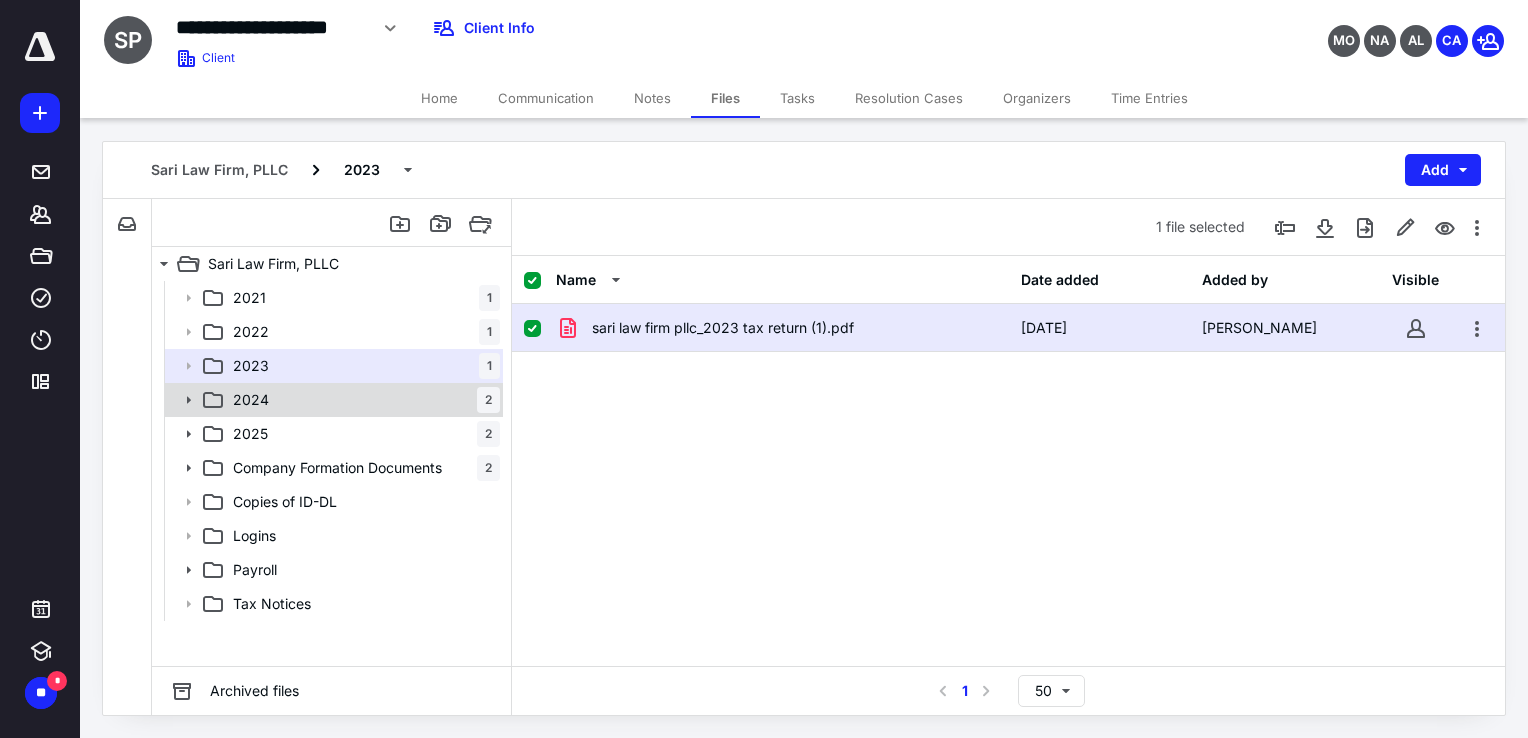 click on "2024 2" at bounding box center (362, 400) 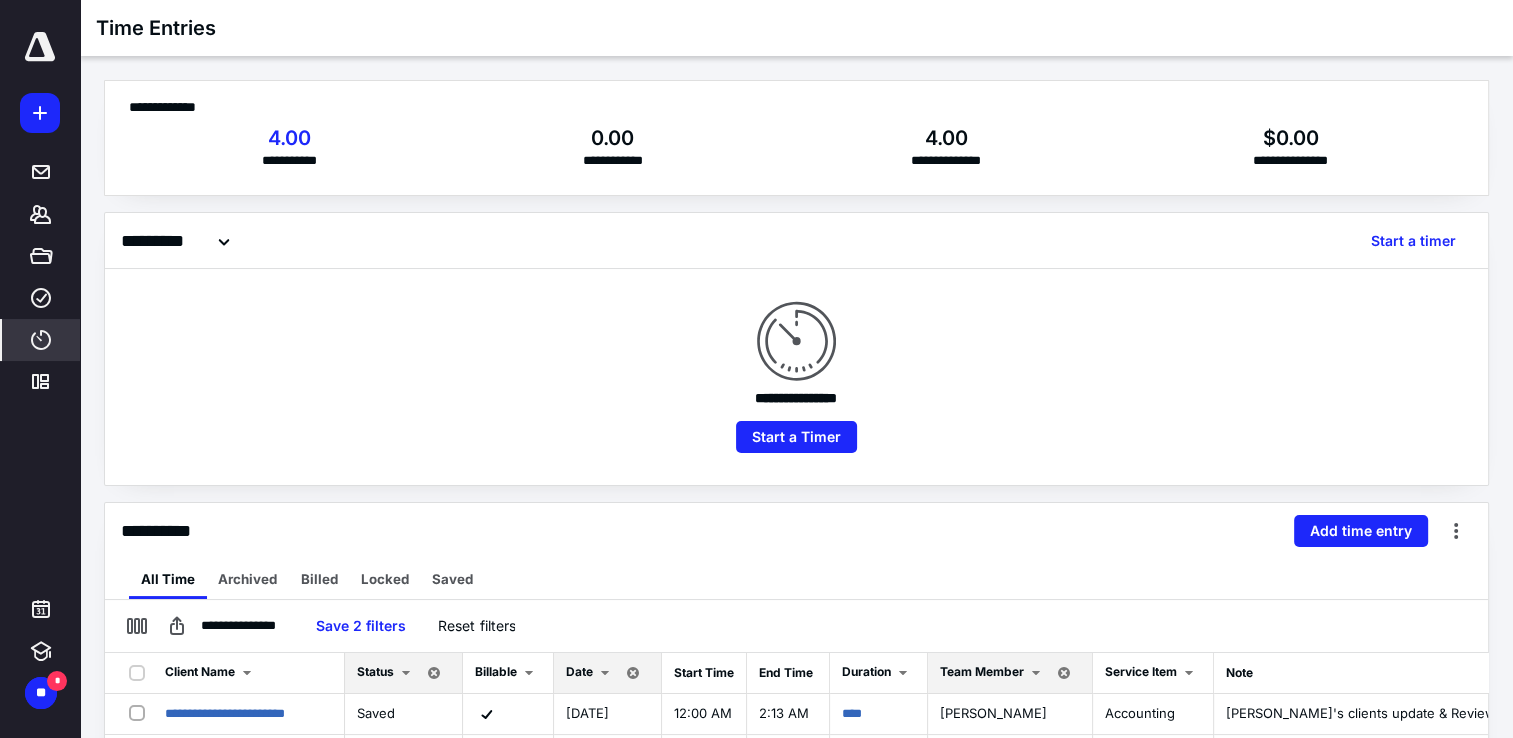 scroll, scrollTop: 0, scrollLeft: 0, axis: both 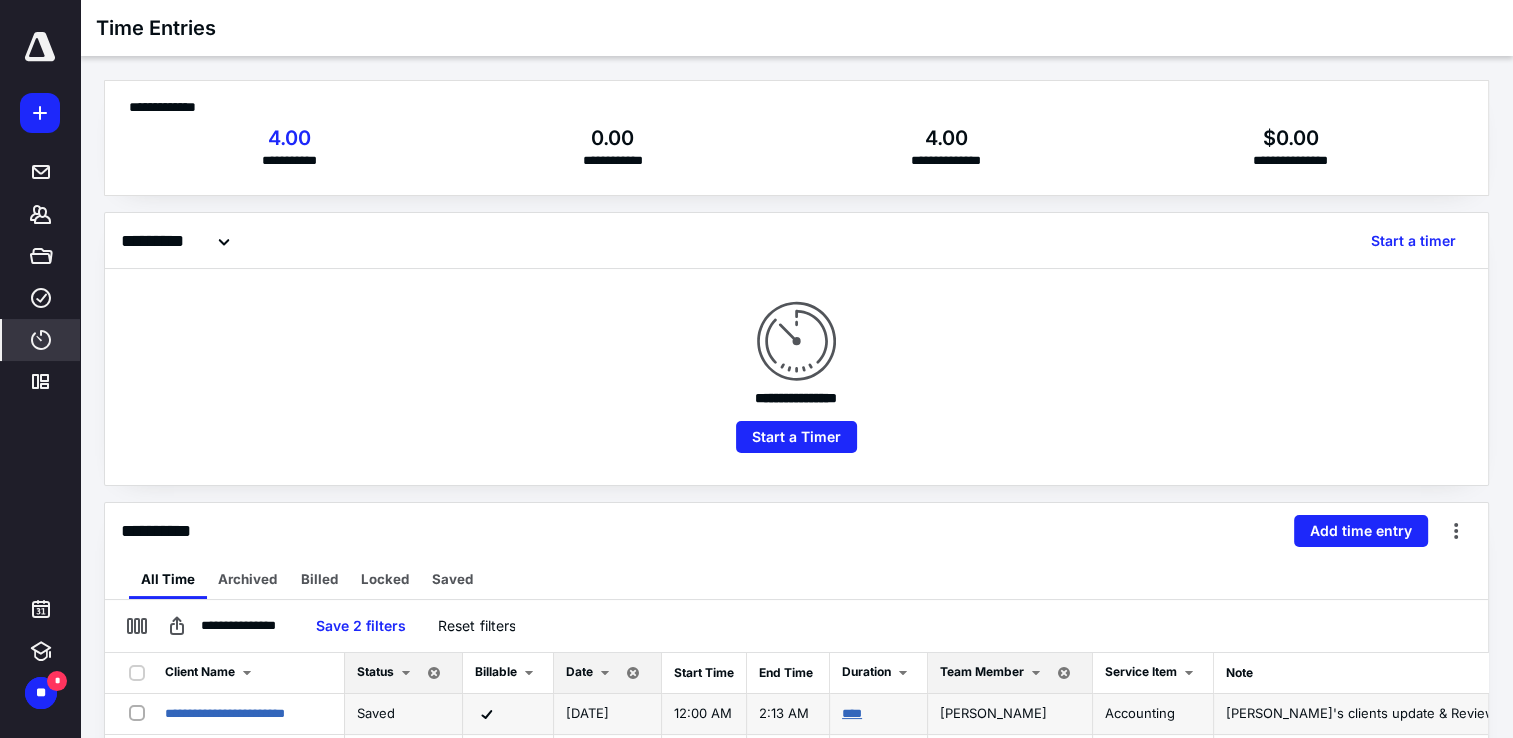 click on "****" at bounding box center (852, 713) 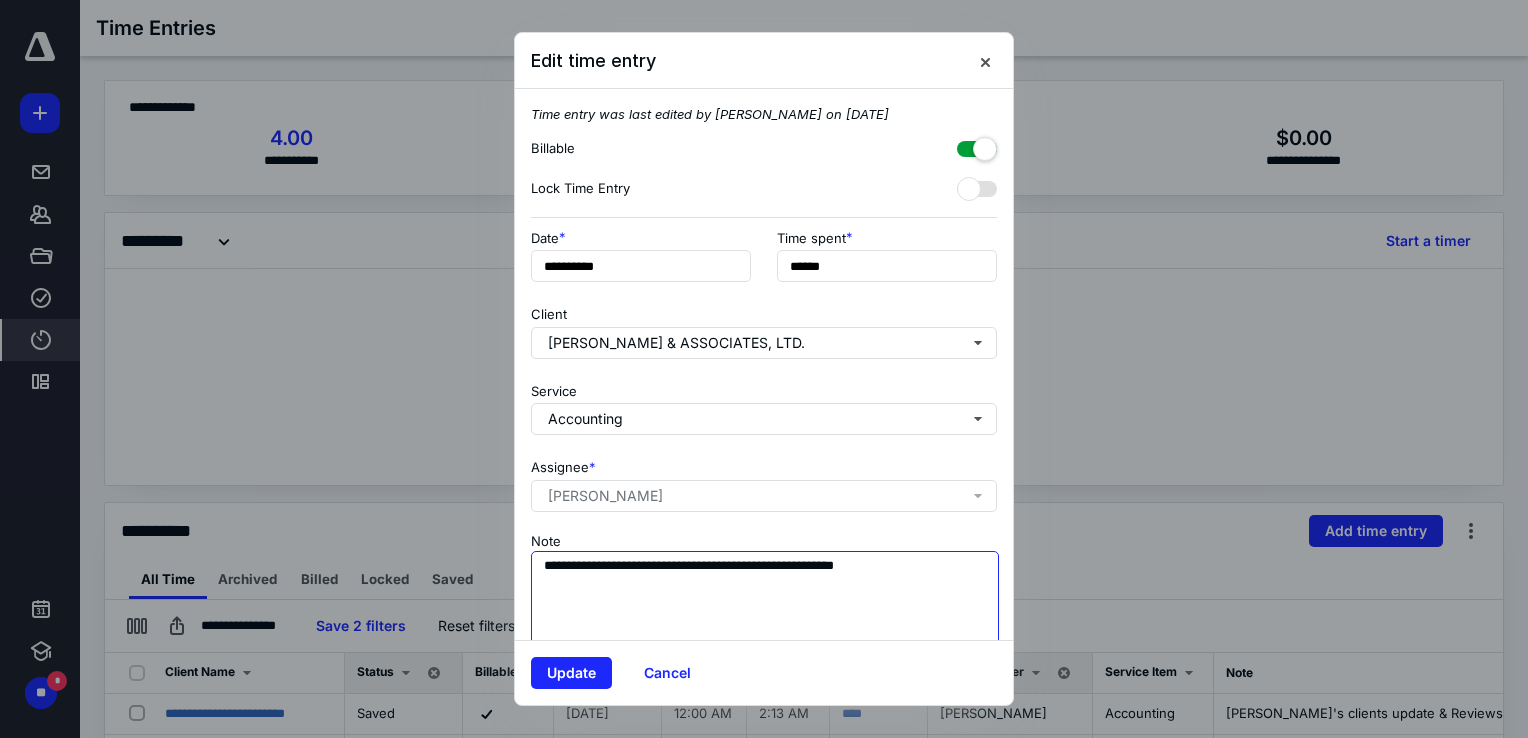 click on "**********" at bounding box center (765, 601) 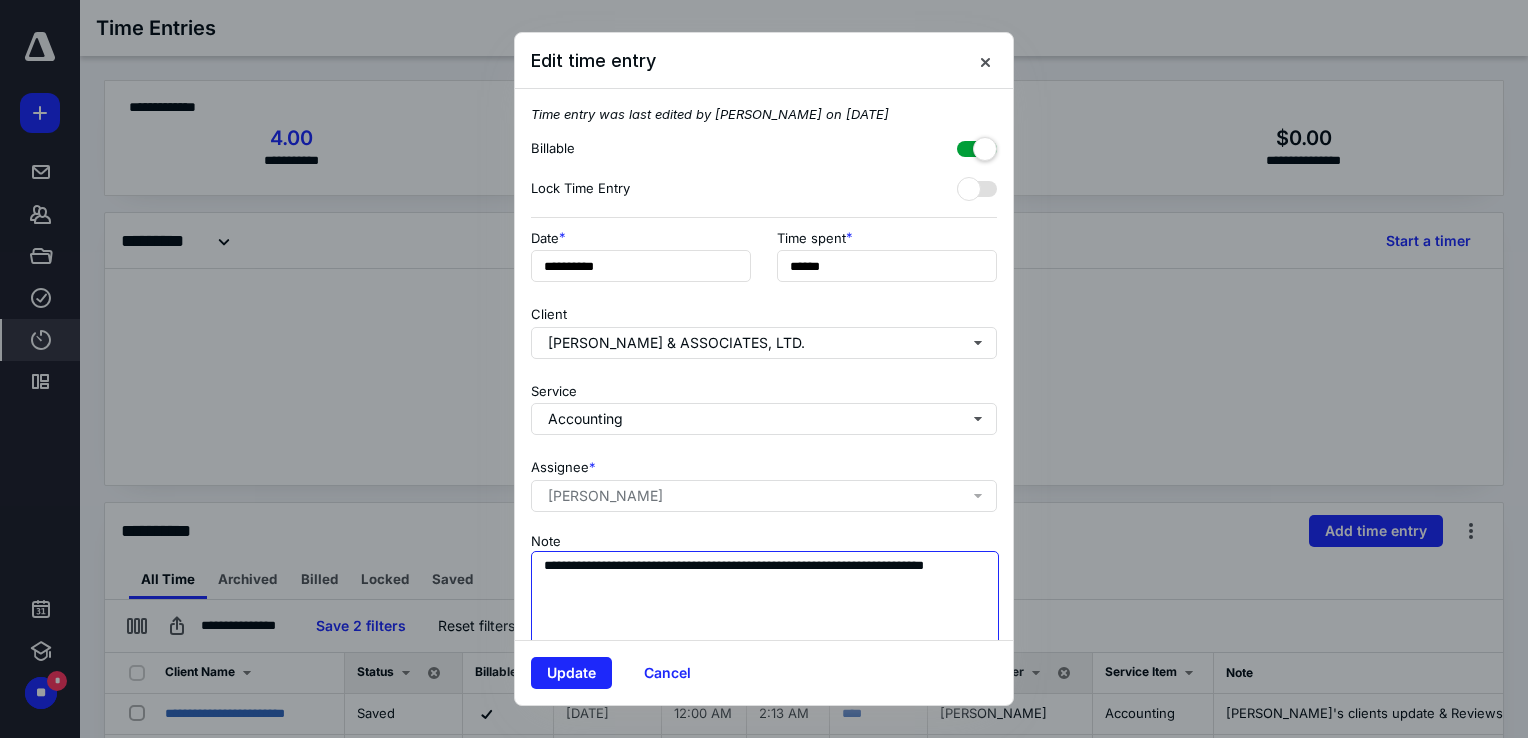 type on "**********" 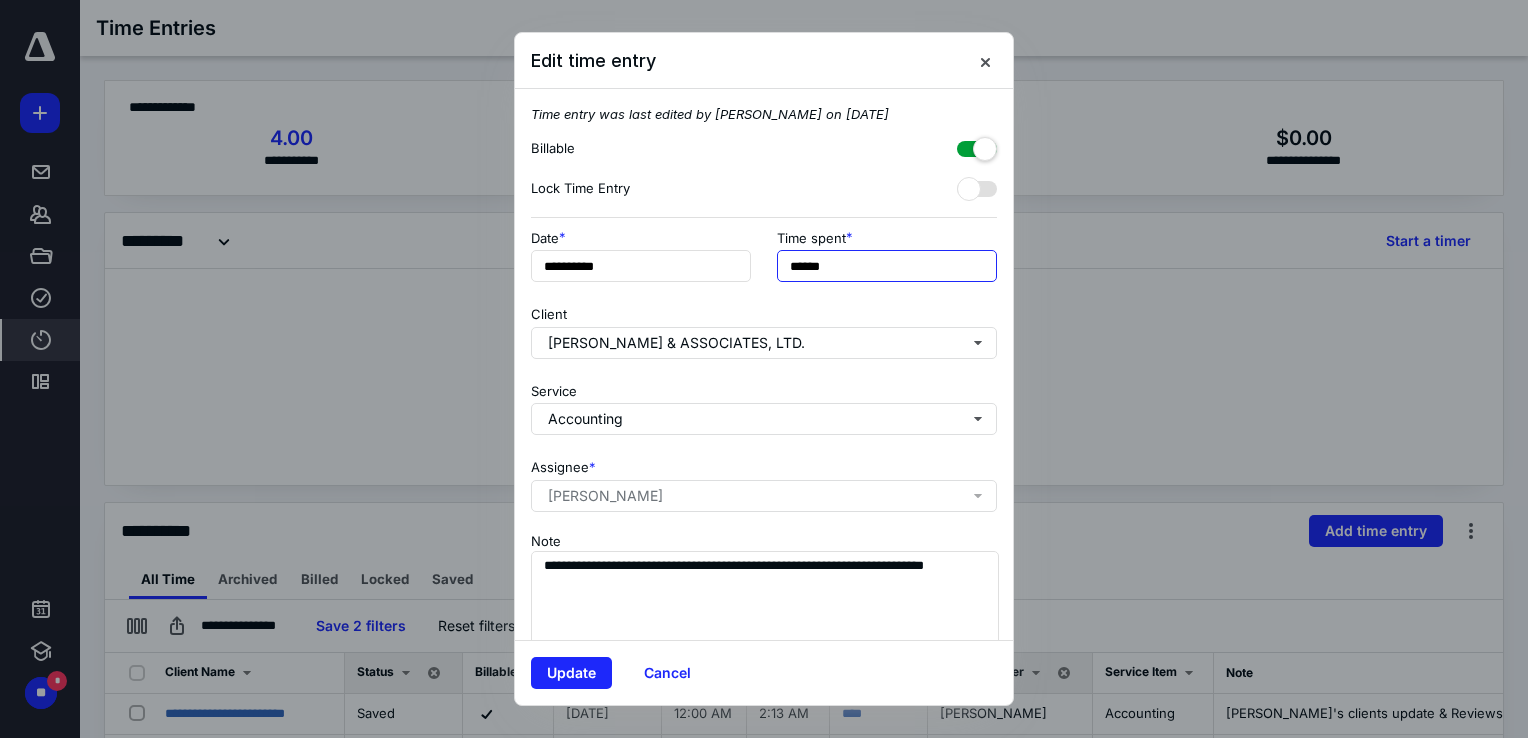 drag, startPoint x: 796, startPoint y: 270, endPoint x: 776, endPoint y: 273, distance: 20.22375 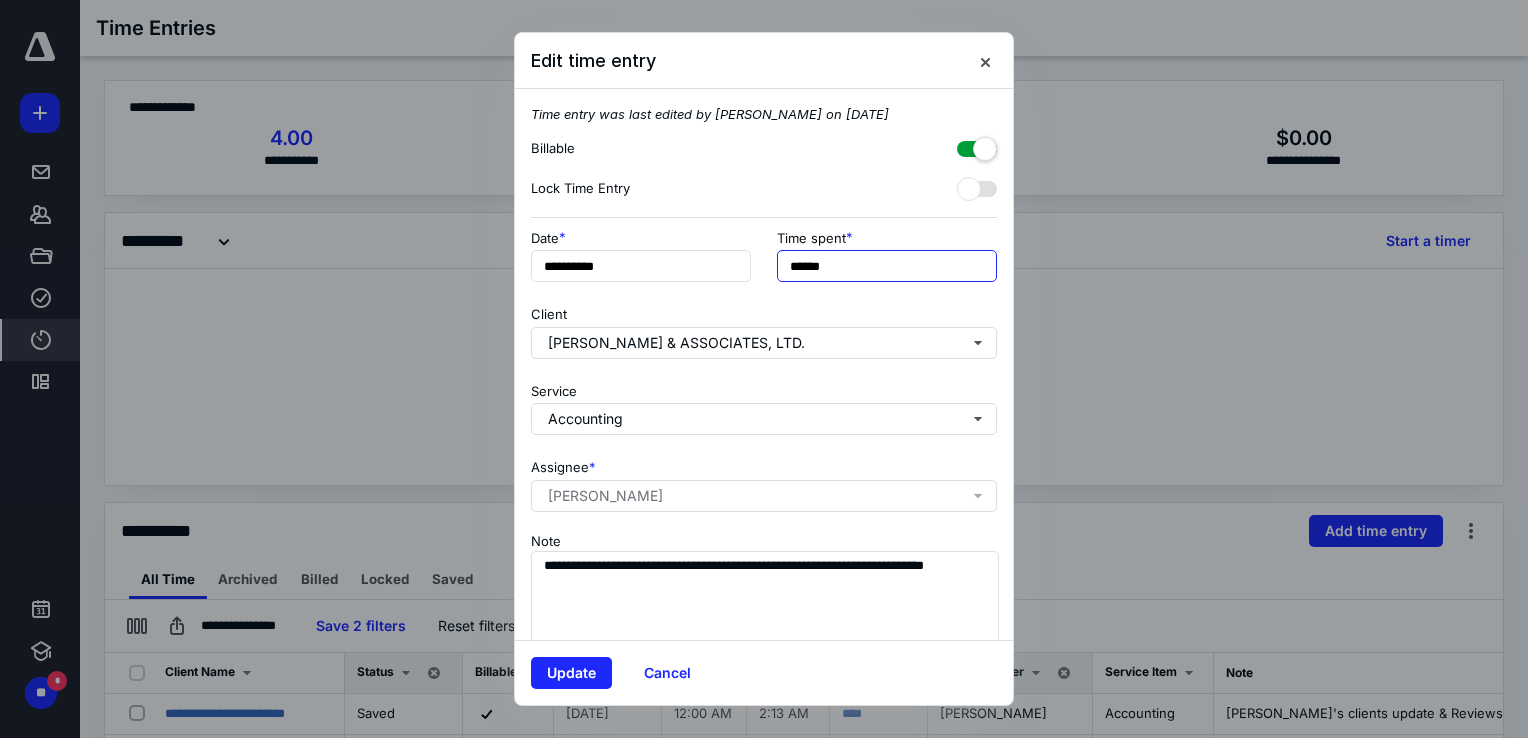 click on "******" at bounding box center (887, 266) 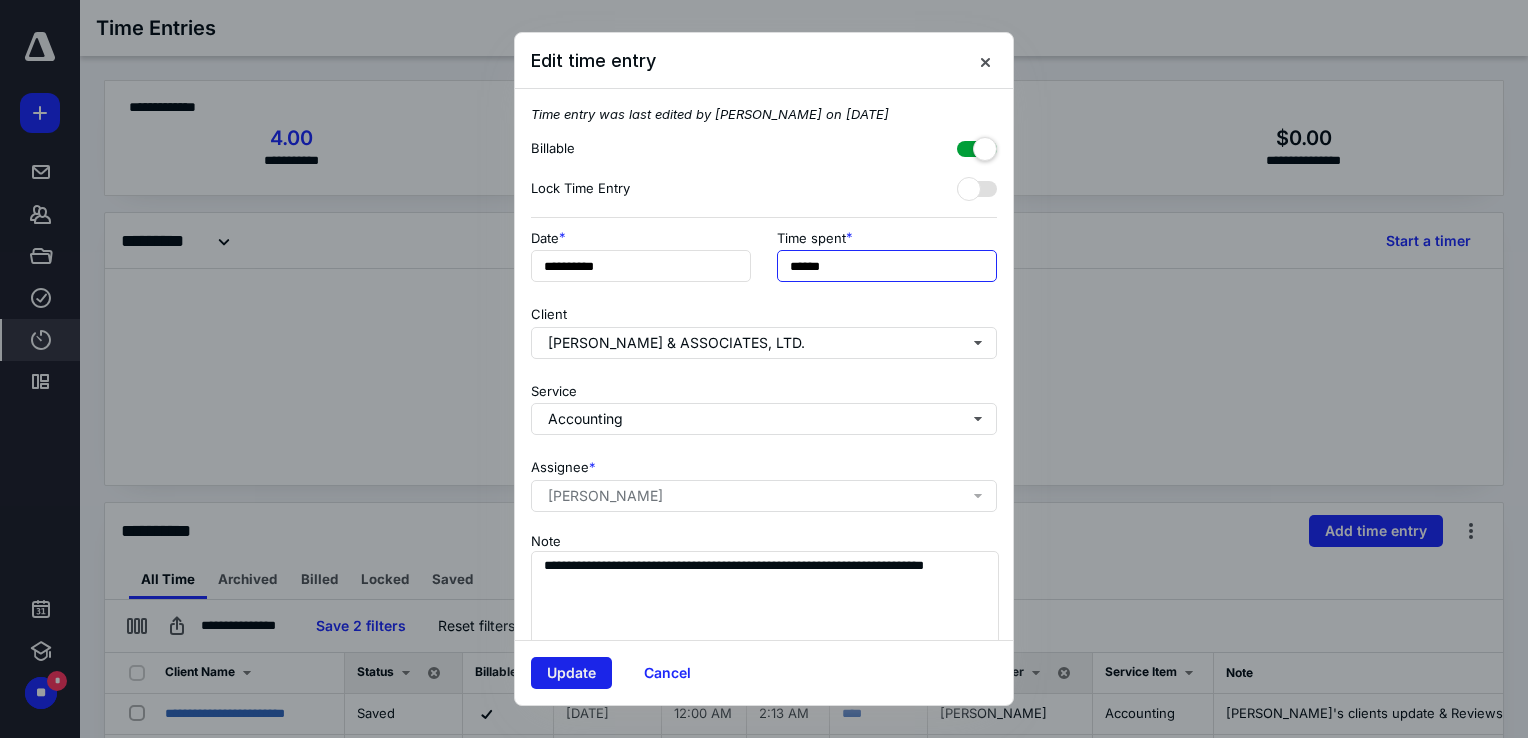 type on "******" 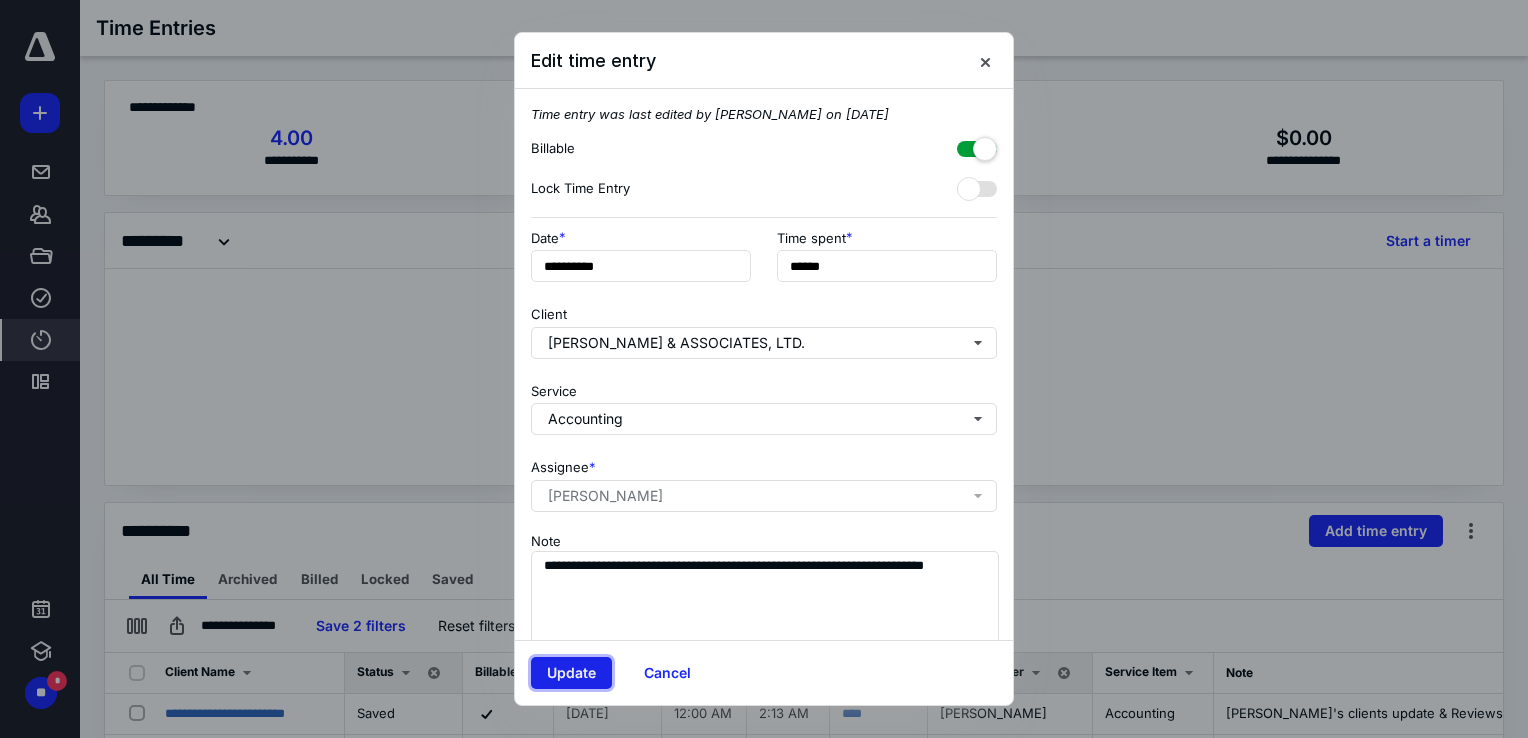click on "Update" at bounding box center (571, 673) 